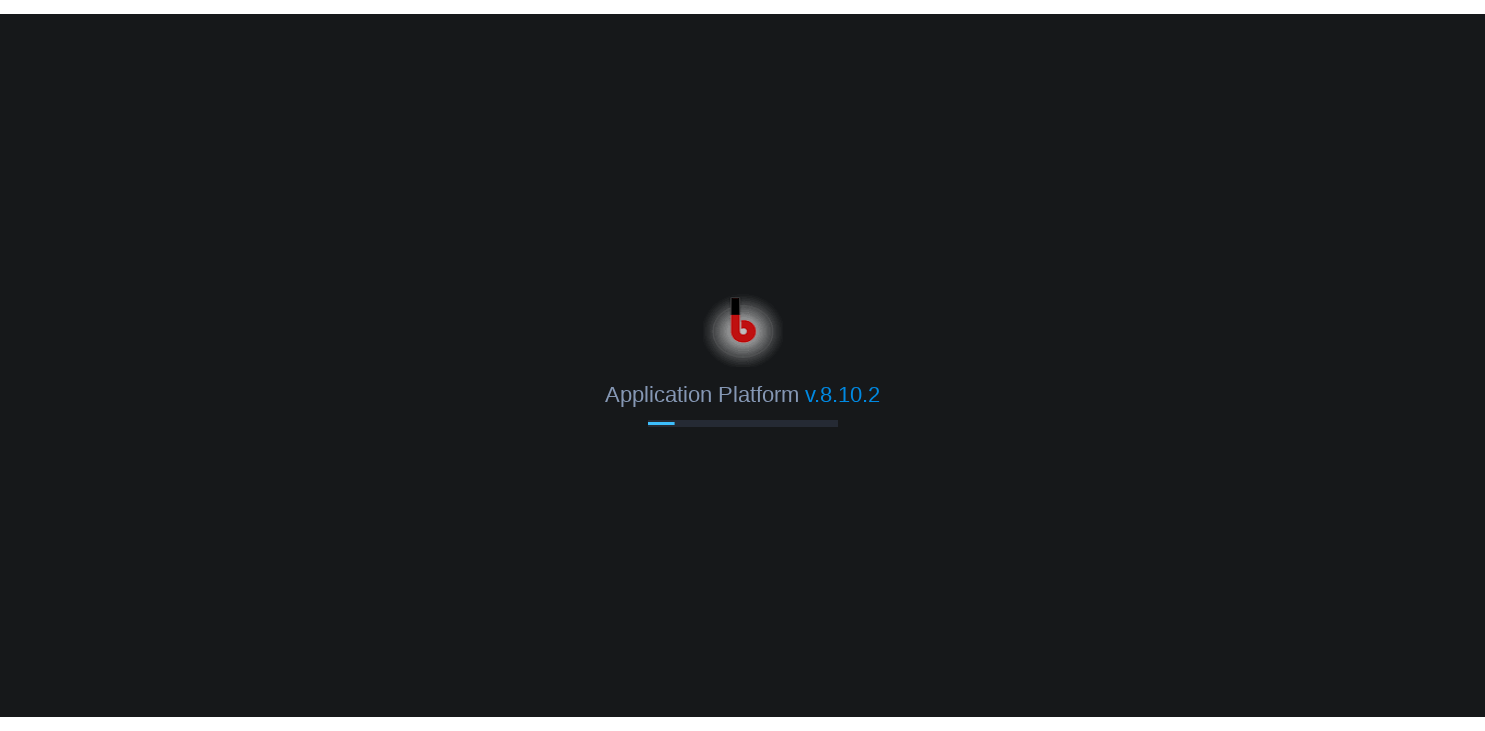 scroll, scrollTop: 0, scrollLeft: 0, axis: both 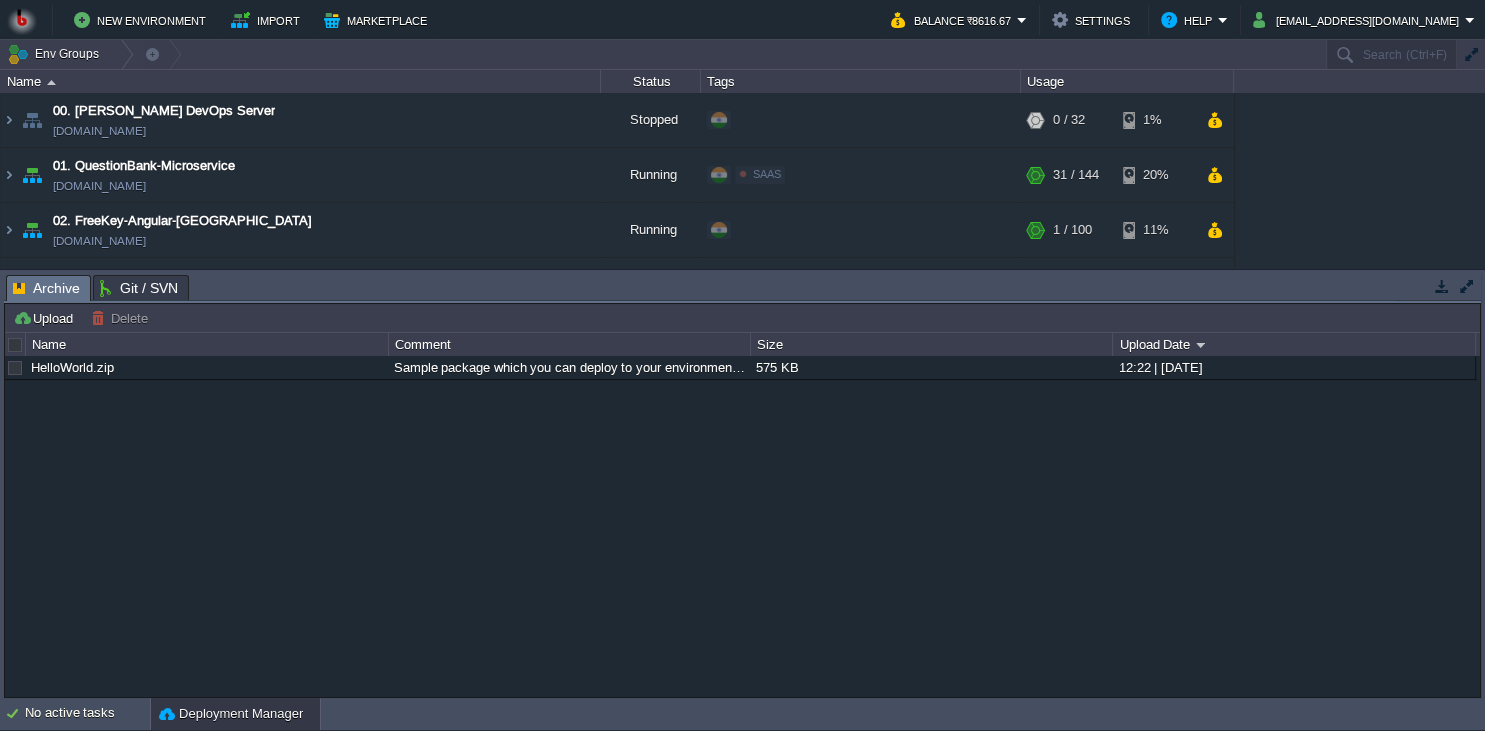 click at bounding box center (1442, 286) 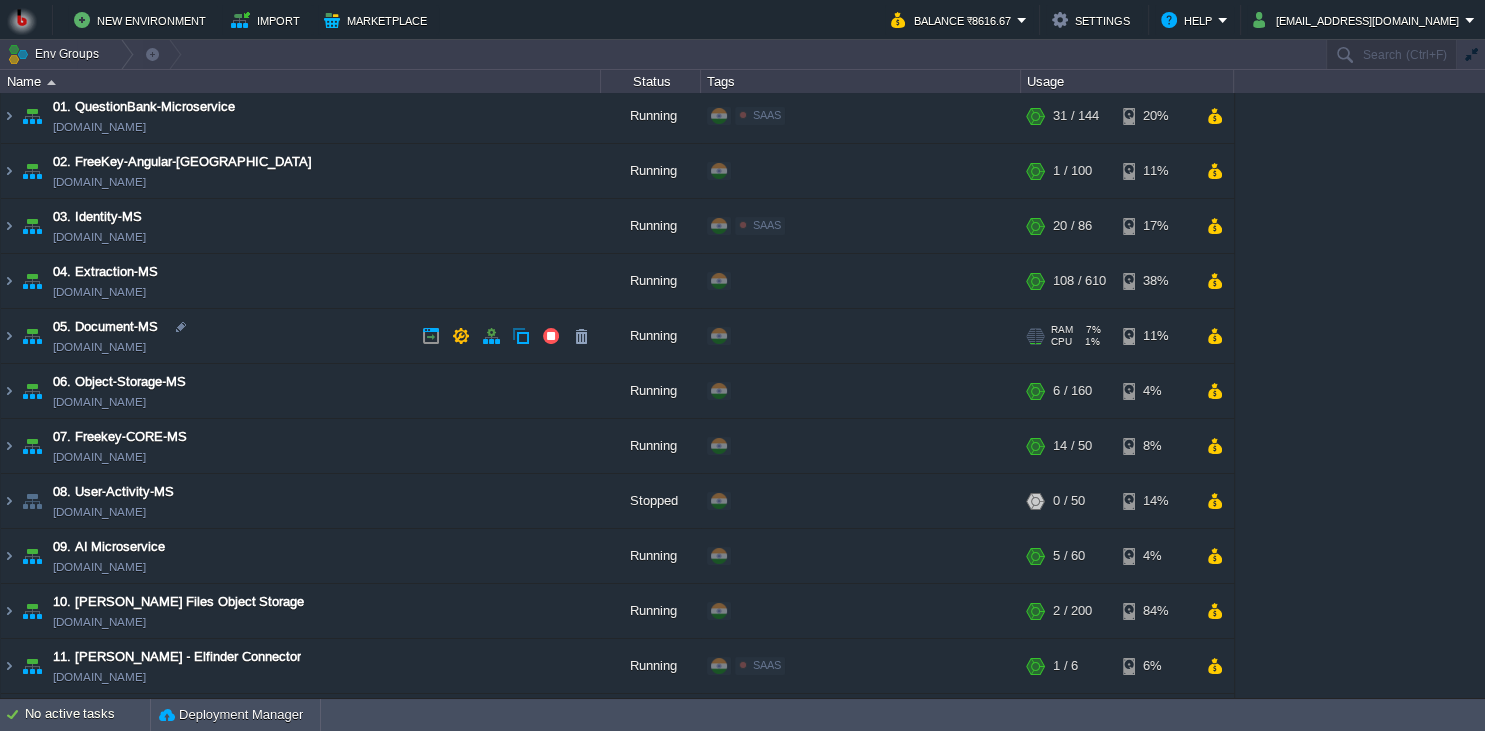 scroll, scrollTop: 91, scrollLeft: 0, axis: vertical 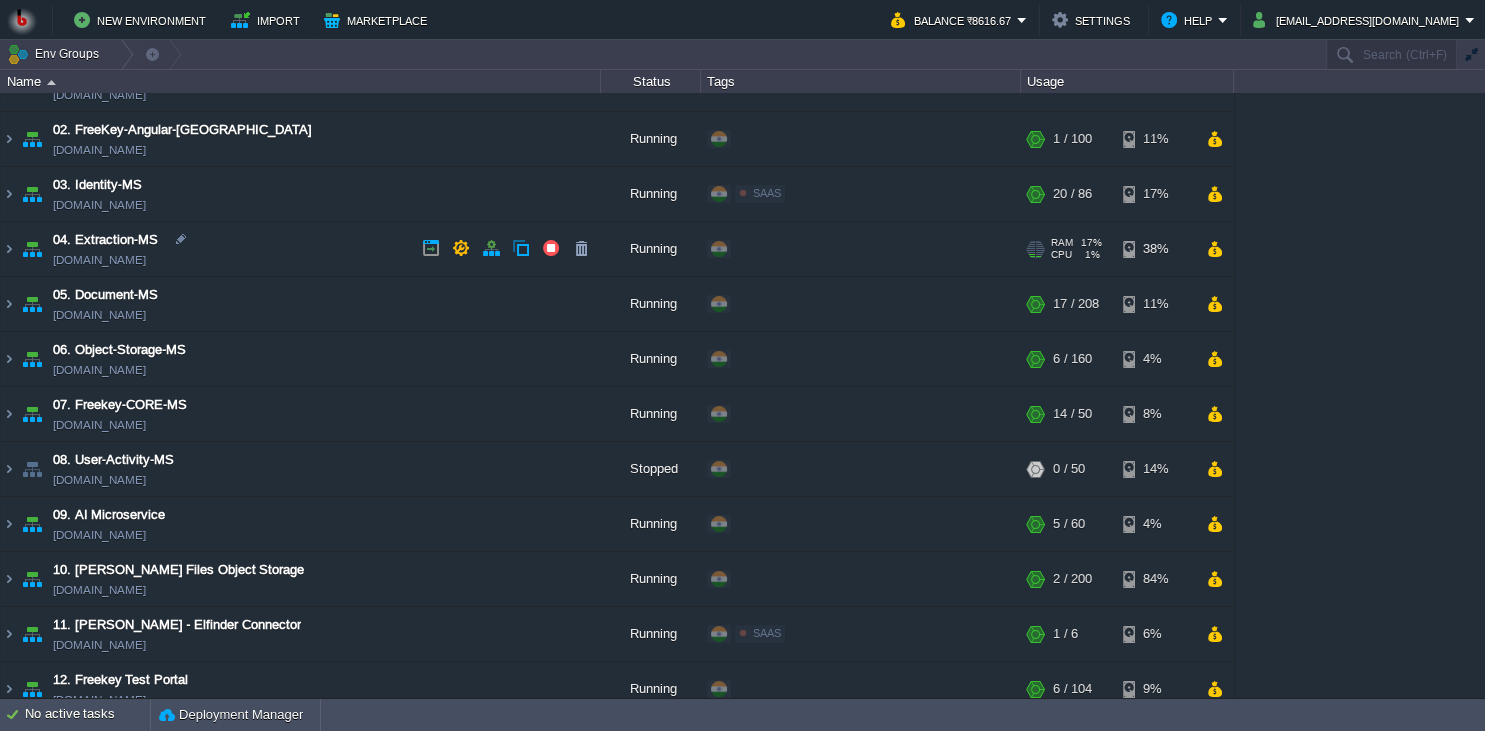 click on "04. Extraction-MS [DOMAIN_NAME]" at bounding box center (301, 249) 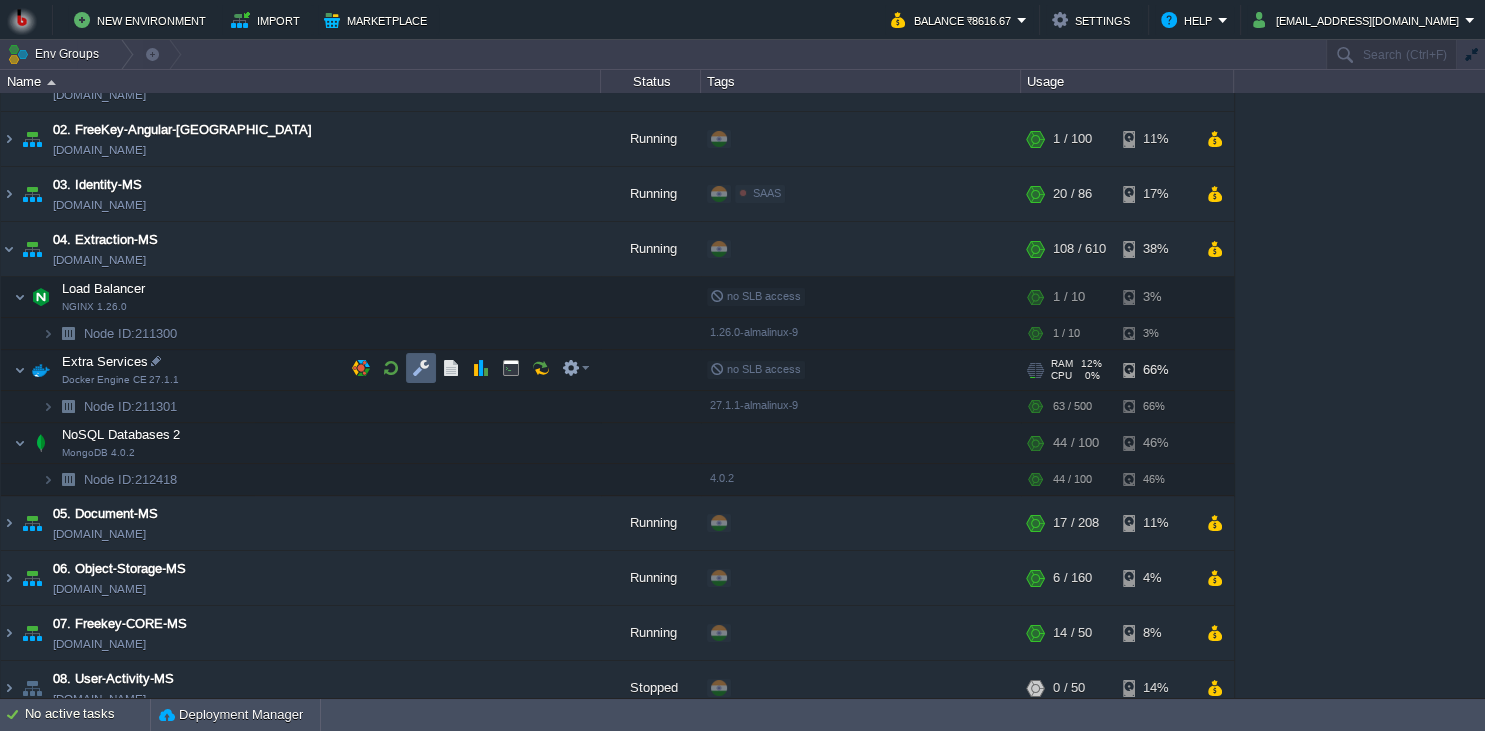 click at bounding box center (421, 368) 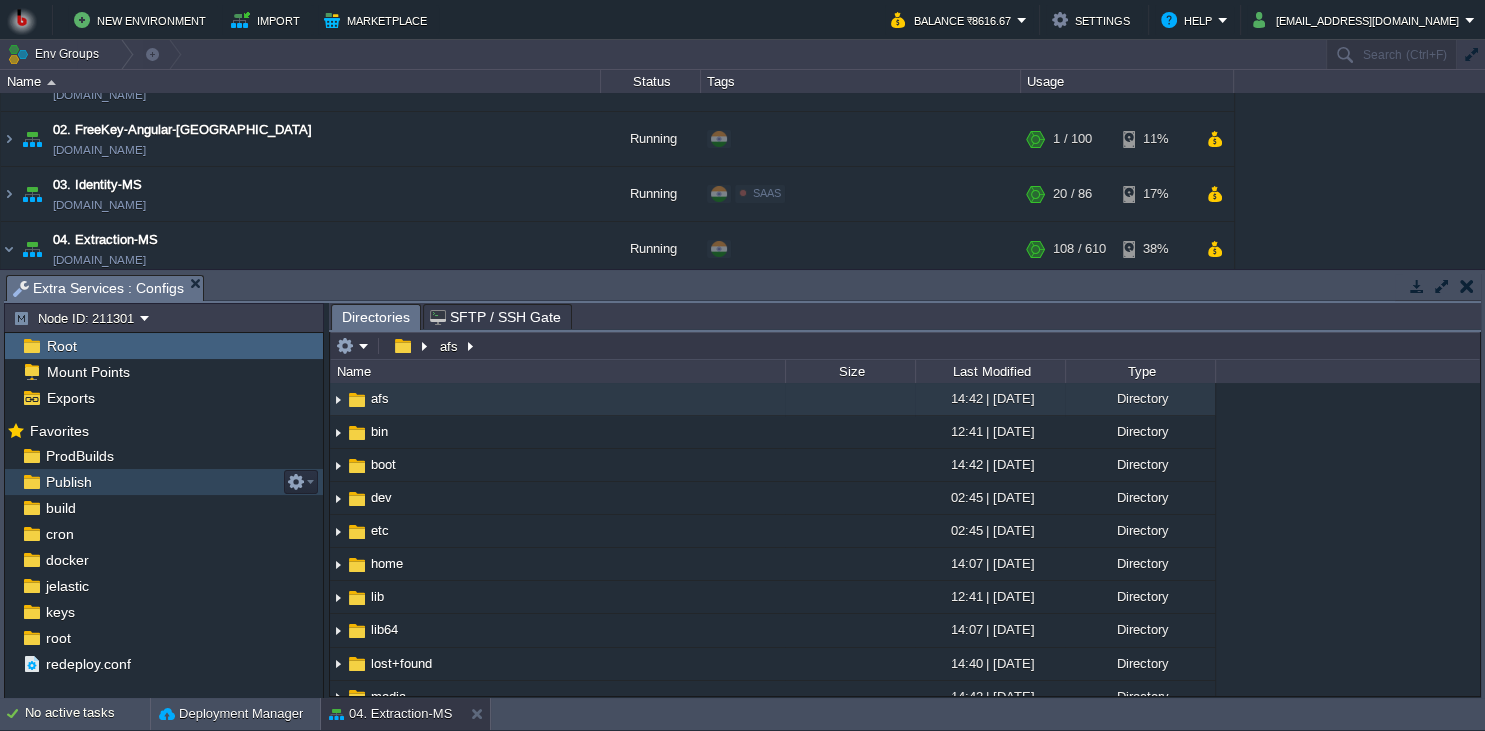 click on "Publish" at bounding box center (164, 482) 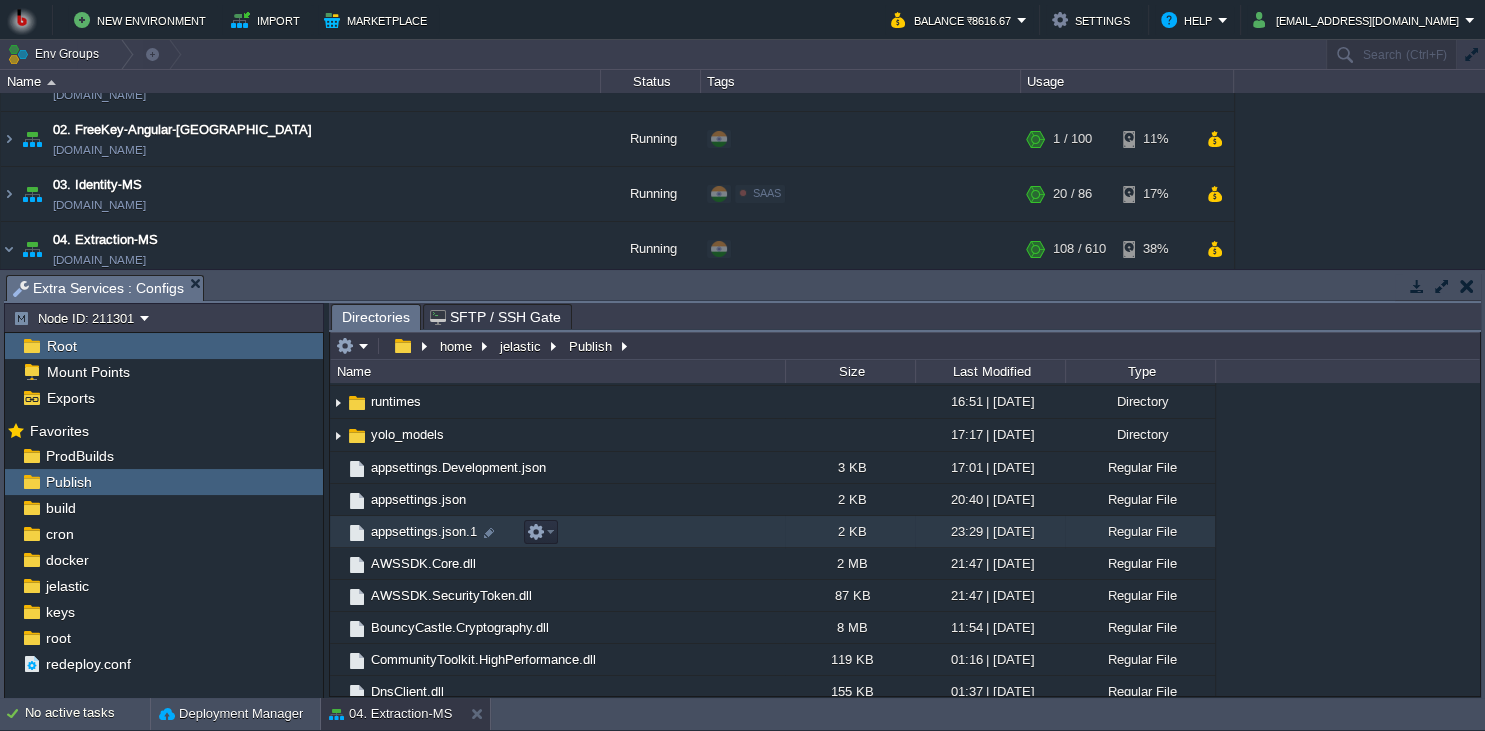 scroll, scrollTop: 91, scrollLeft: 0, axis: vertical 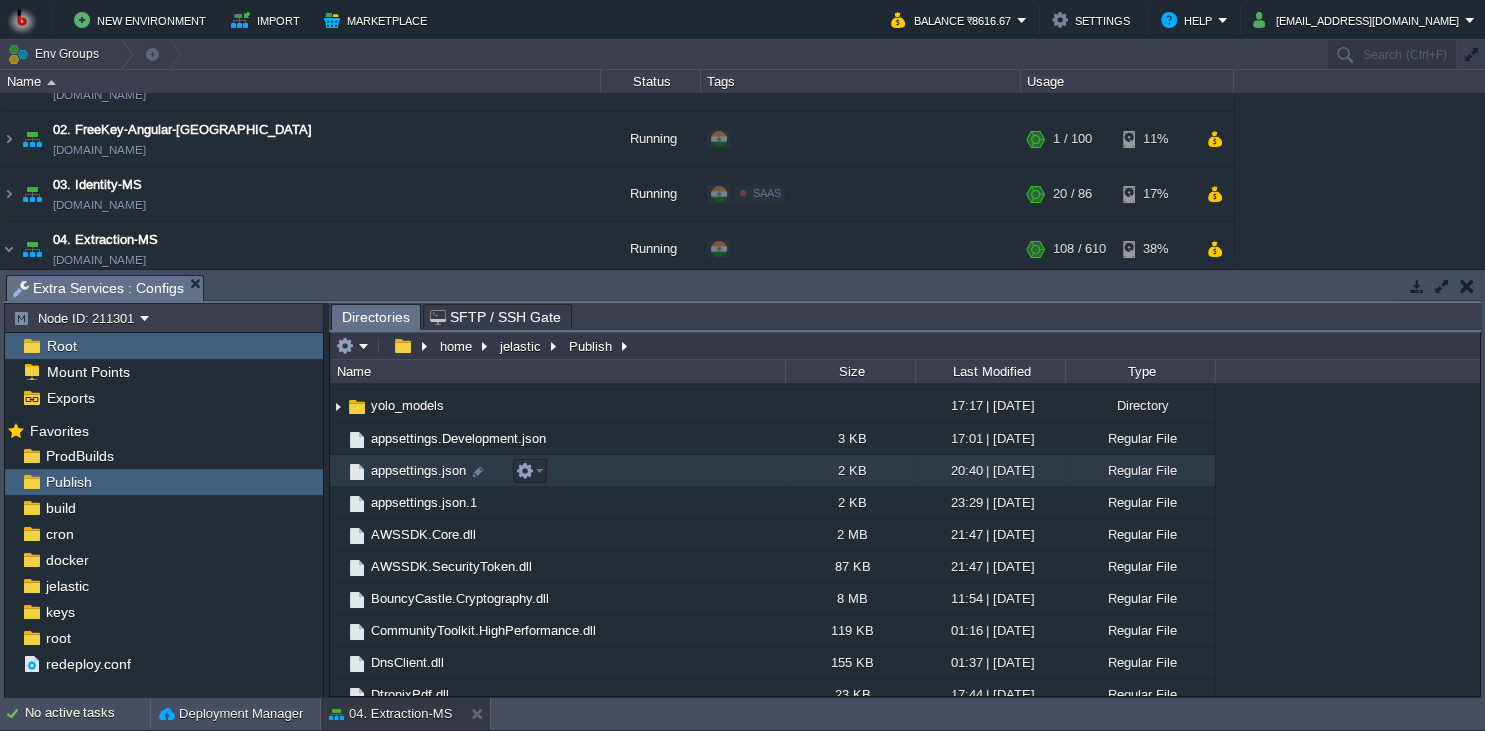 click on "appsettings.json" at bounding box center [557, 471] 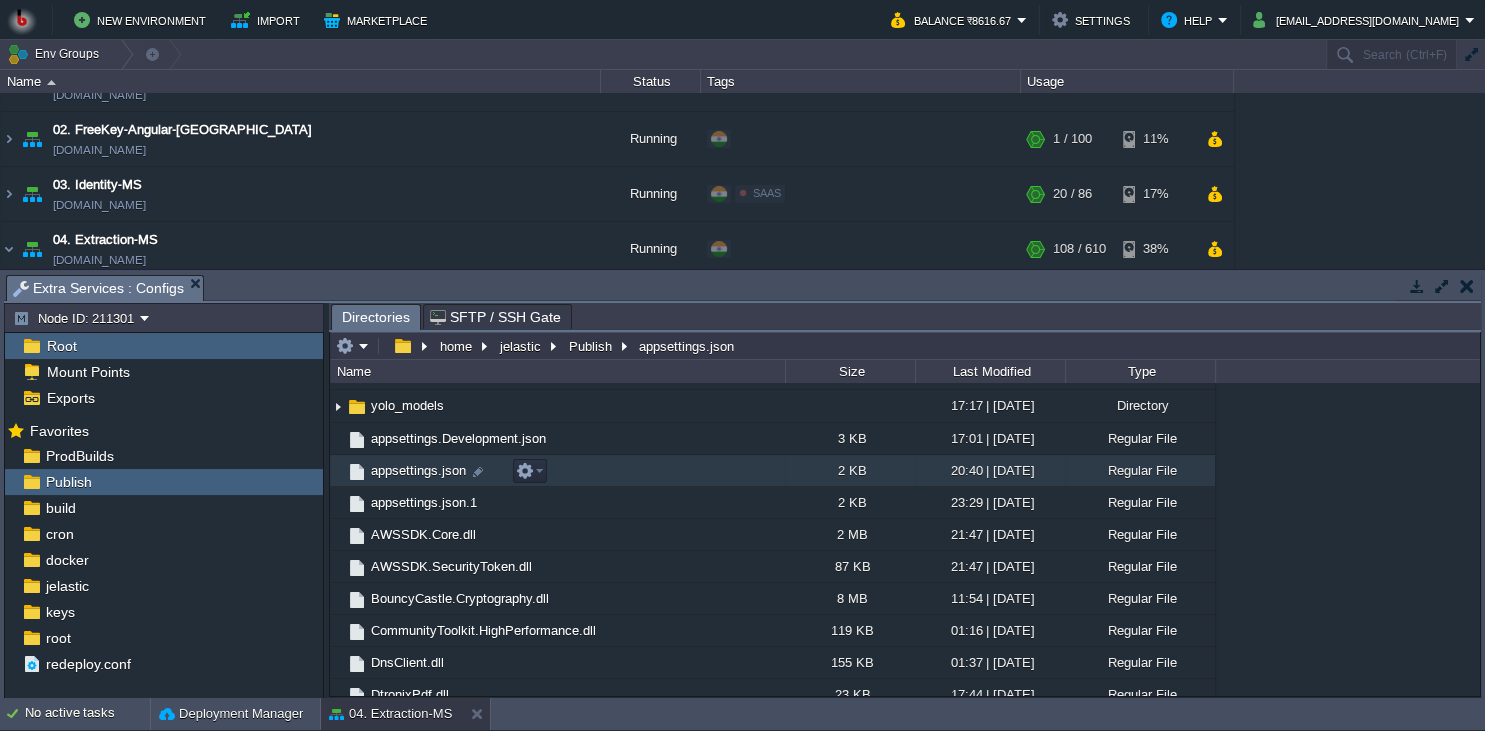 click on "appsettings.json" at bounding box center [557, 471] 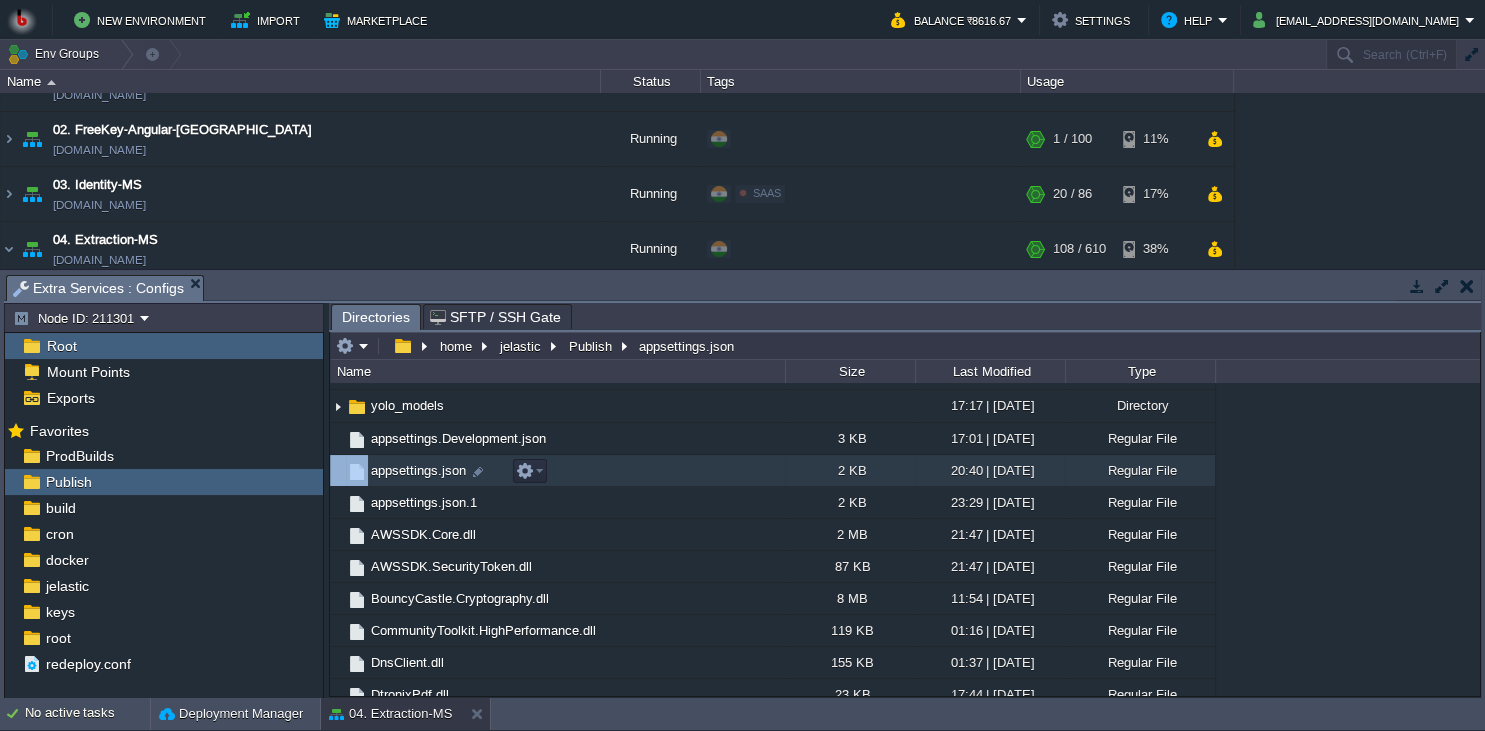 click on "appsettings.json" at bounding box center (557, 471) 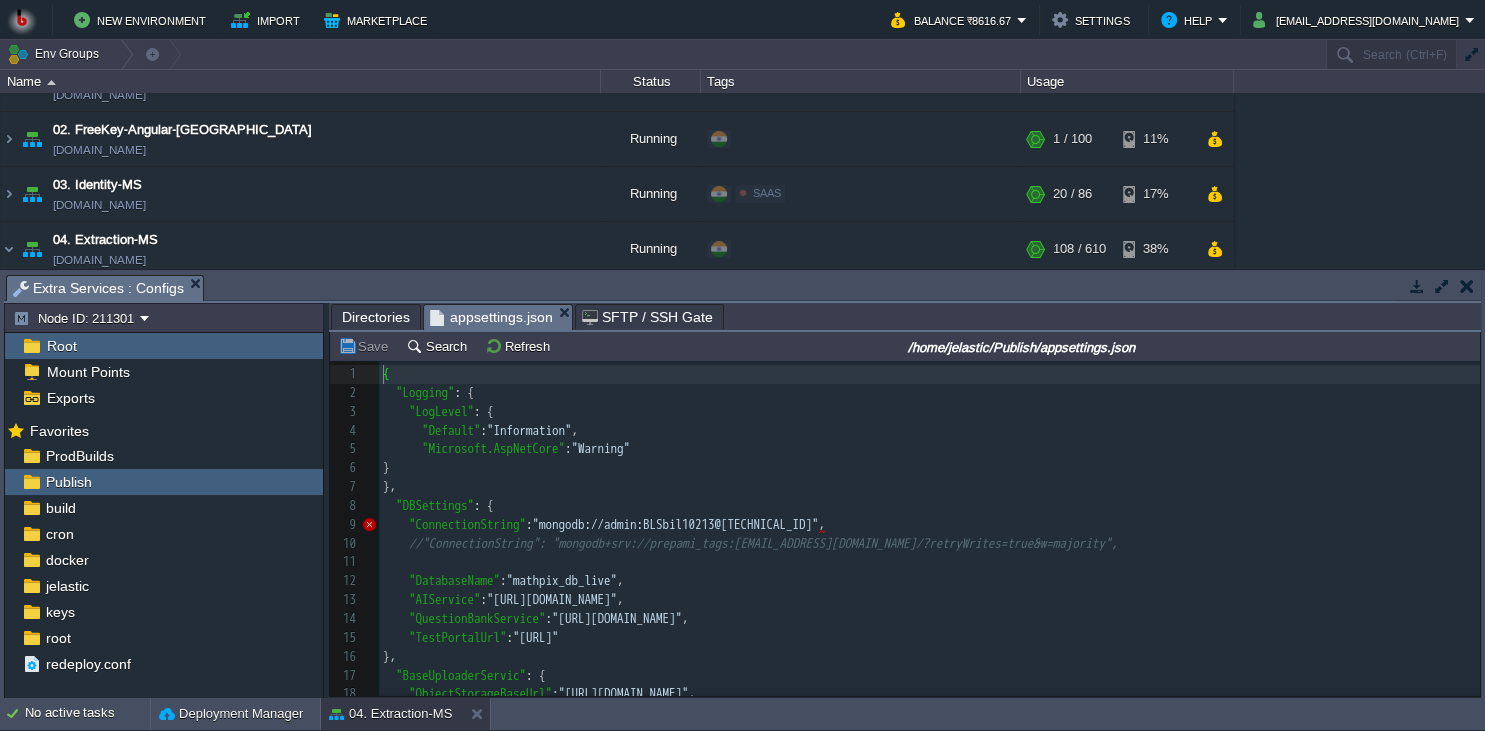 scroll, scrollTop: 7, scrollLeft: 0, axis: vertical 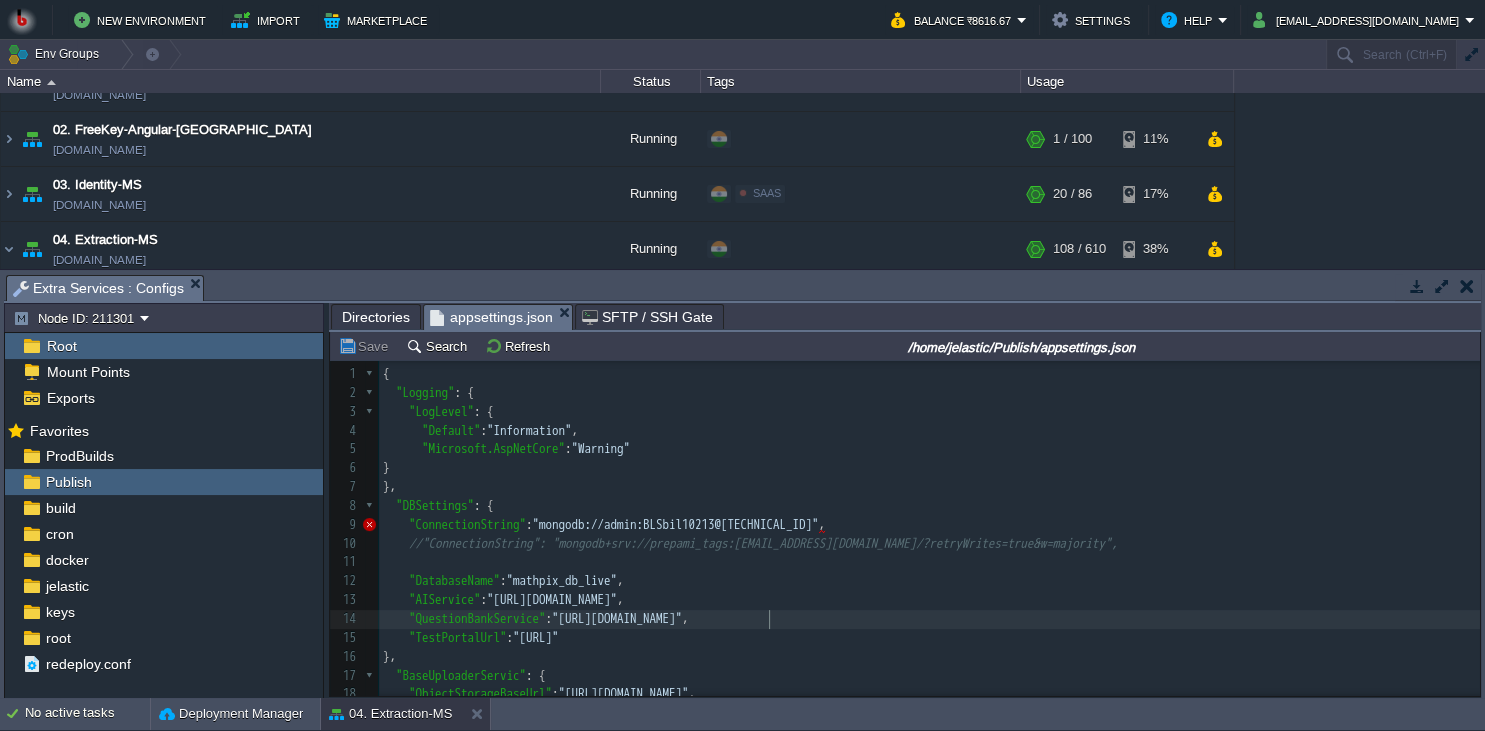 click on ""[URL][DOMAIN_NAME]"" at bounding box center (617, 618) 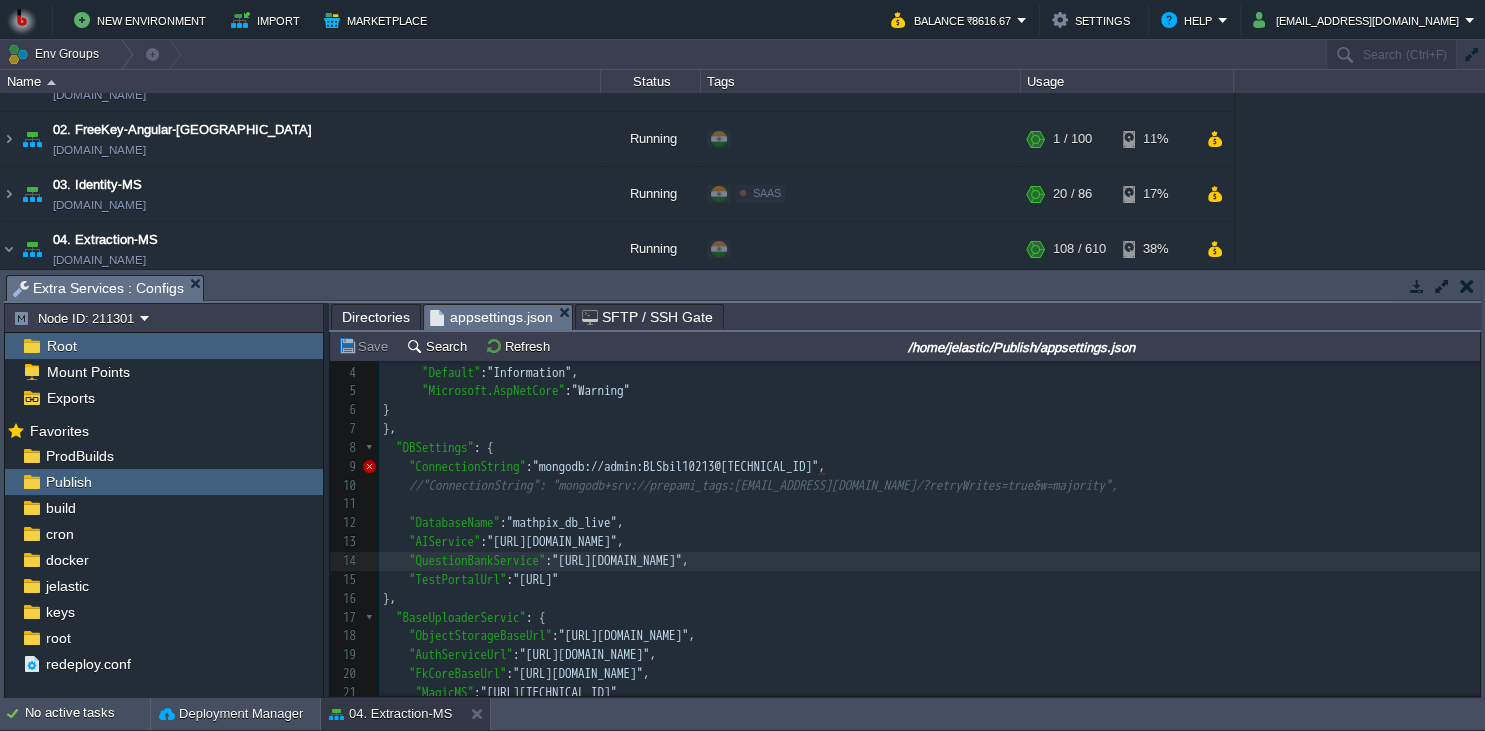 scroll, scrollTop: 91, scrollLeft: 0, axis: vertical 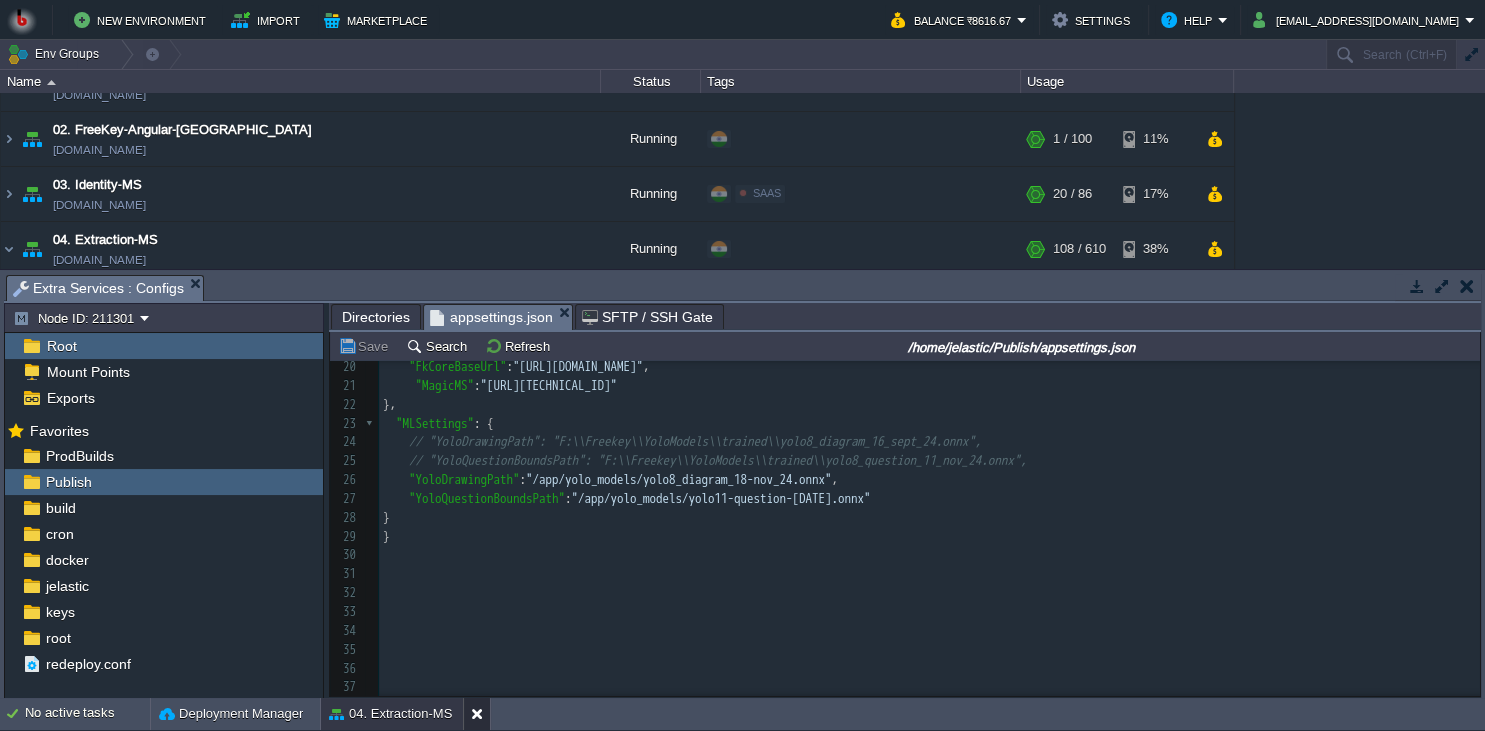 click at bounding box center [481, 714] 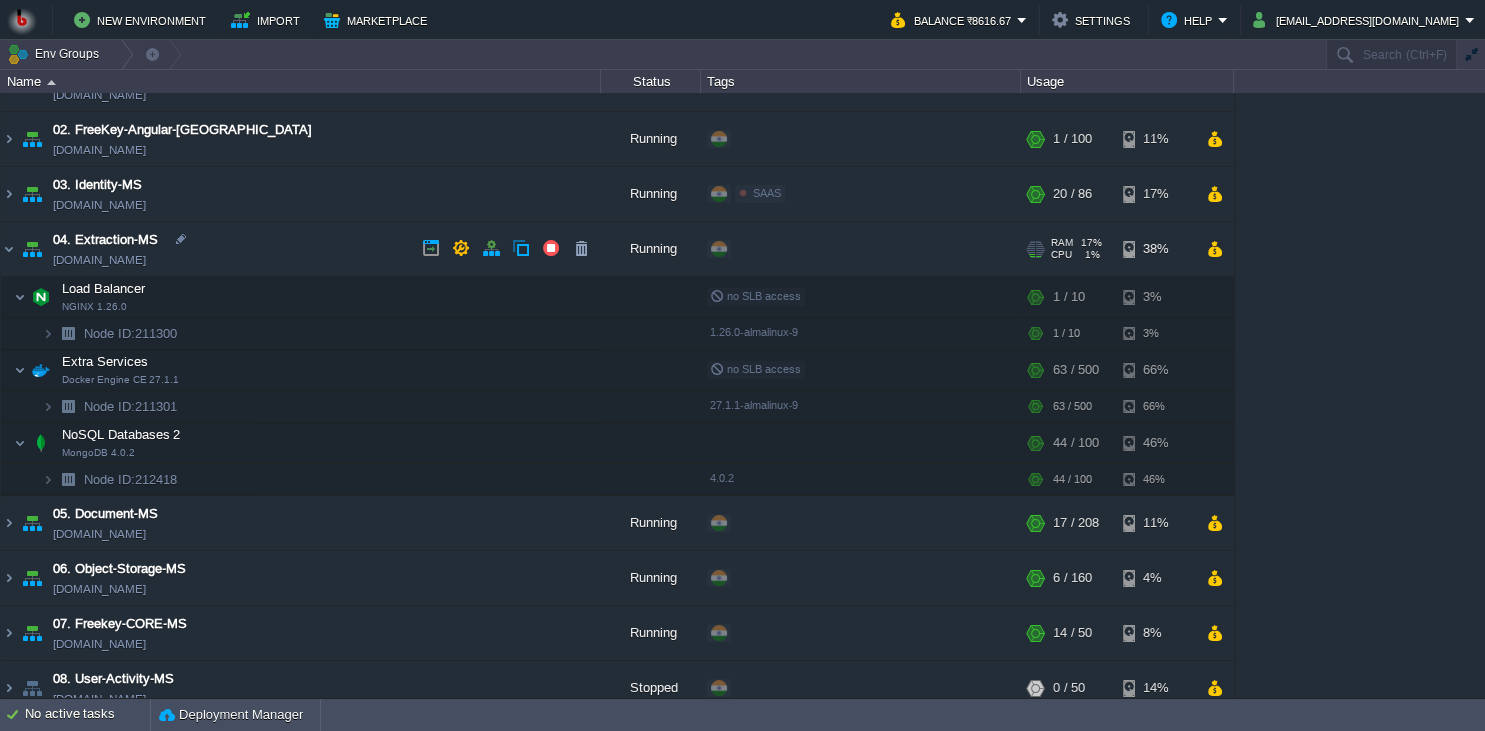 click on "04. Extraction-MS [DOMAIN_NAME]" at bounding box center (301, 249) 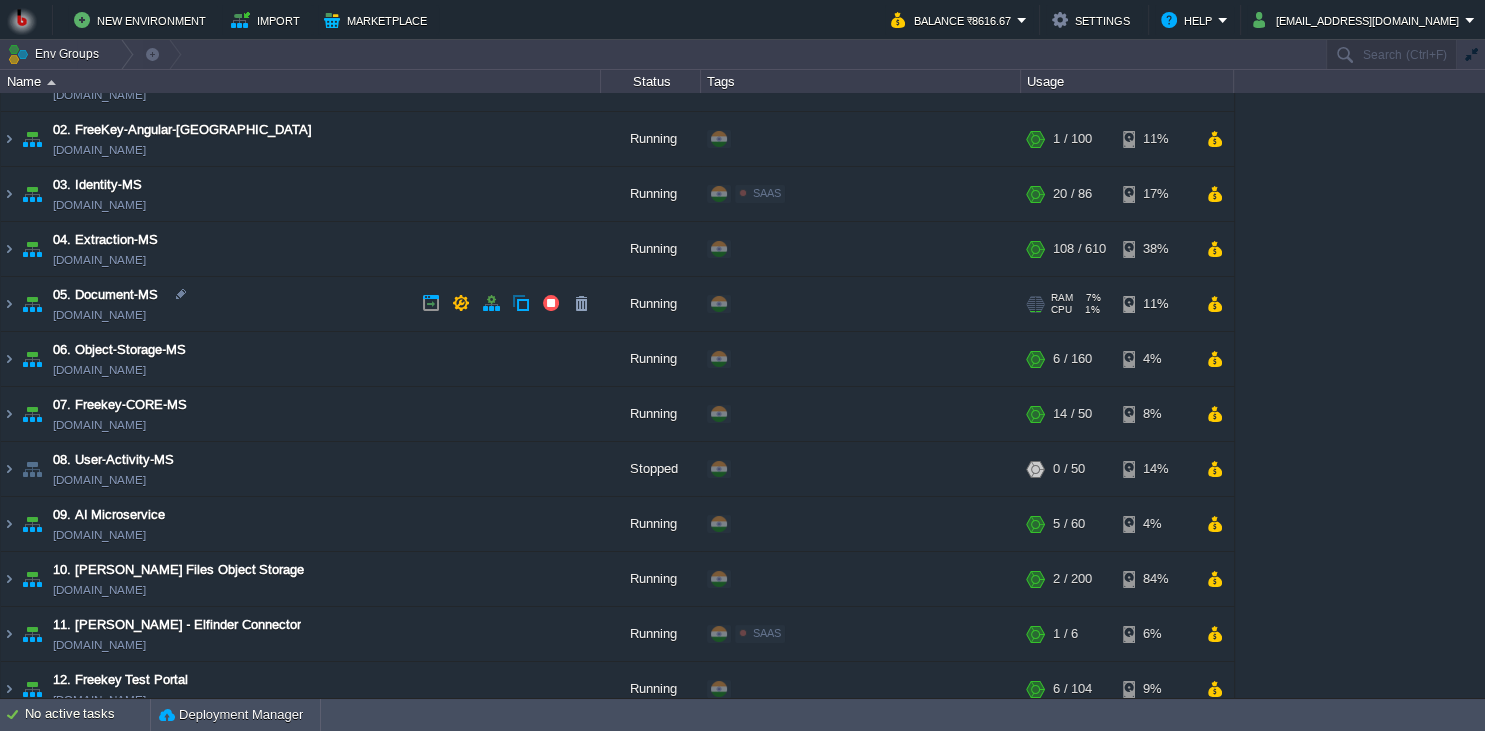 click on "05. Document-MS [DOMAIN_NAME]" at bounding box center (301, 304) 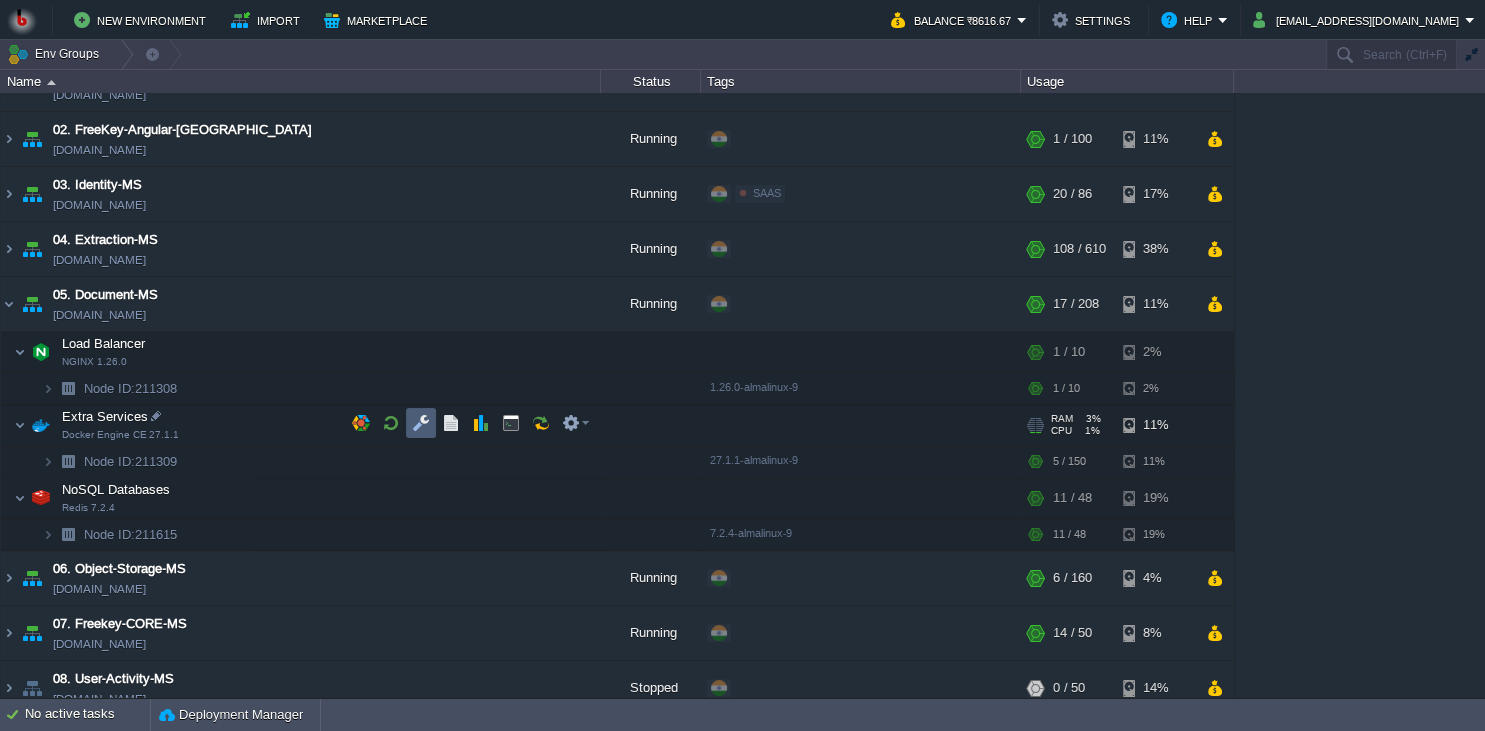click at bounding box center [421, 423] 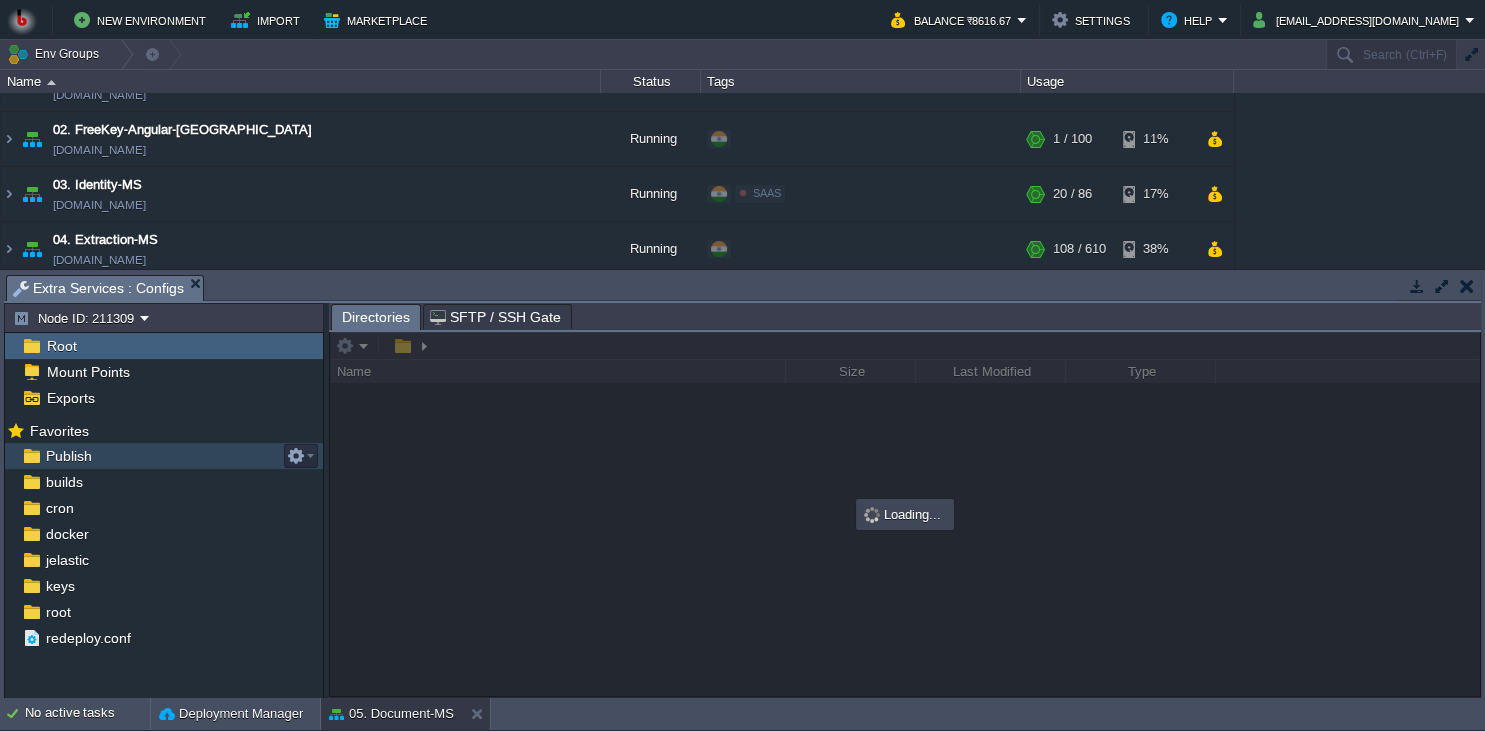 click on "Publish" at bounding box center (164, 456) 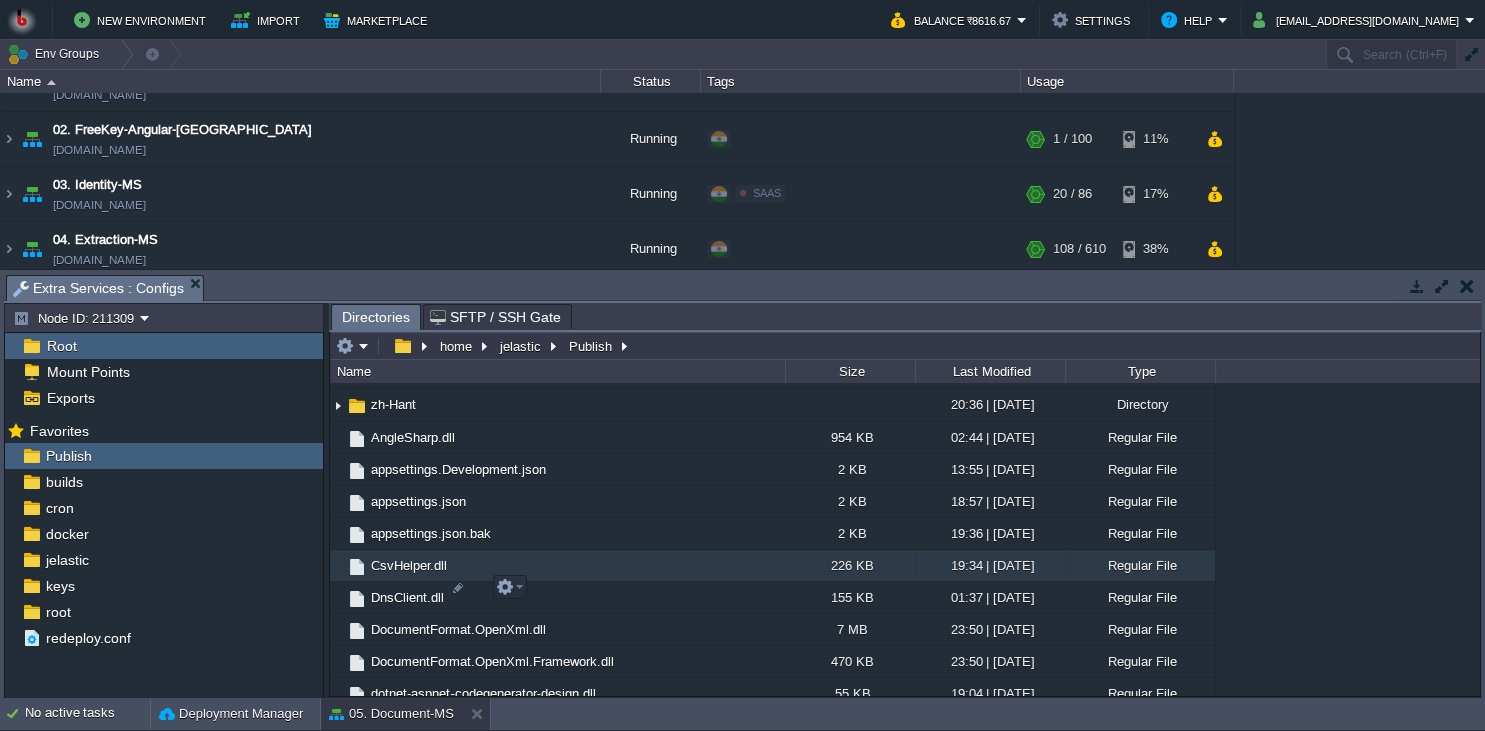 scroll, scrollTop: 1915, scrollLeft: 0, axis: vertical 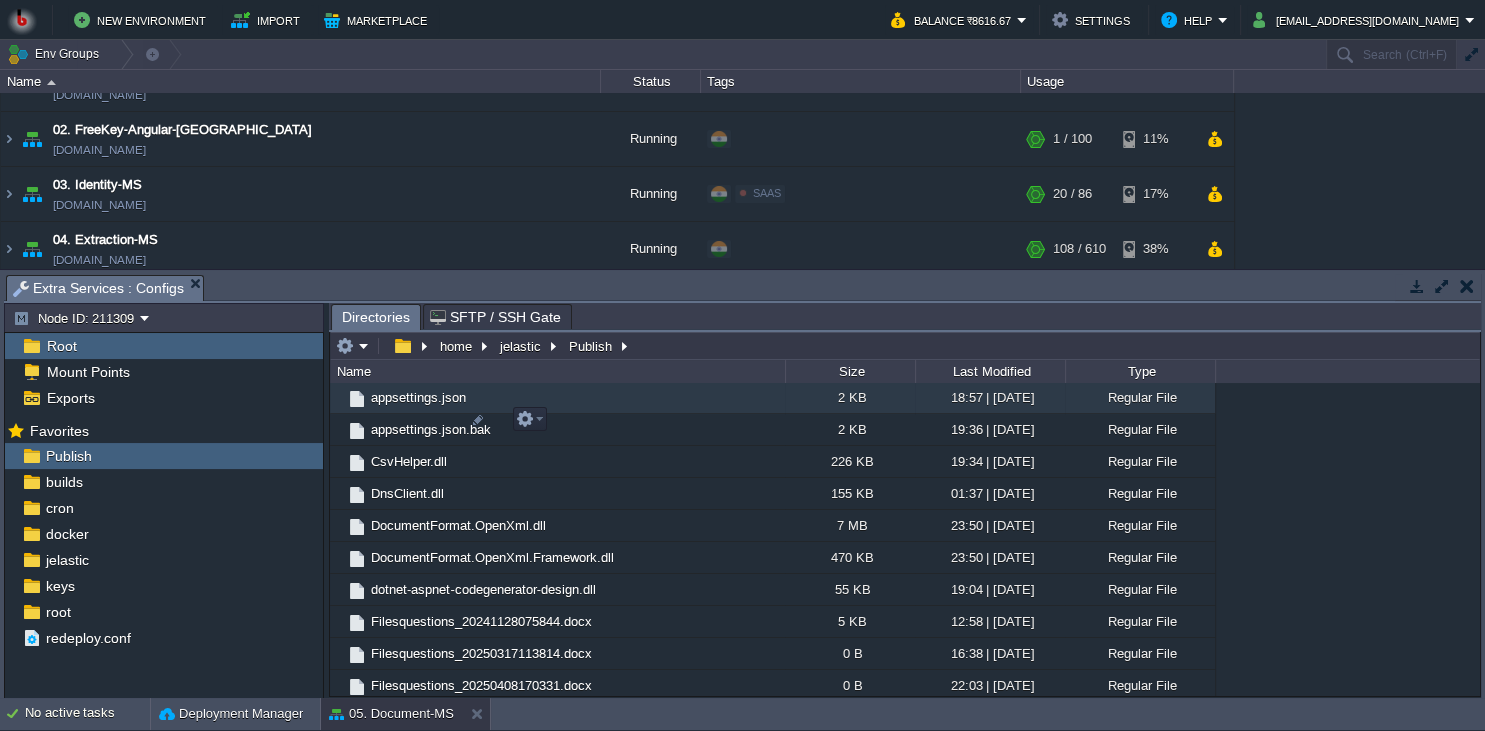 click on "appsettings.json" at bounding box center [557, 398] 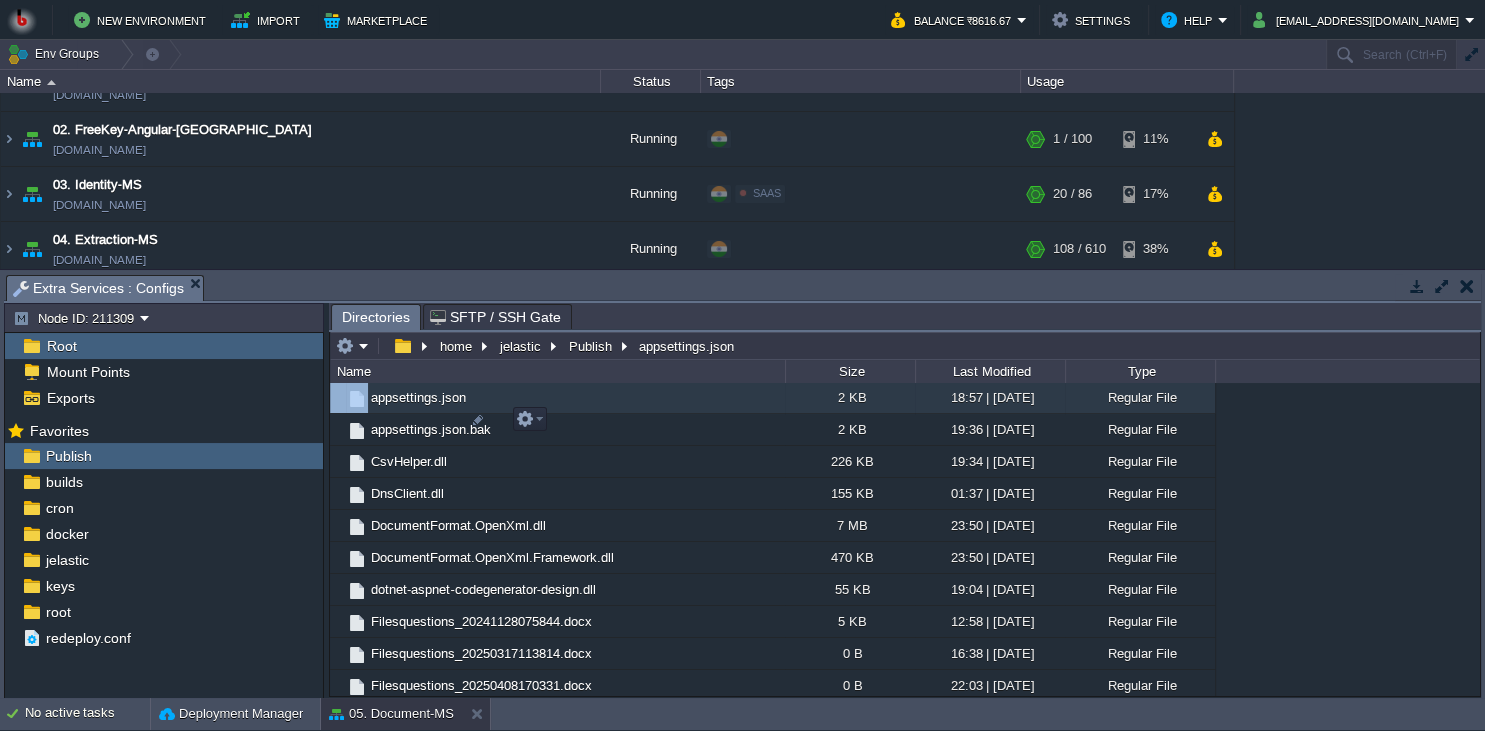 click on "appsettings.json" at bounding box center (557, 398) 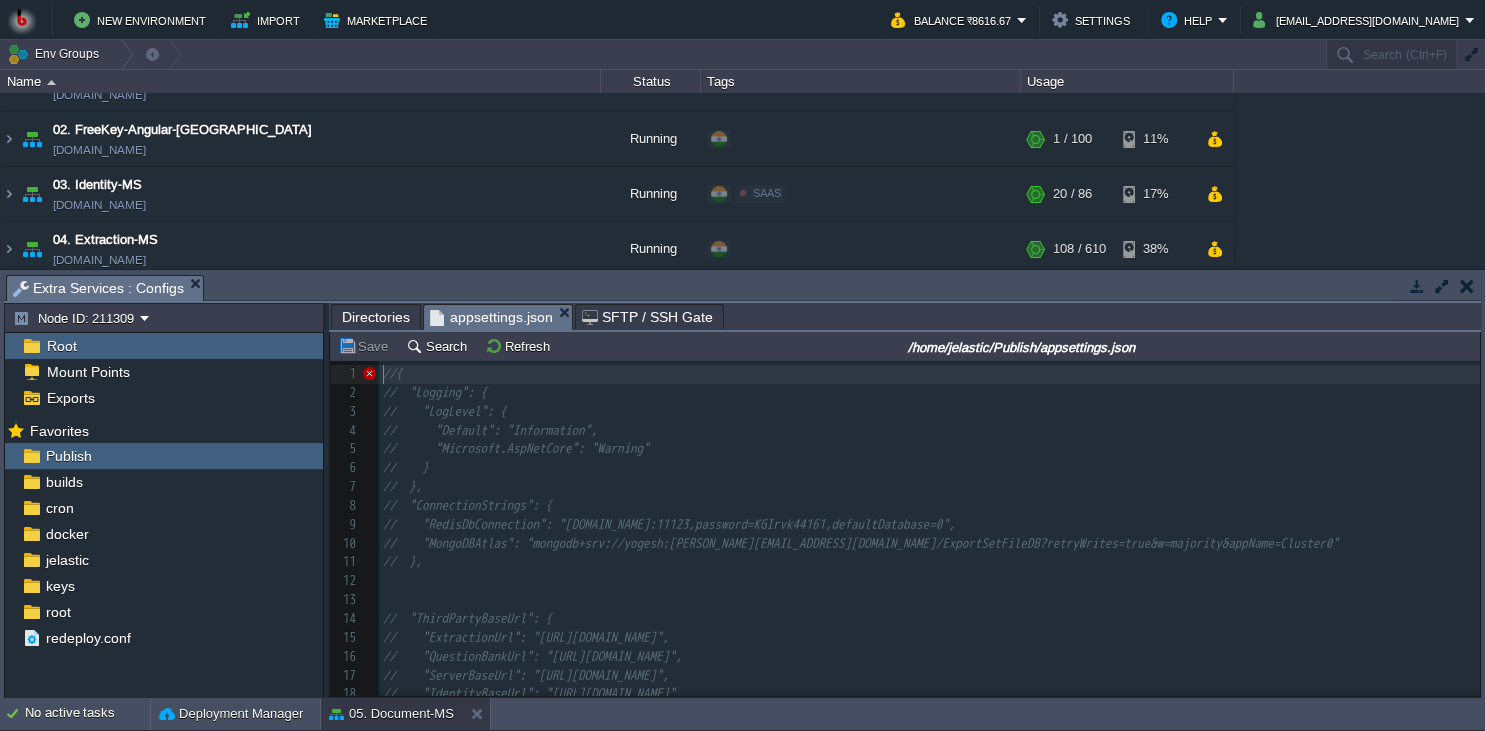 scroll, scrollTop: 7, scrollLeft: 0, axis: vertical 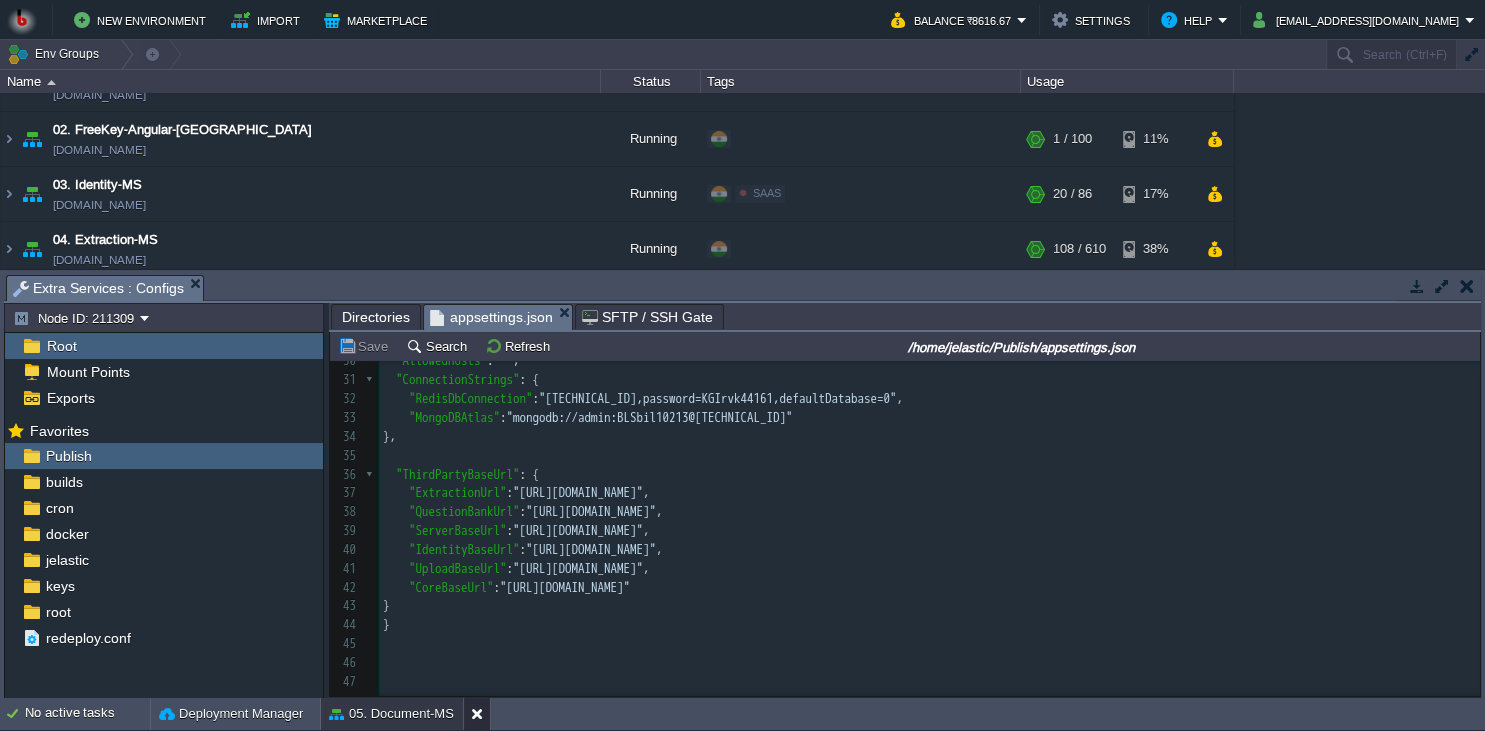 click at bounding box center [476, 714] 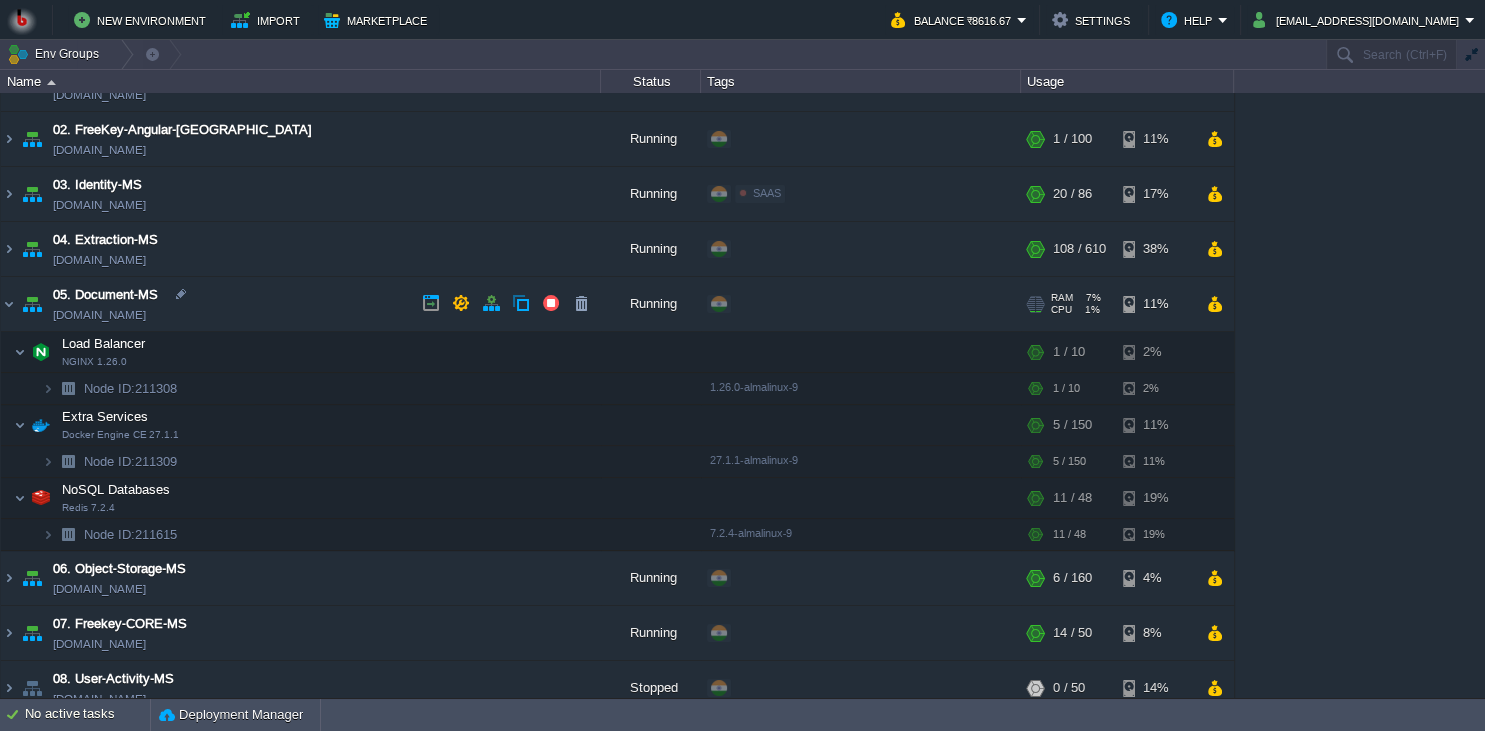 click on "05. Document-MS [DOMAIN_NAME]" at bounding box center (301, 304) 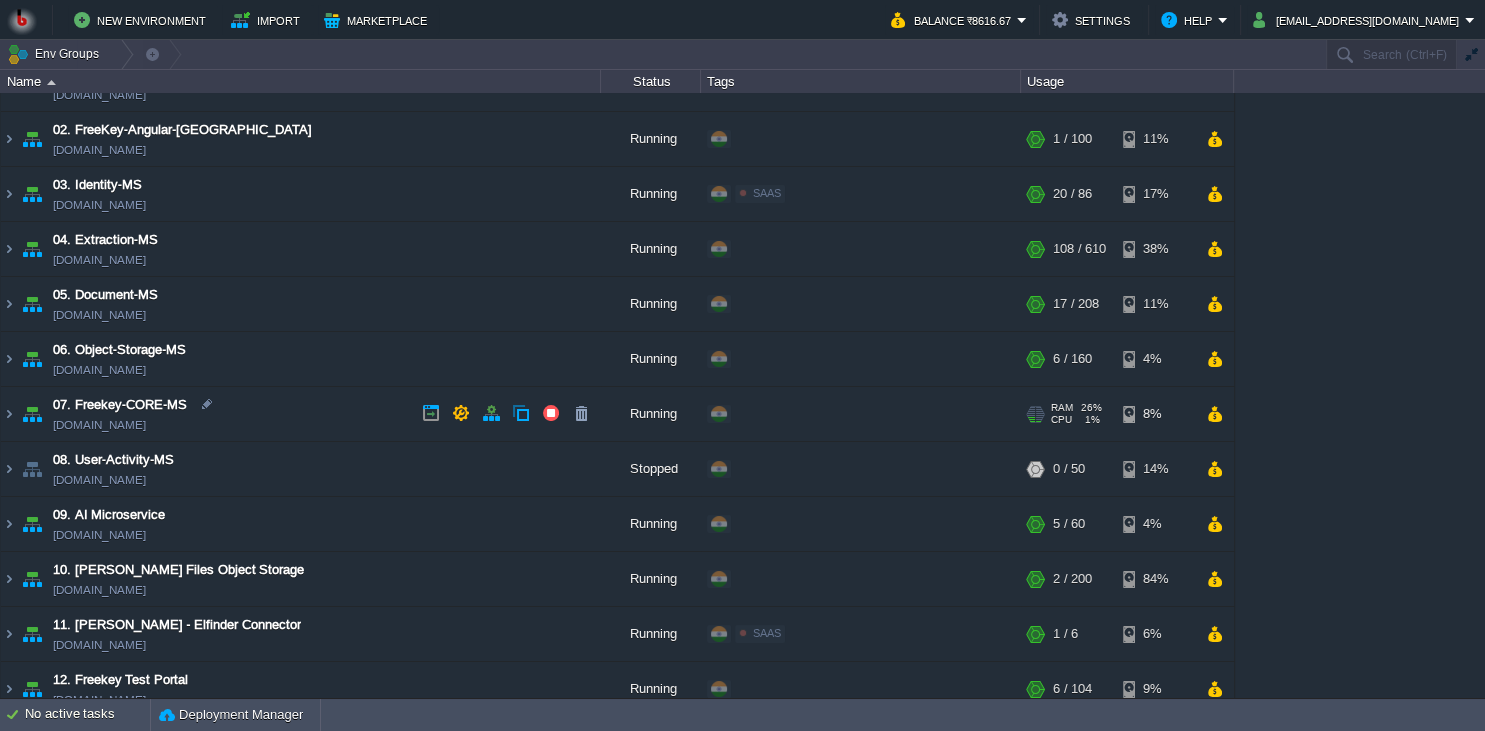 scroll, scrollTop: 274, scrollLeft: 0, axis: vertical 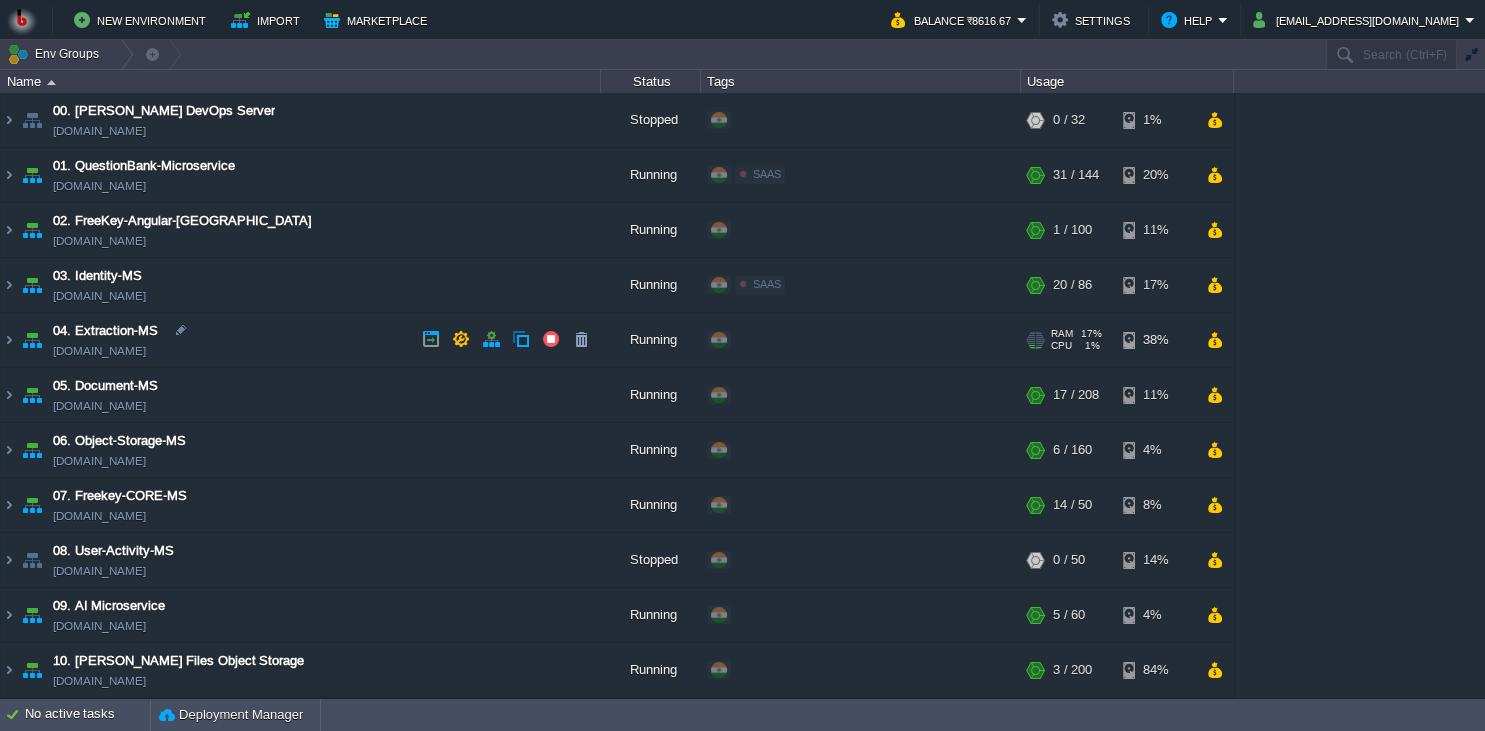 click on "04. Extraction-MS [DOMAIN_NAME]" at bounding box center [301, 340] 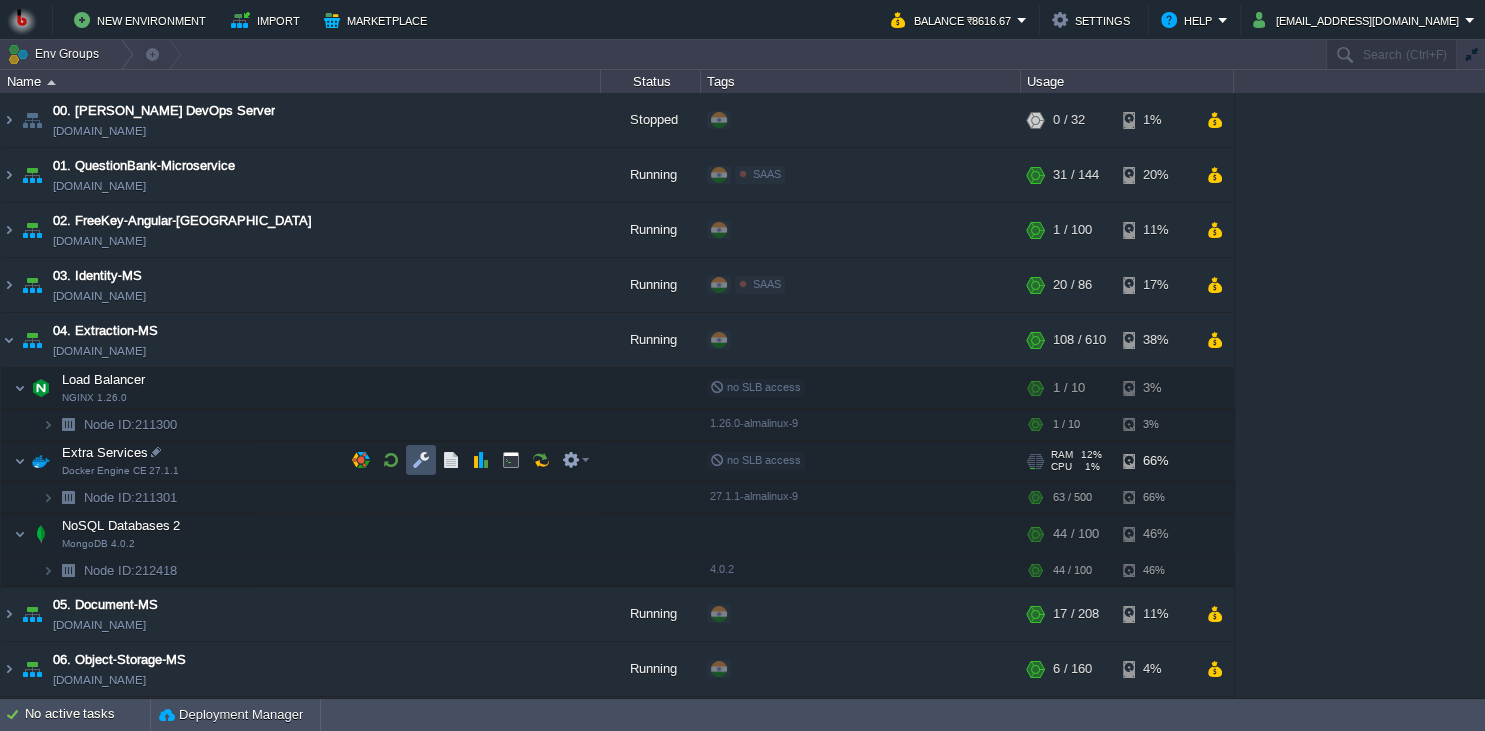 click at bounding box center [421, 460] 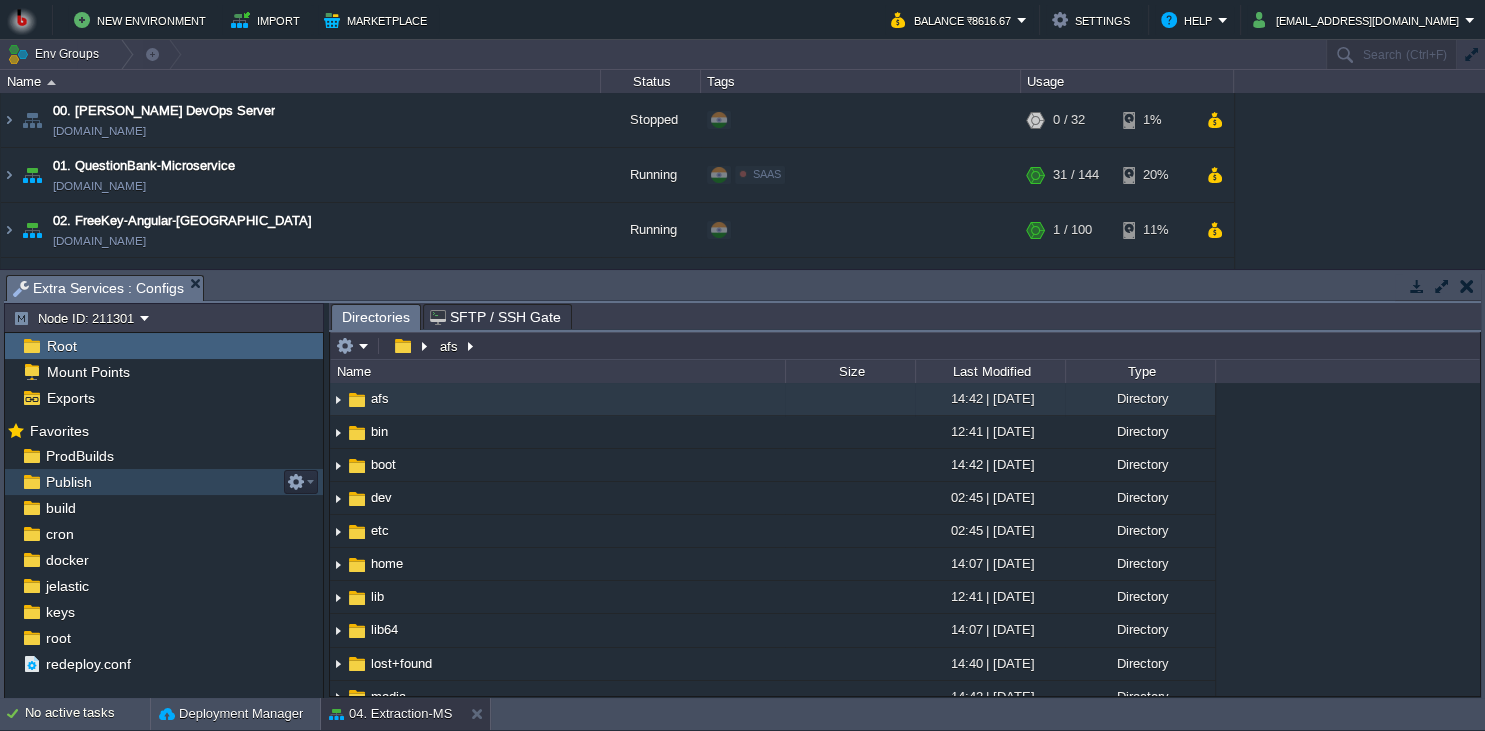 click on "Publish" at bounding box center [164, 482] 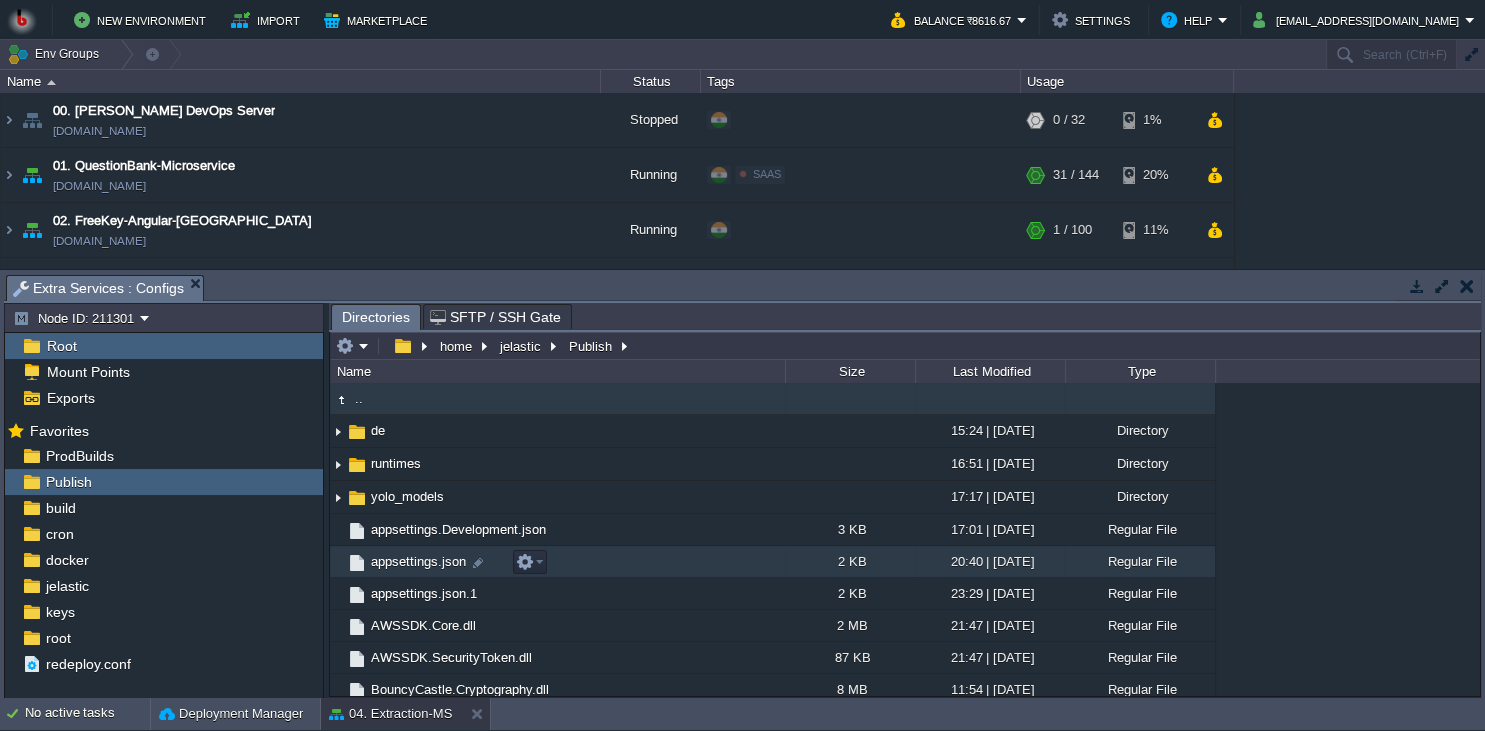 click on "appsettings.json" at bounding box center (557, 562) 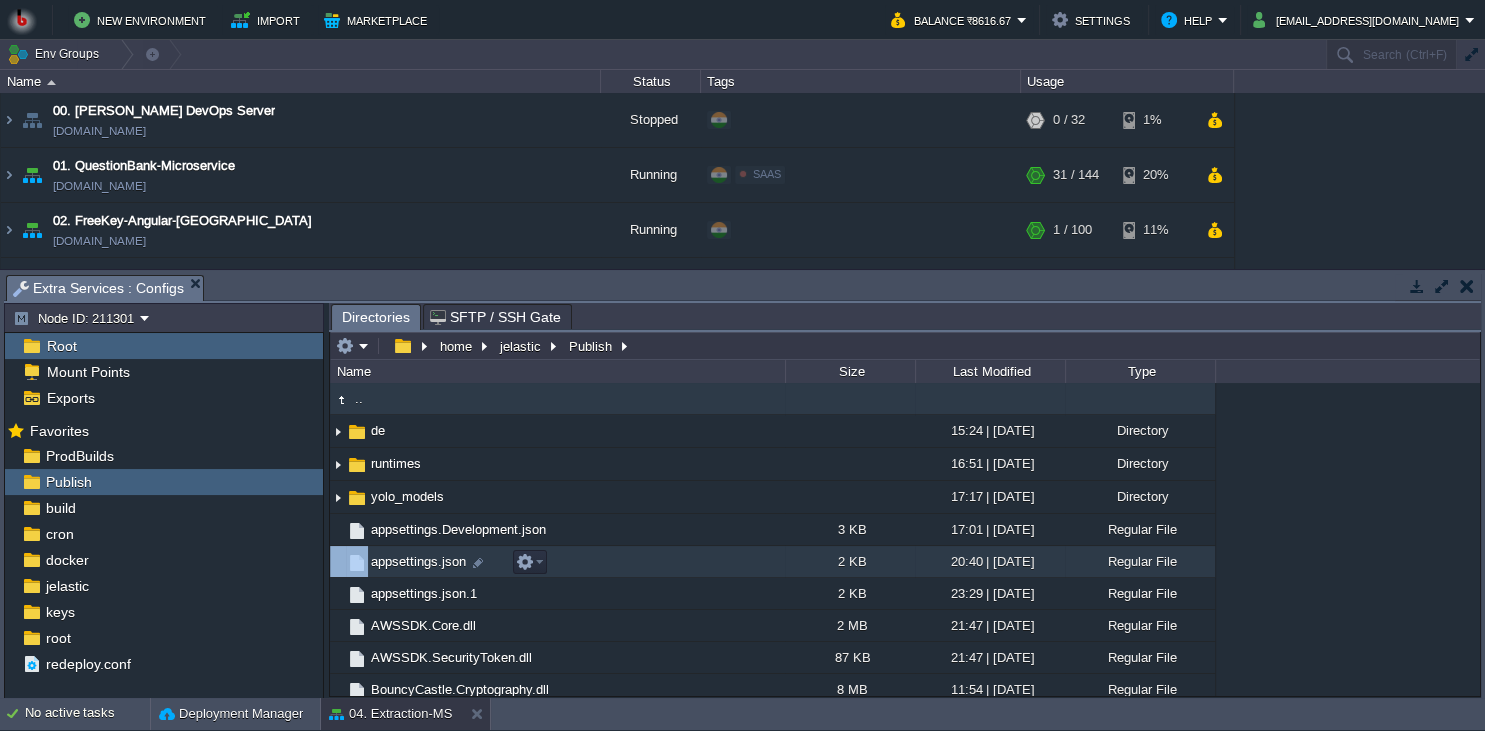 click on "appsettings.json" at bounding box center [557, 562] 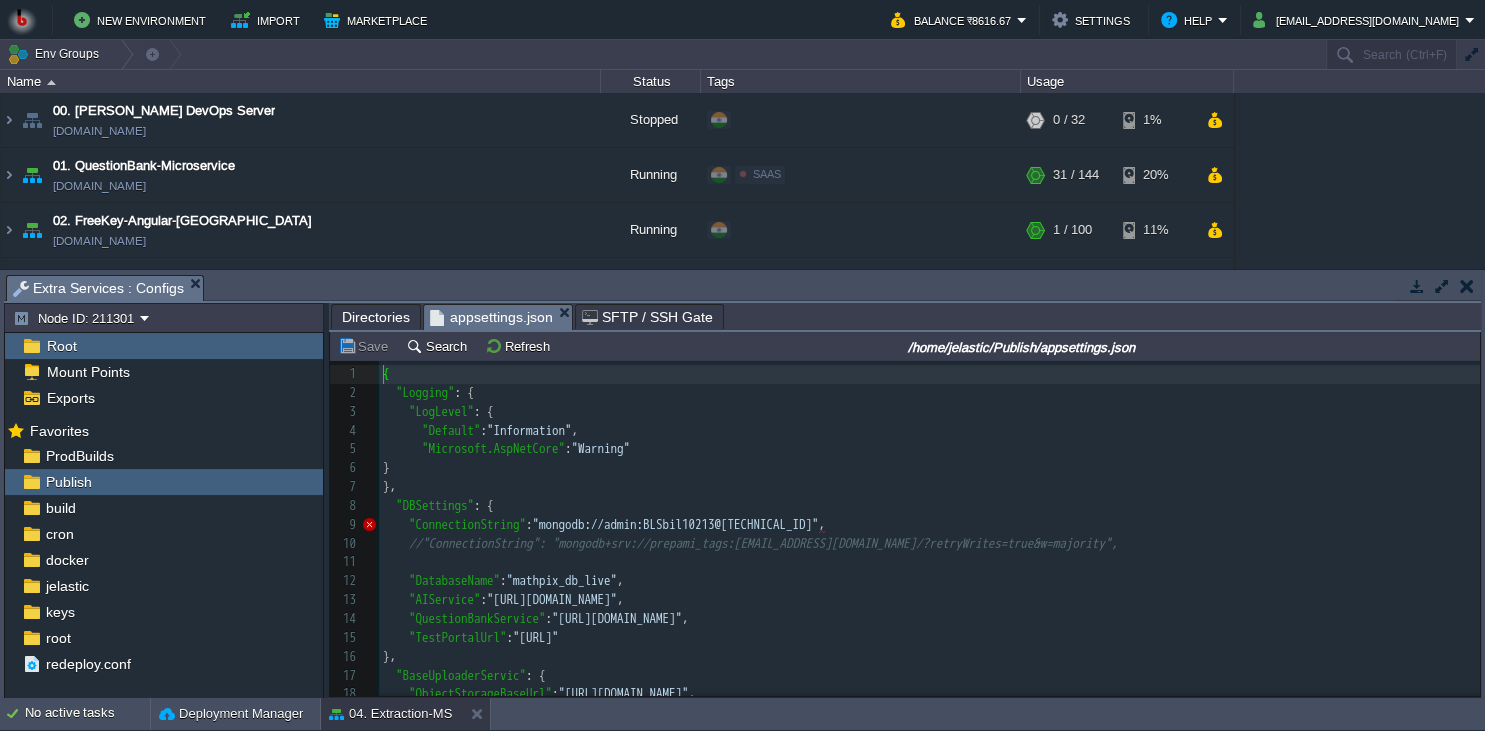 scroll, scrollTop: 7, scrollLeft: 0, axis: vertical 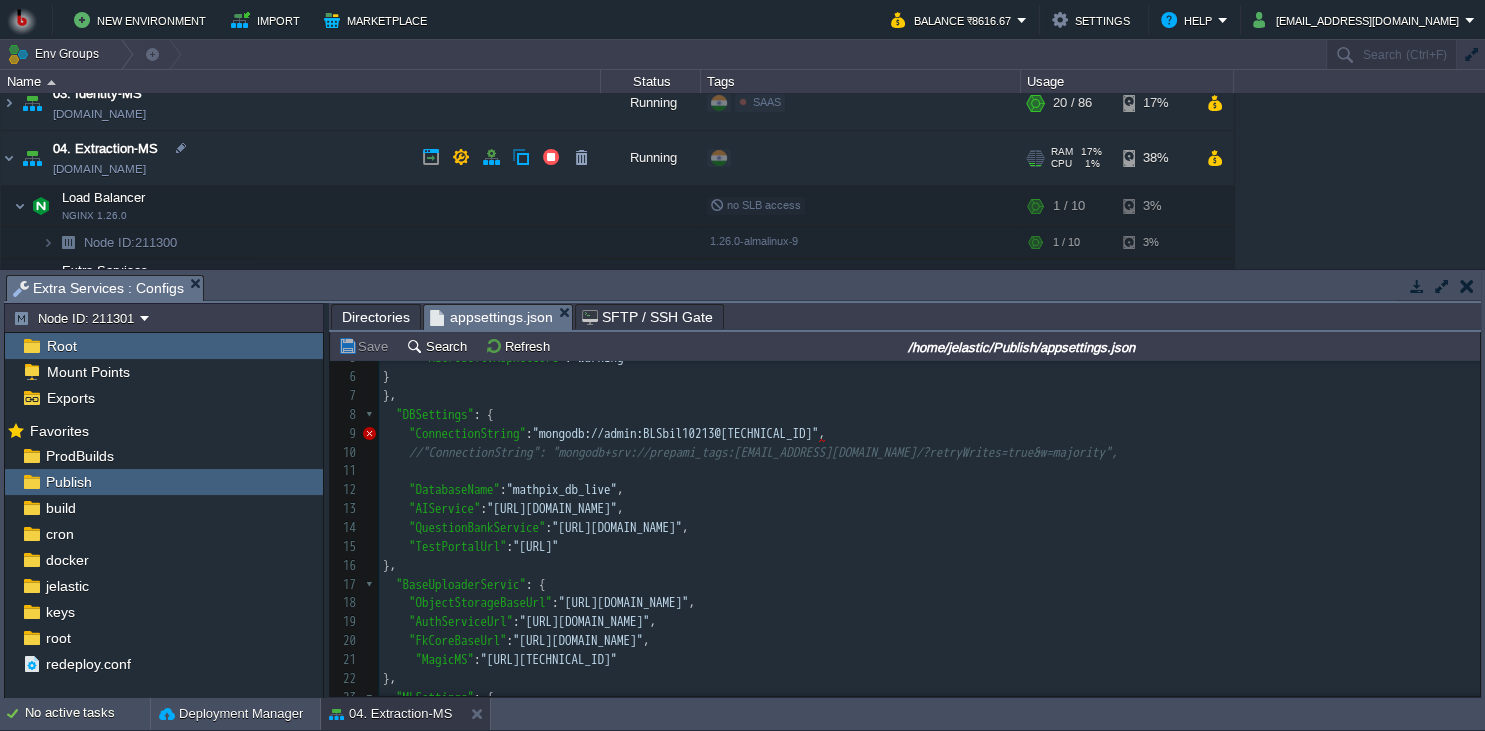 click on "04. Extraction-MS [DOMAIN_NAME]" at bounding box center (301, 158) 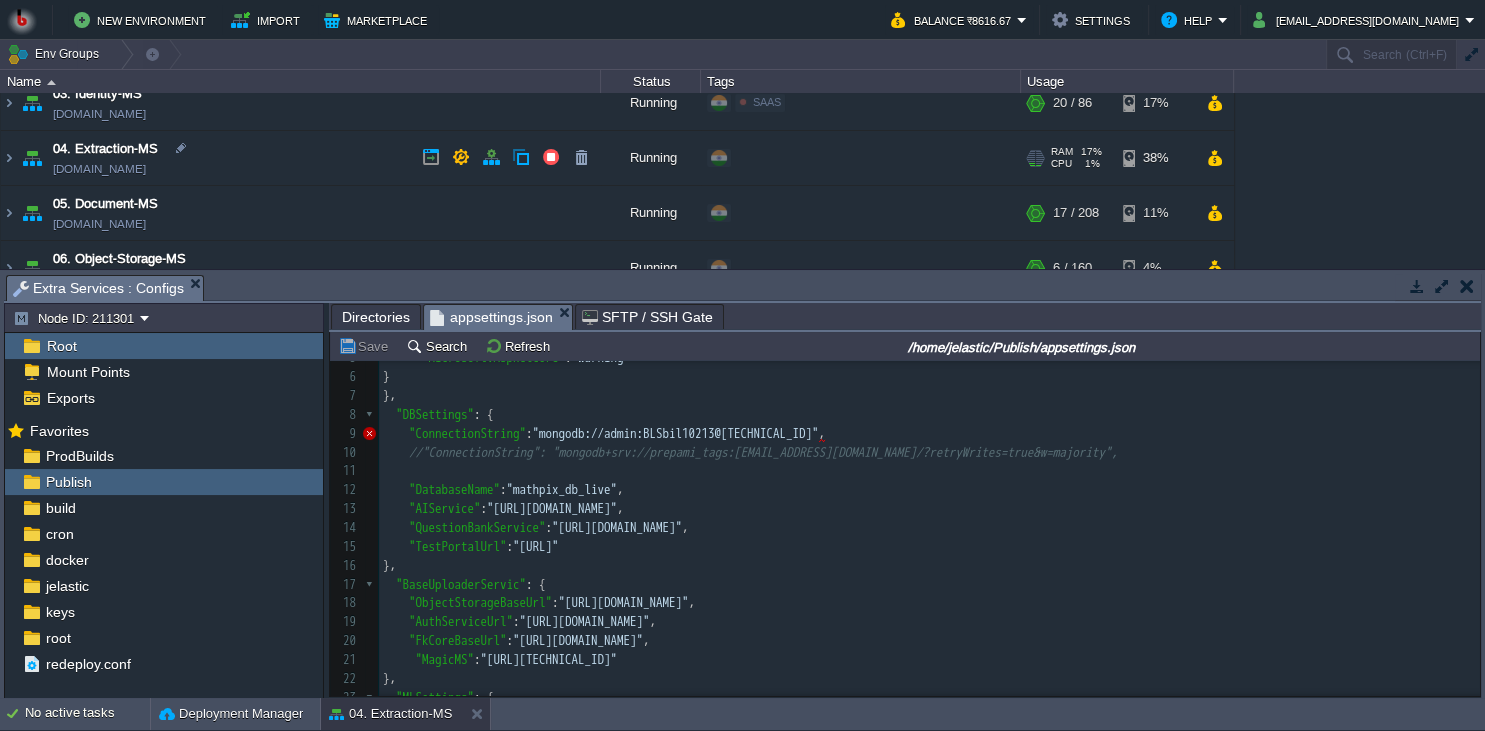 scroll, scrollTop: 274, scrollLeft: 0, axis: vertical 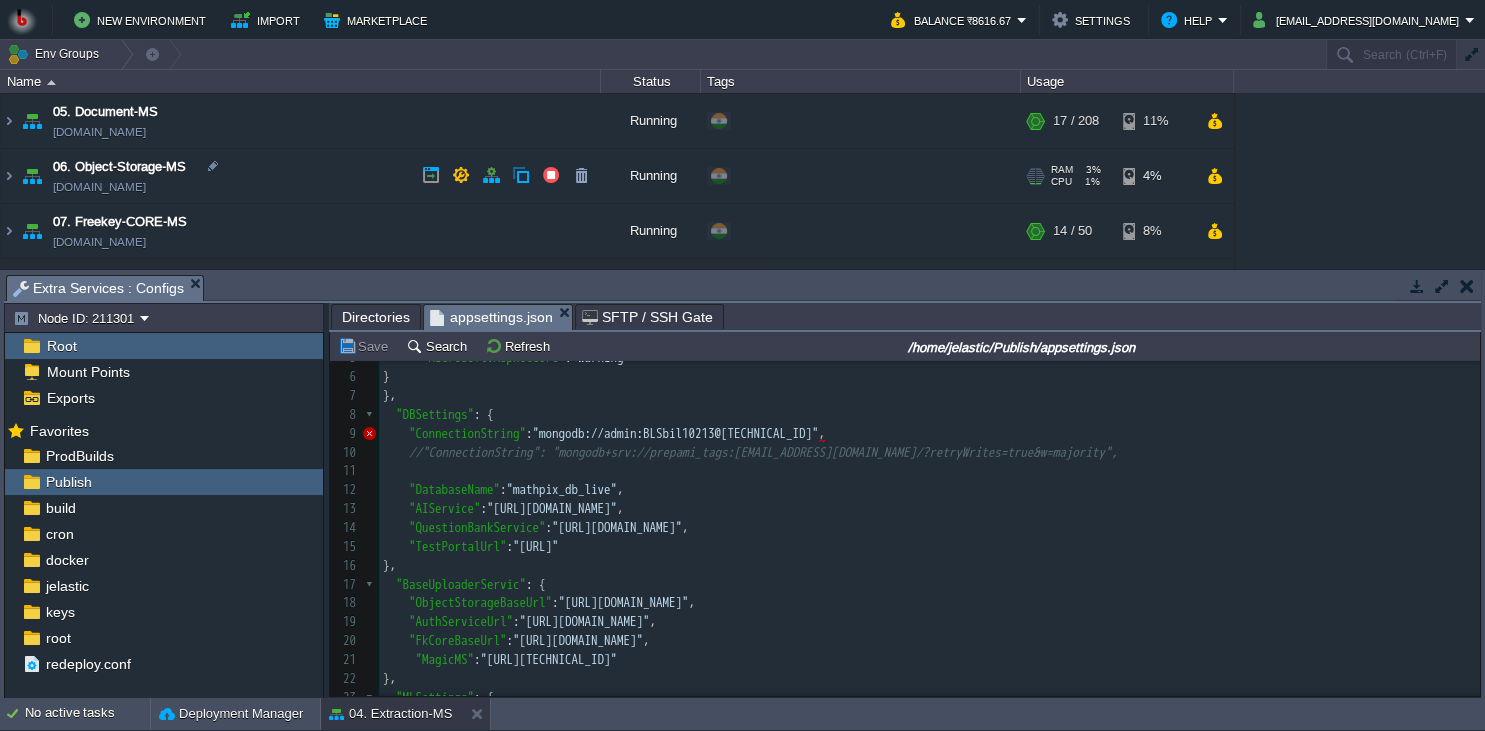 click on "06. Object-Storage-MS [DOMAIN_NAME]" at bounding box center [301, 176] 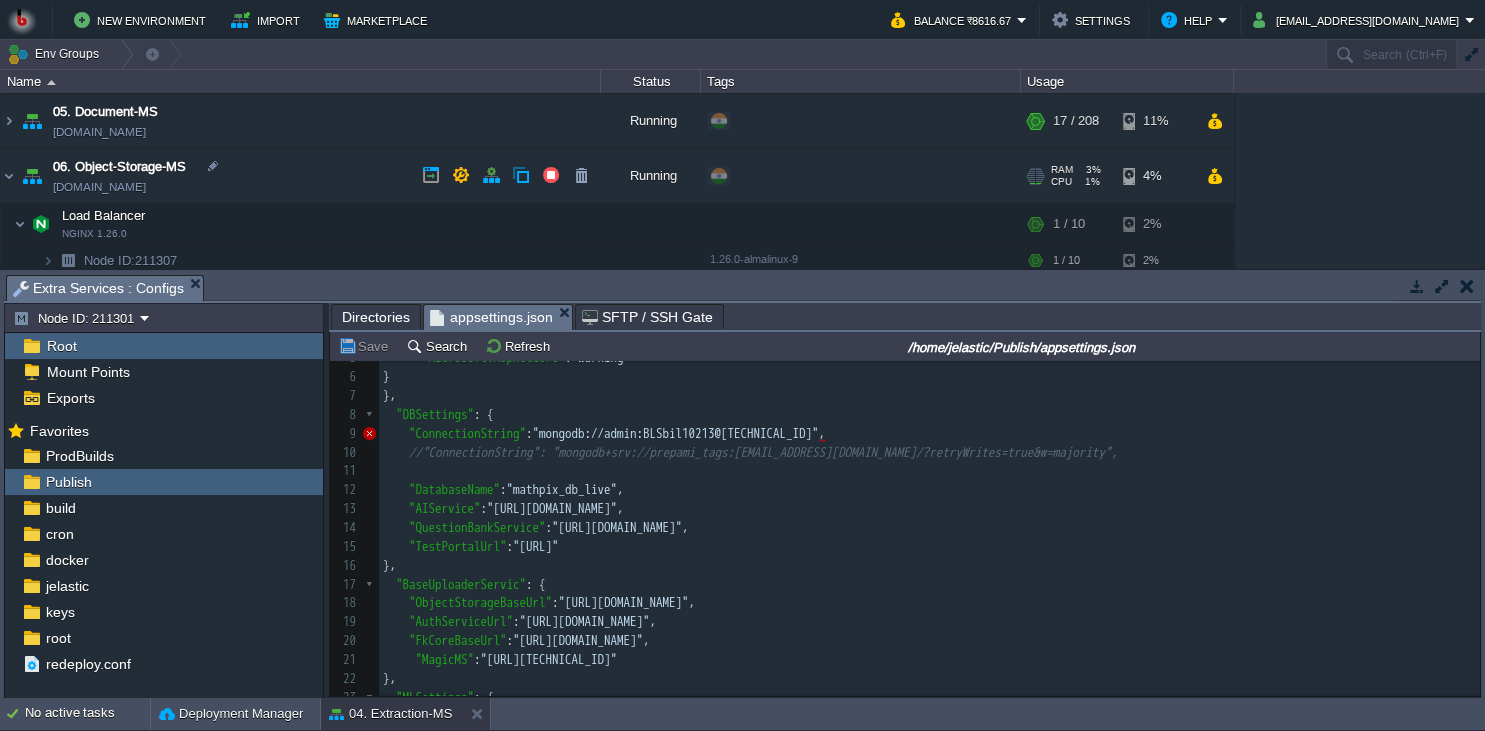 scroll, scrollTop: 365, scrollLeft: 0, axis: vertical 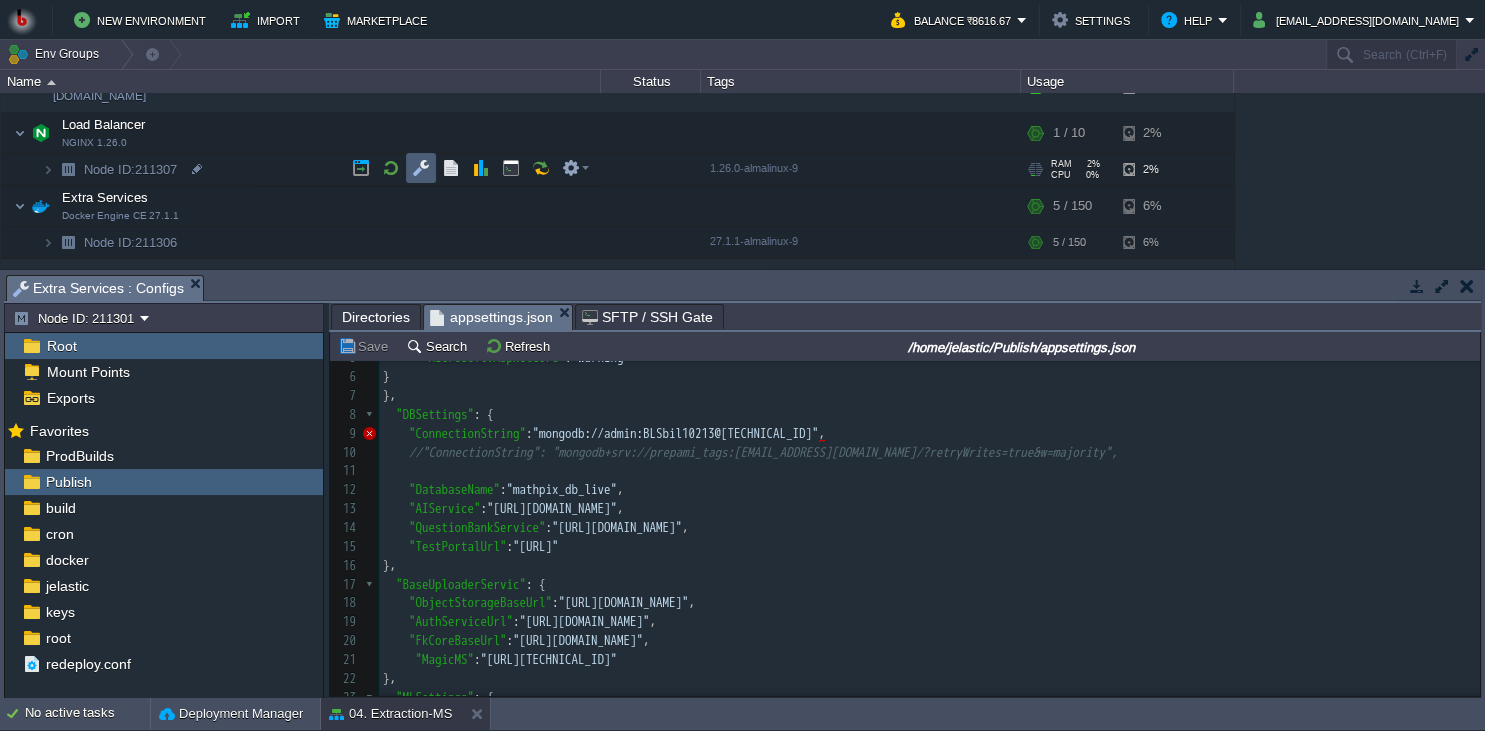 click at bounding box center (421, 168) 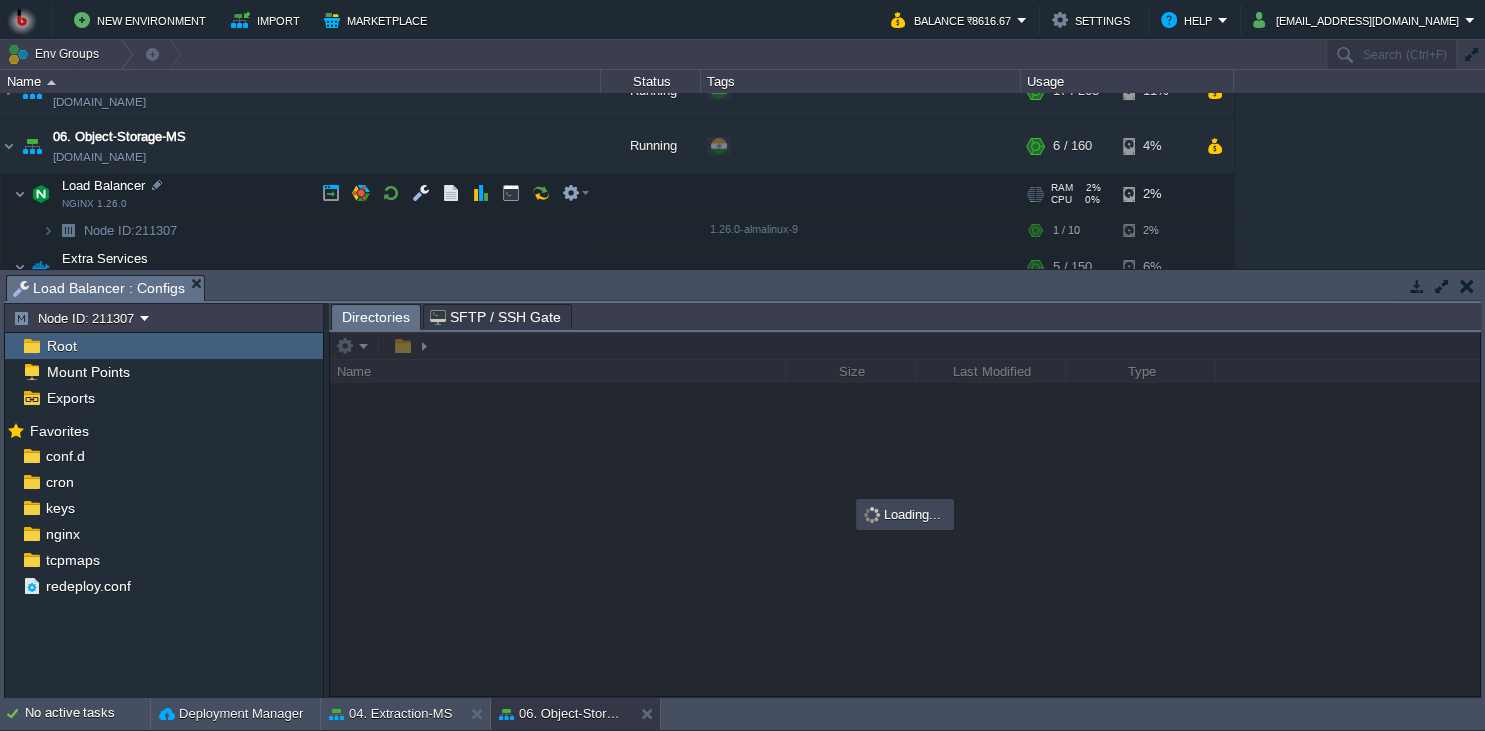 scroll, scrollTop: 274, scrollLeft: 0, axis: vertical 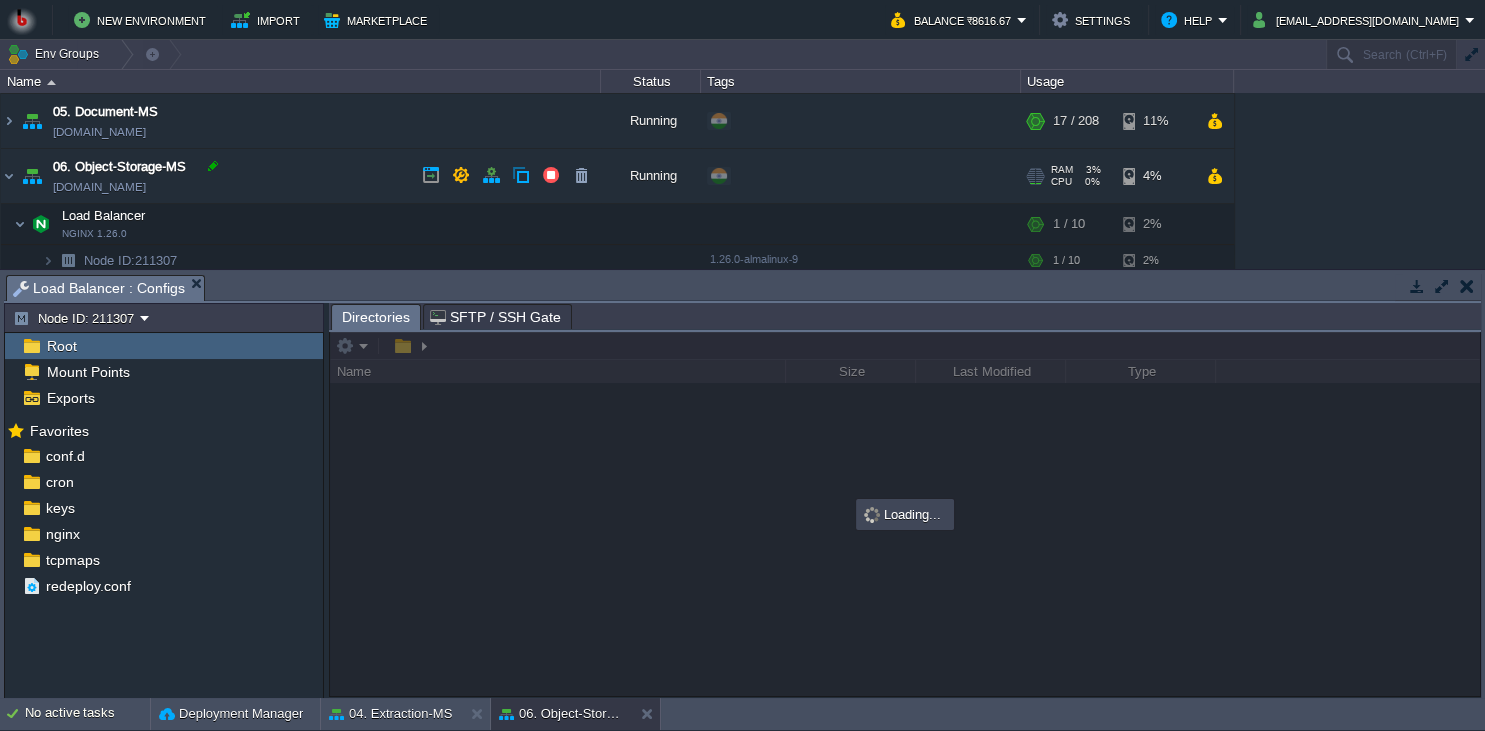 click at bounding box center (213, 166) 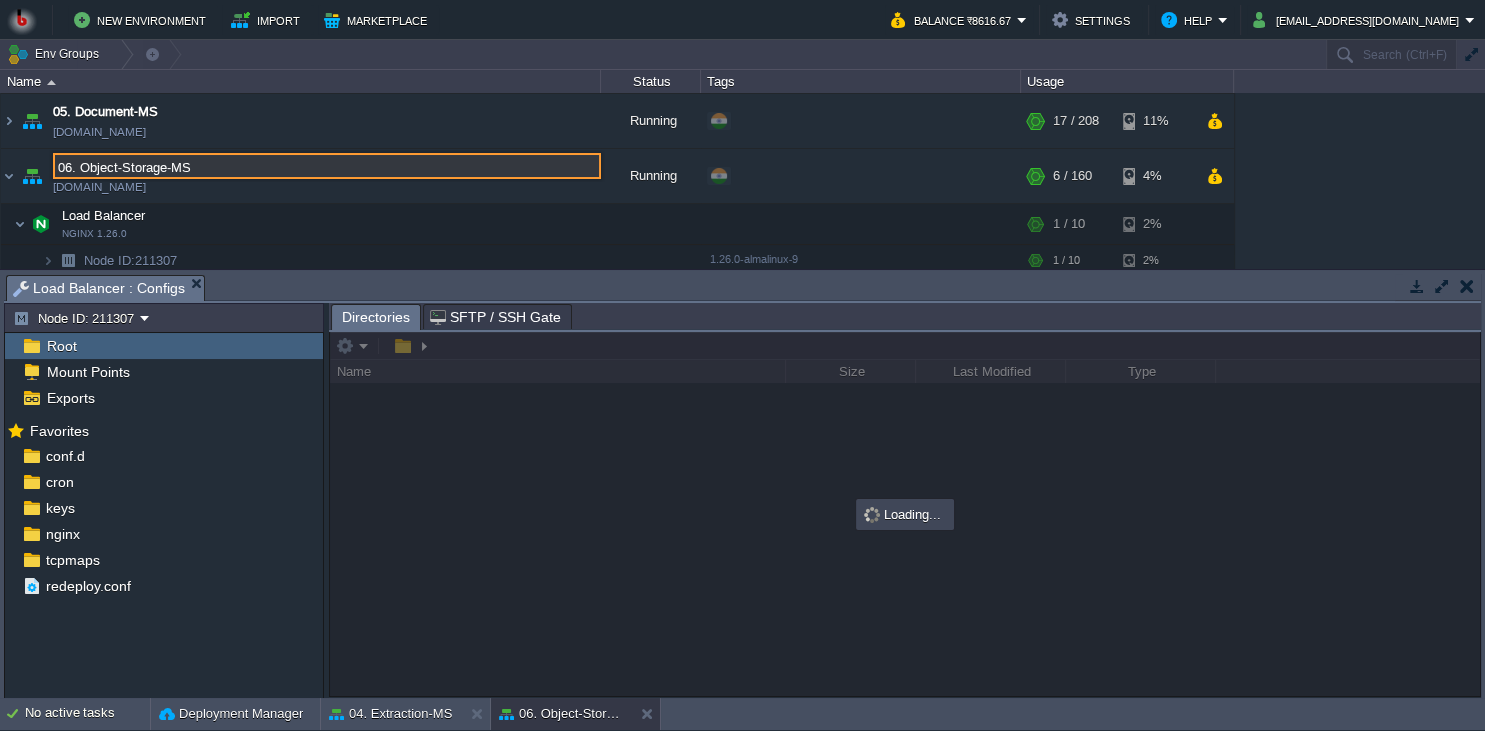 click on "06. Object-Storage-MS" at bounding box center (327, 166) 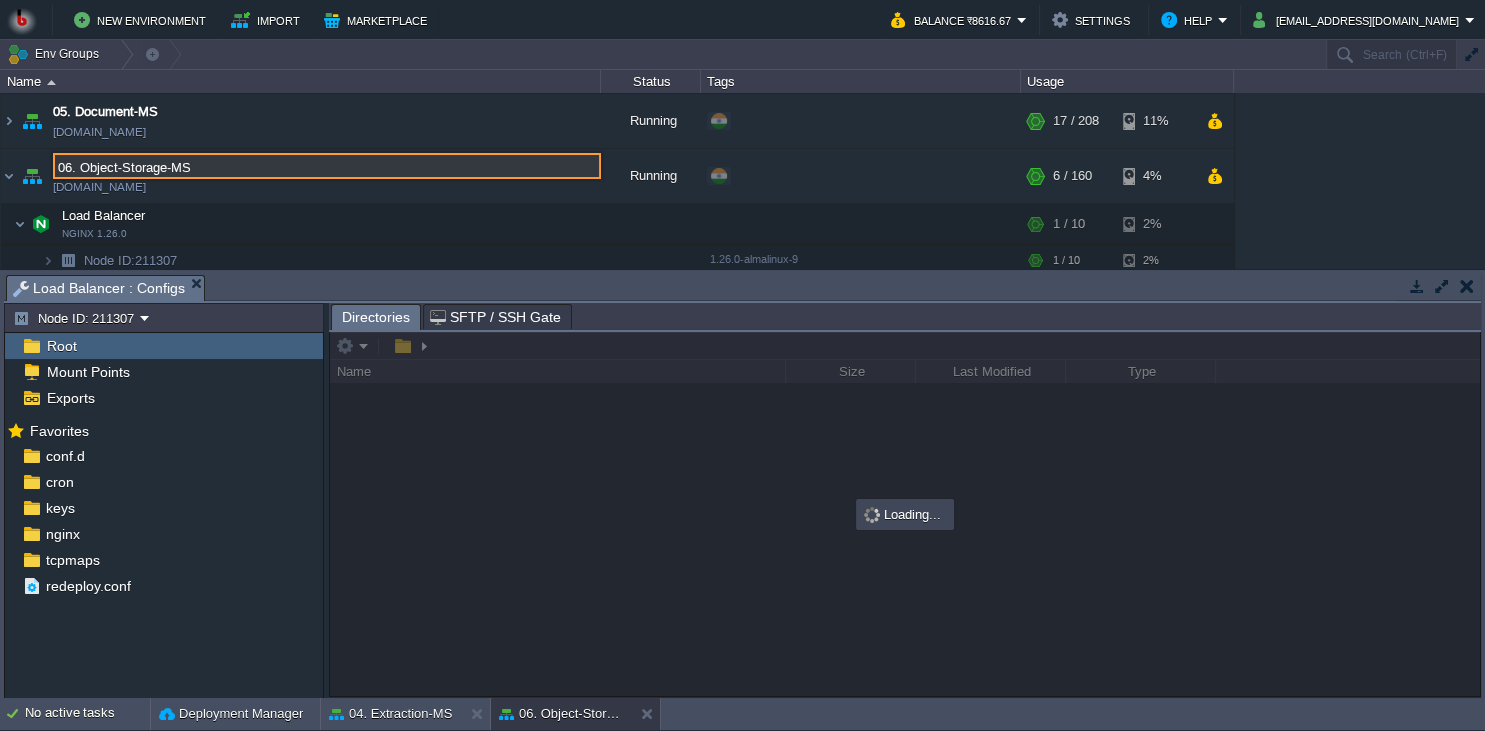 click on "06. Object-Storage-MS" at bounding box center [327, 166] 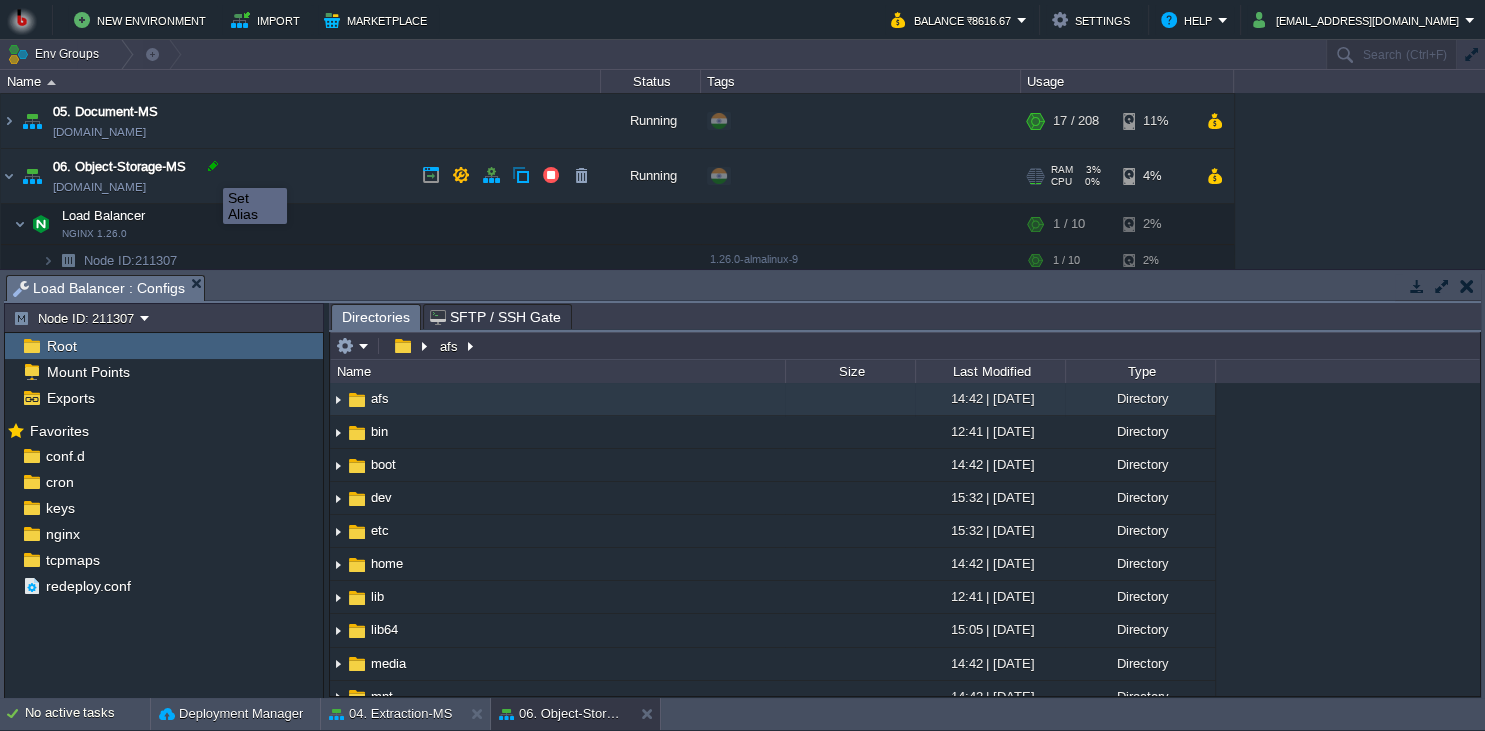click at bounding box center [213, 166] 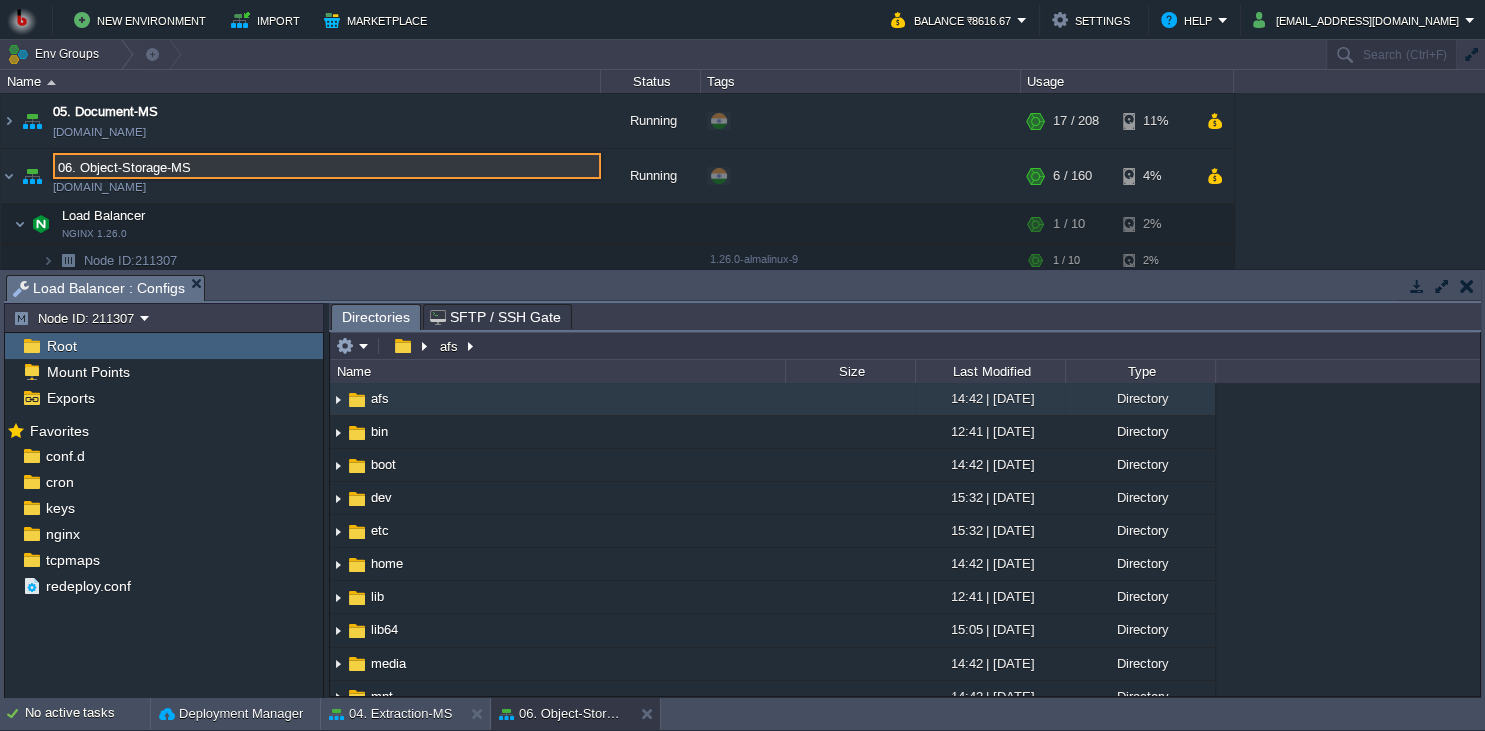 click on "06. Object-Storage-MS" at bounding box center [327, 166] 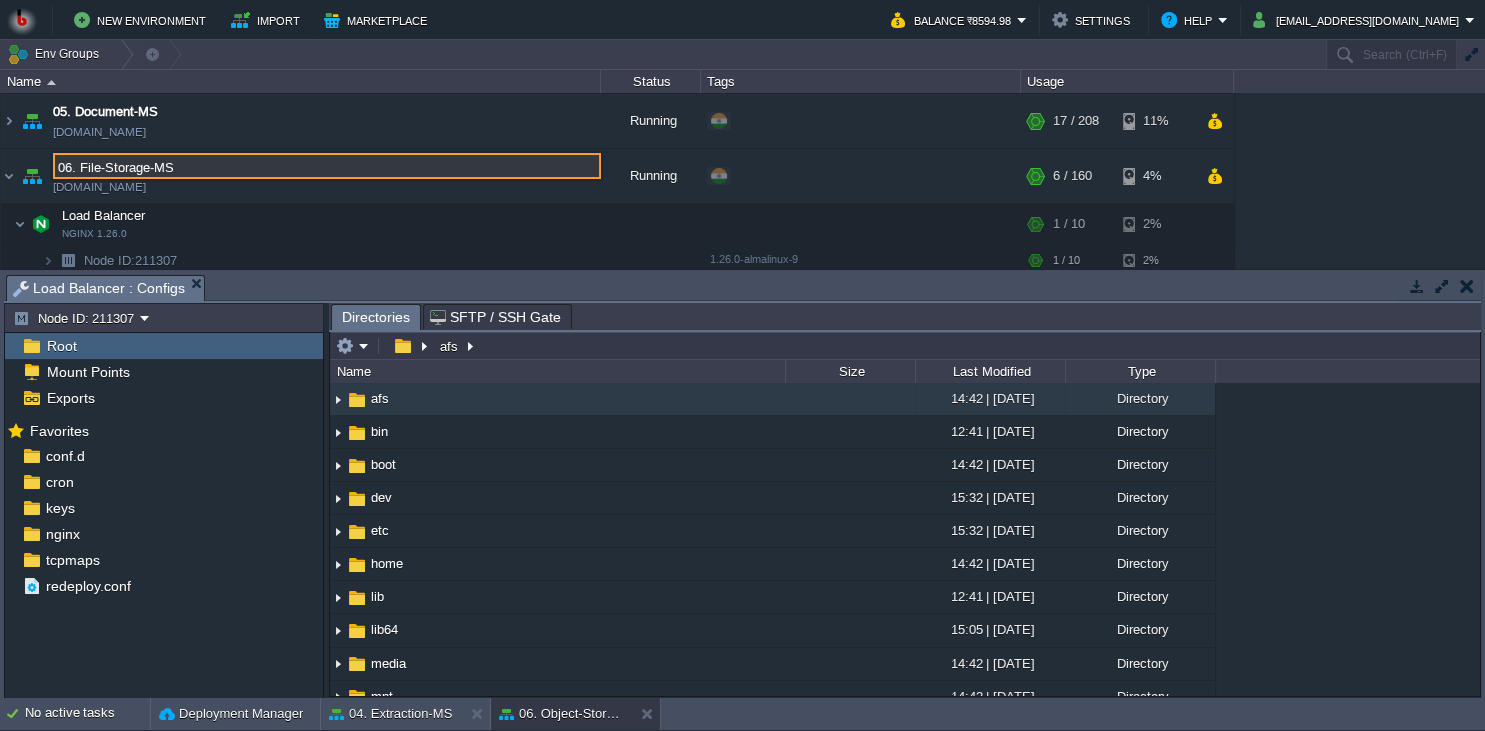 type on "06. File-Storage-MS" 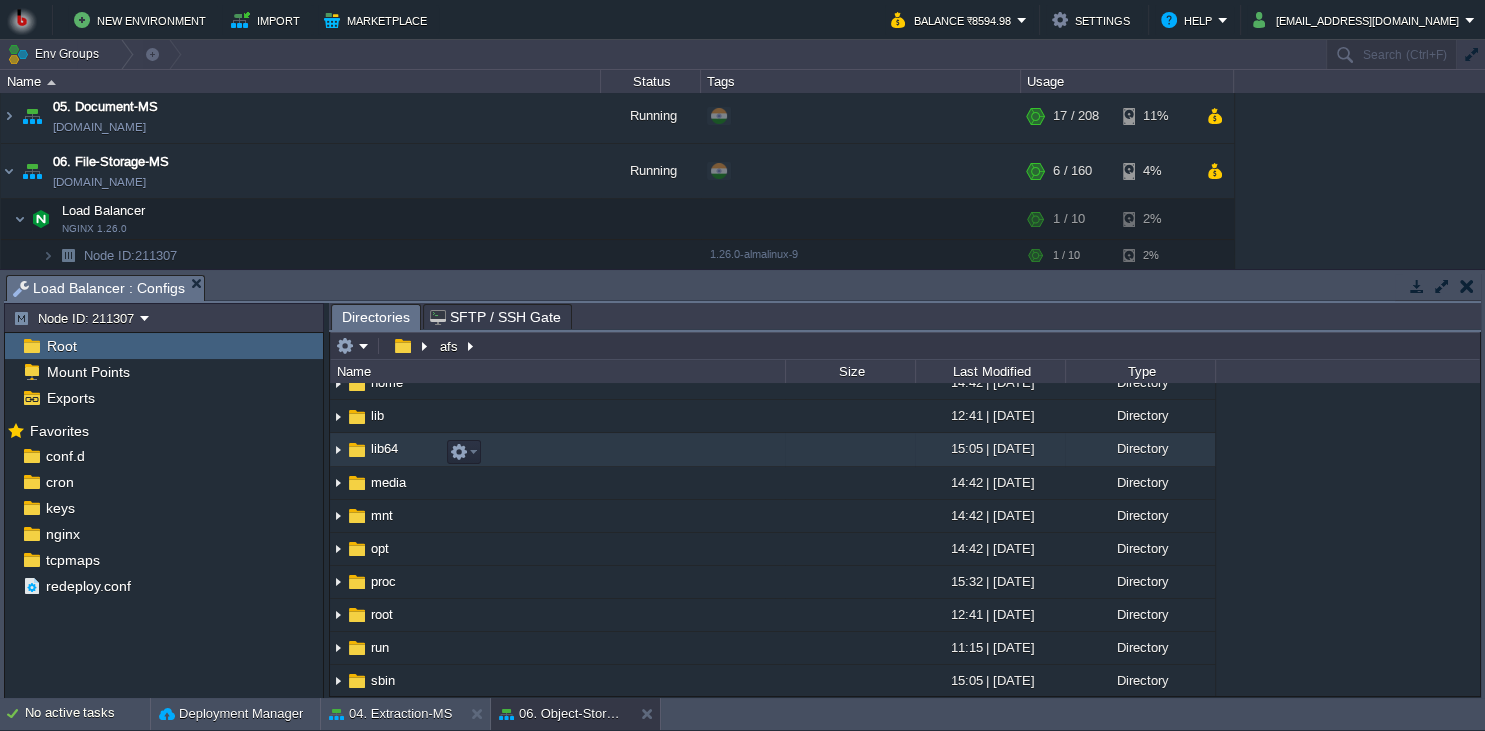 scroll, scrollTop: 182, scrollLeft: 0, axis: vertical 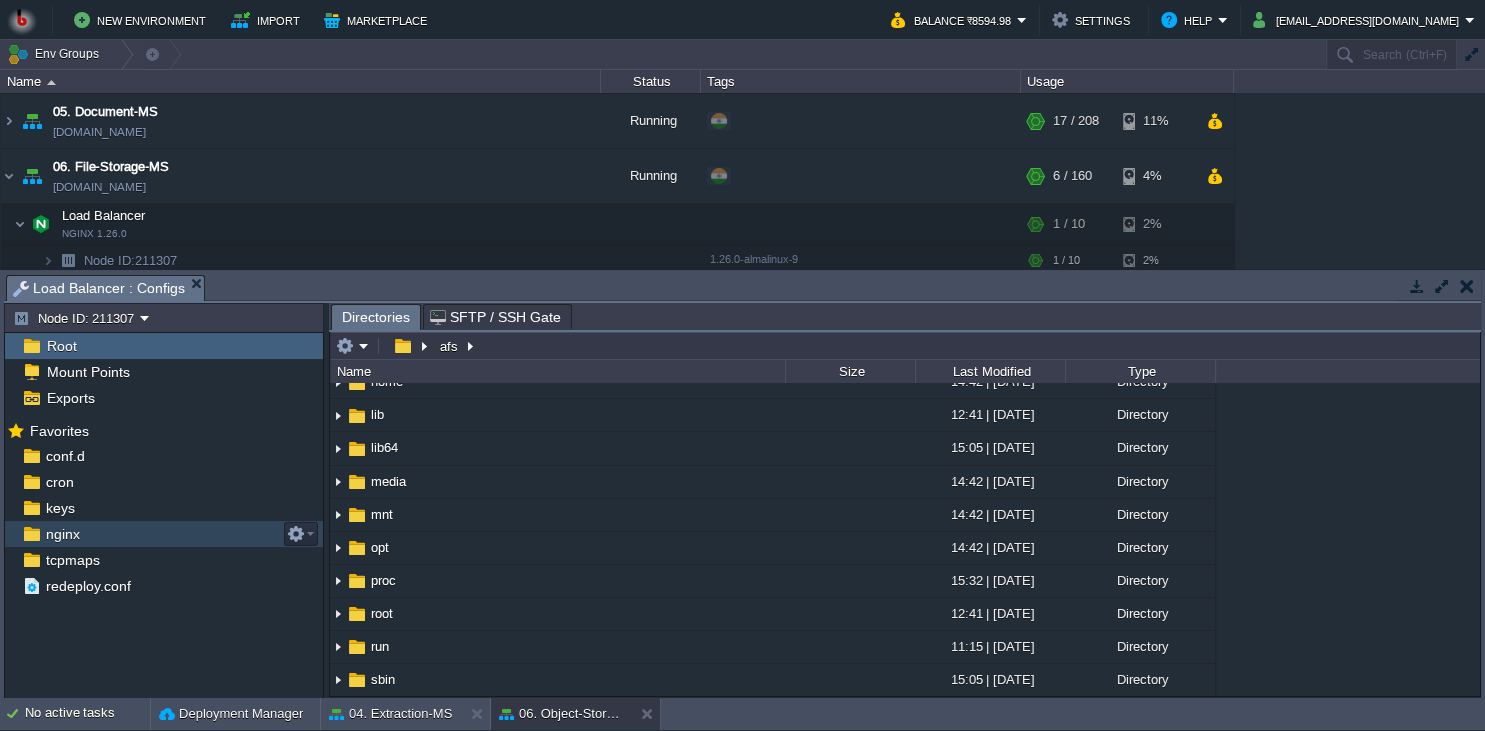 click on "nginx" at bounding box center [164, 534] 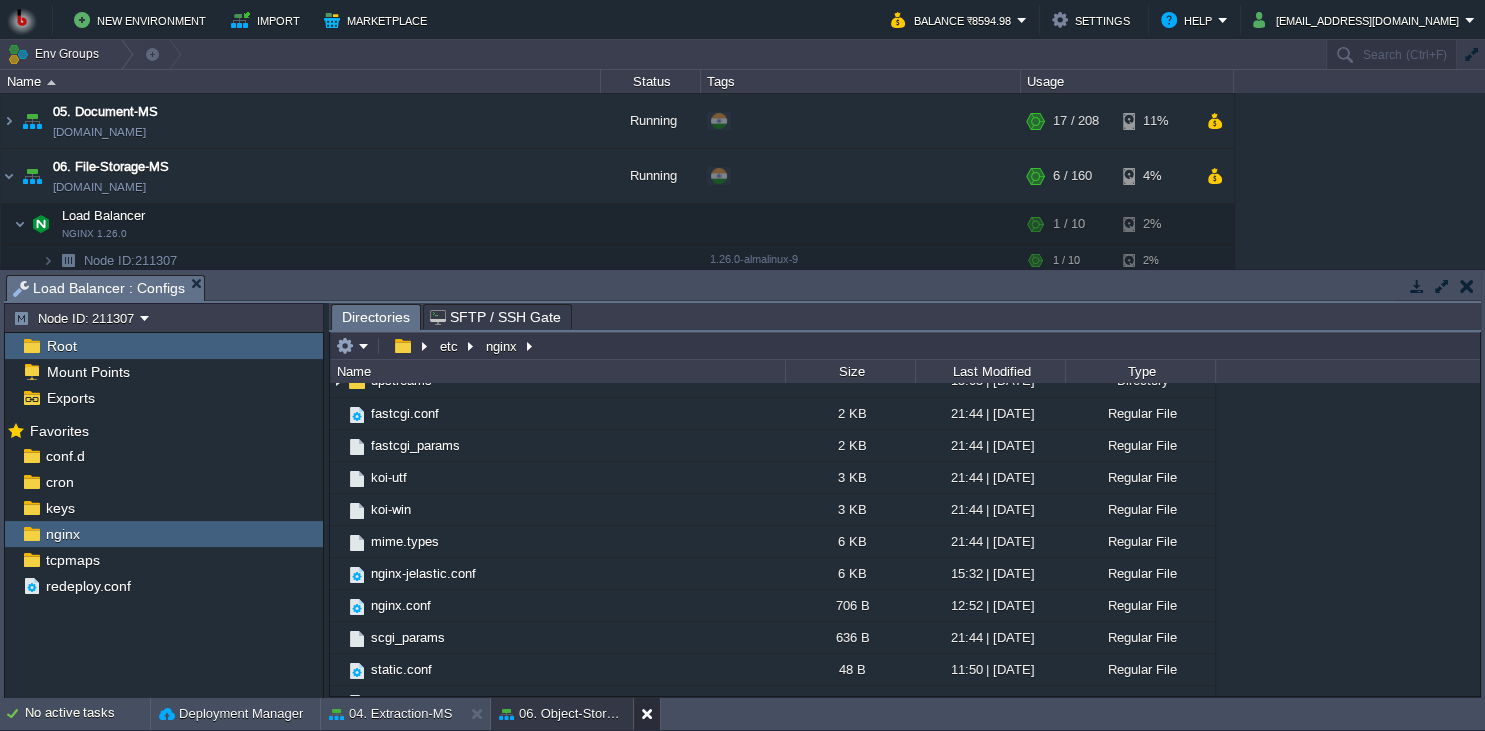 click at bounding box center (651, 714) 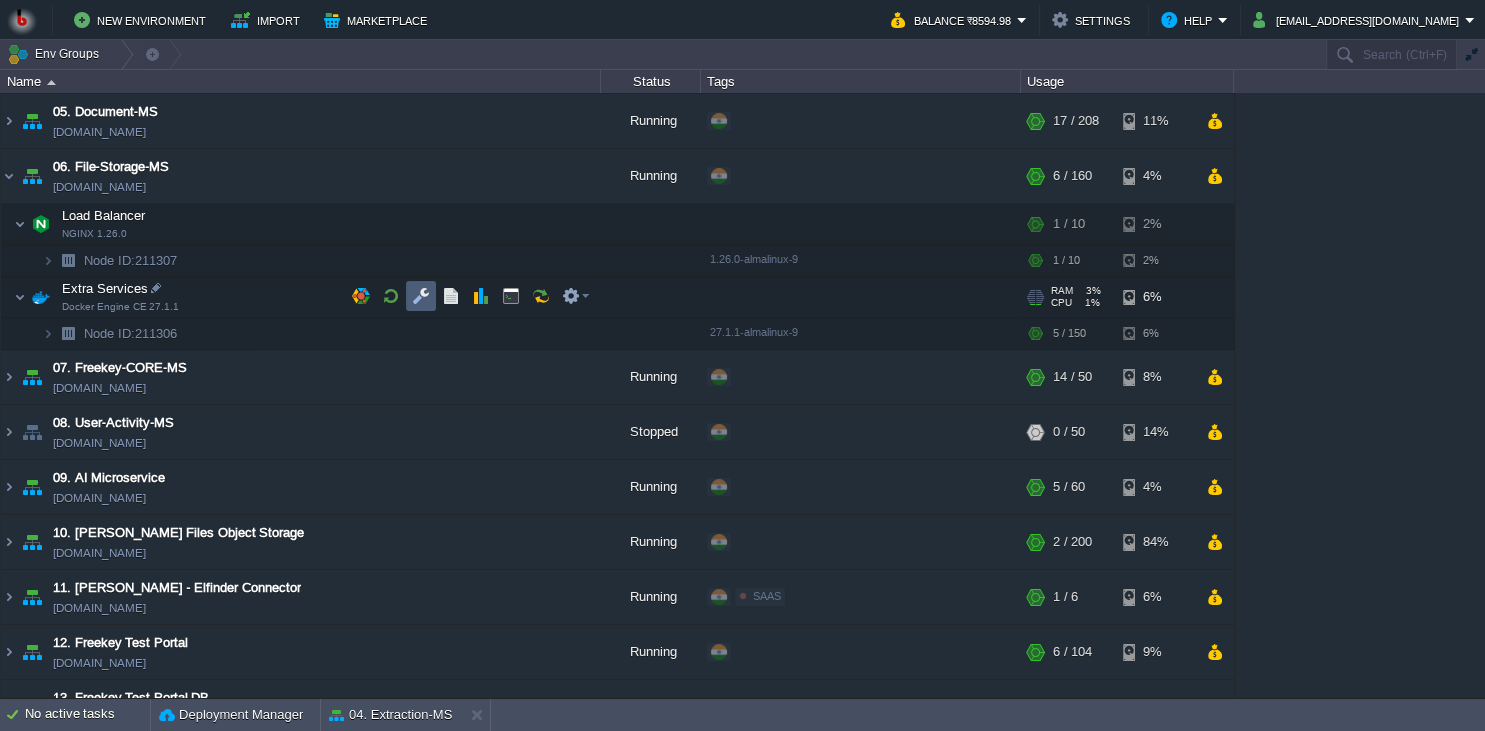 click at bounding box center (421, 296) 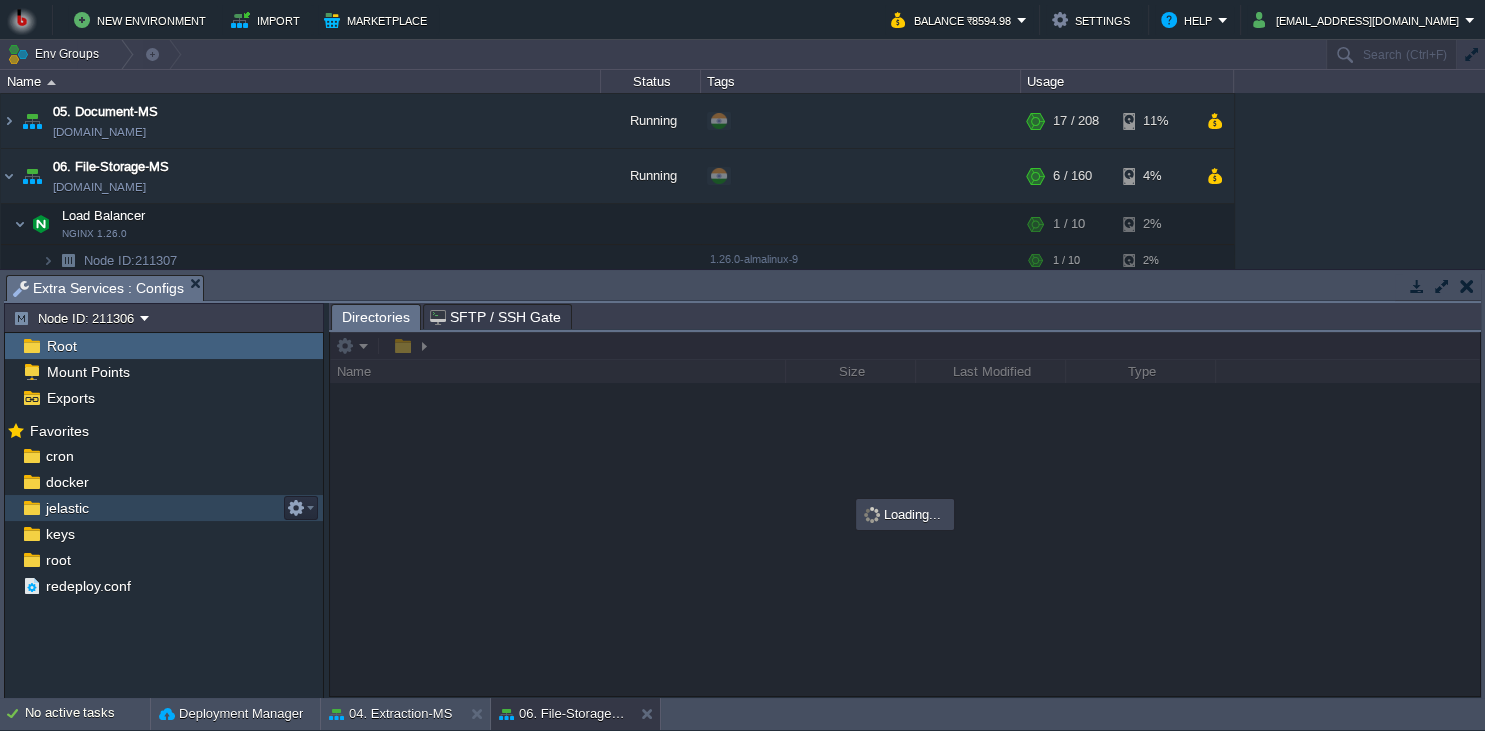 click on "jelastic" at bounding box center [164, 508] 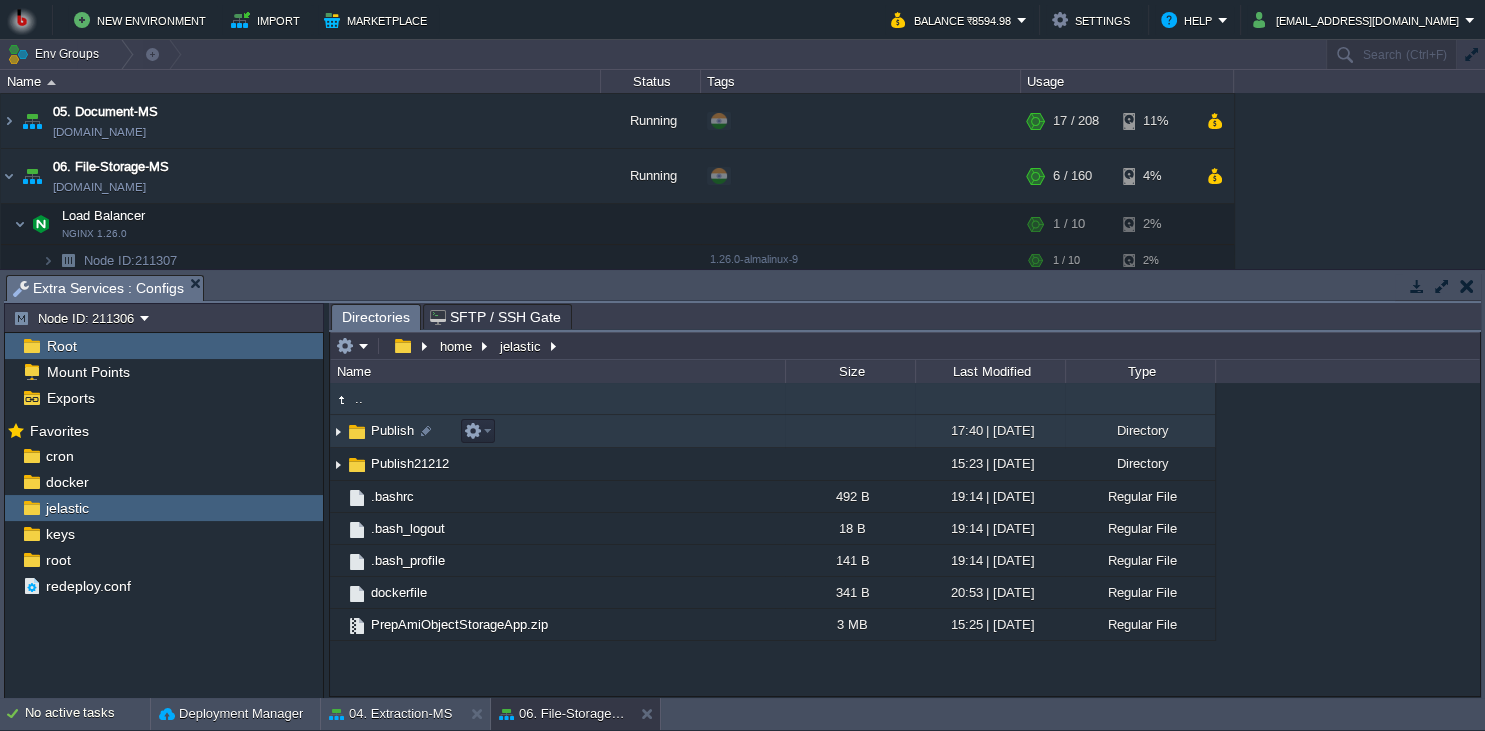 click on "Publish" at bounding box center (557, 431) 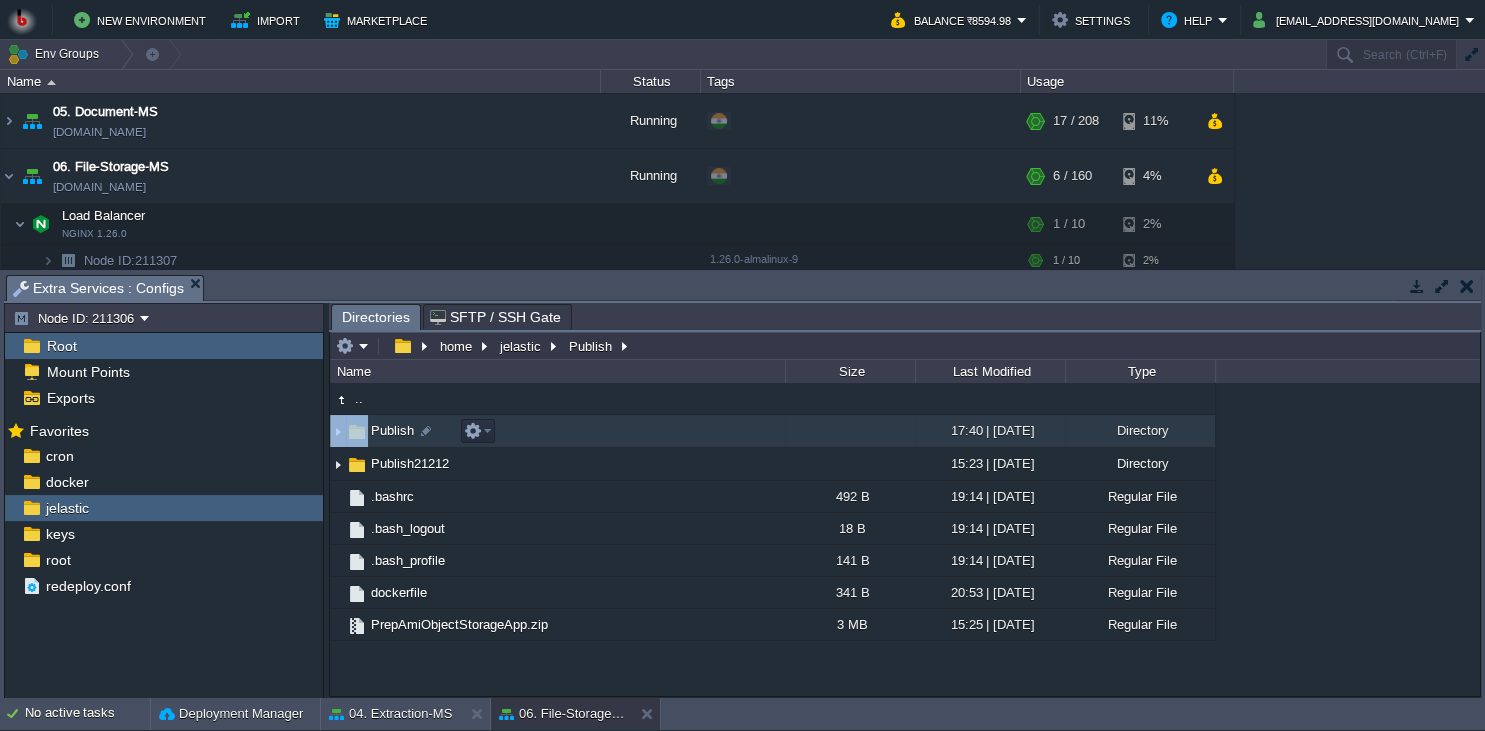 click on "Publish" at bounding box center (557, 431) 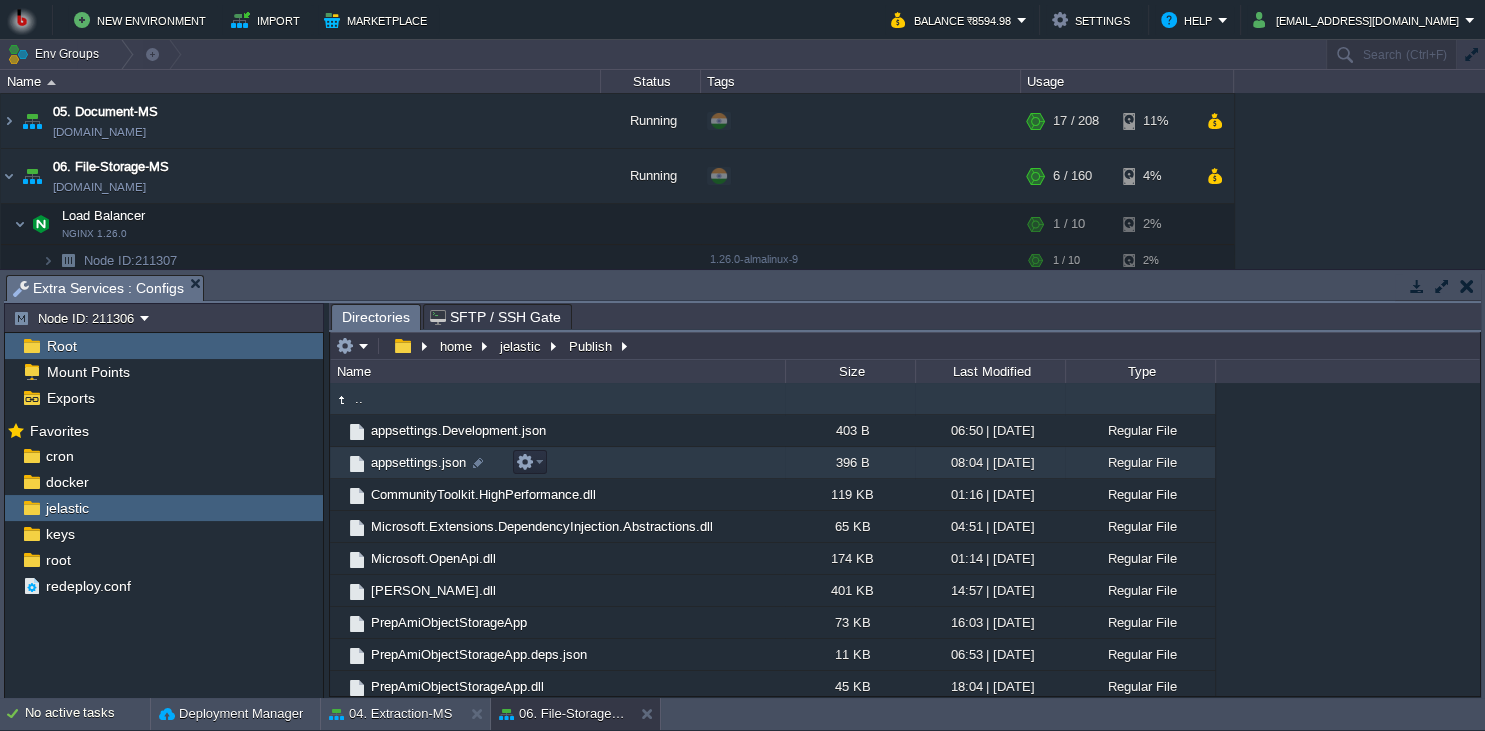click on "appsettings.json" at bounding box center (557, 463) 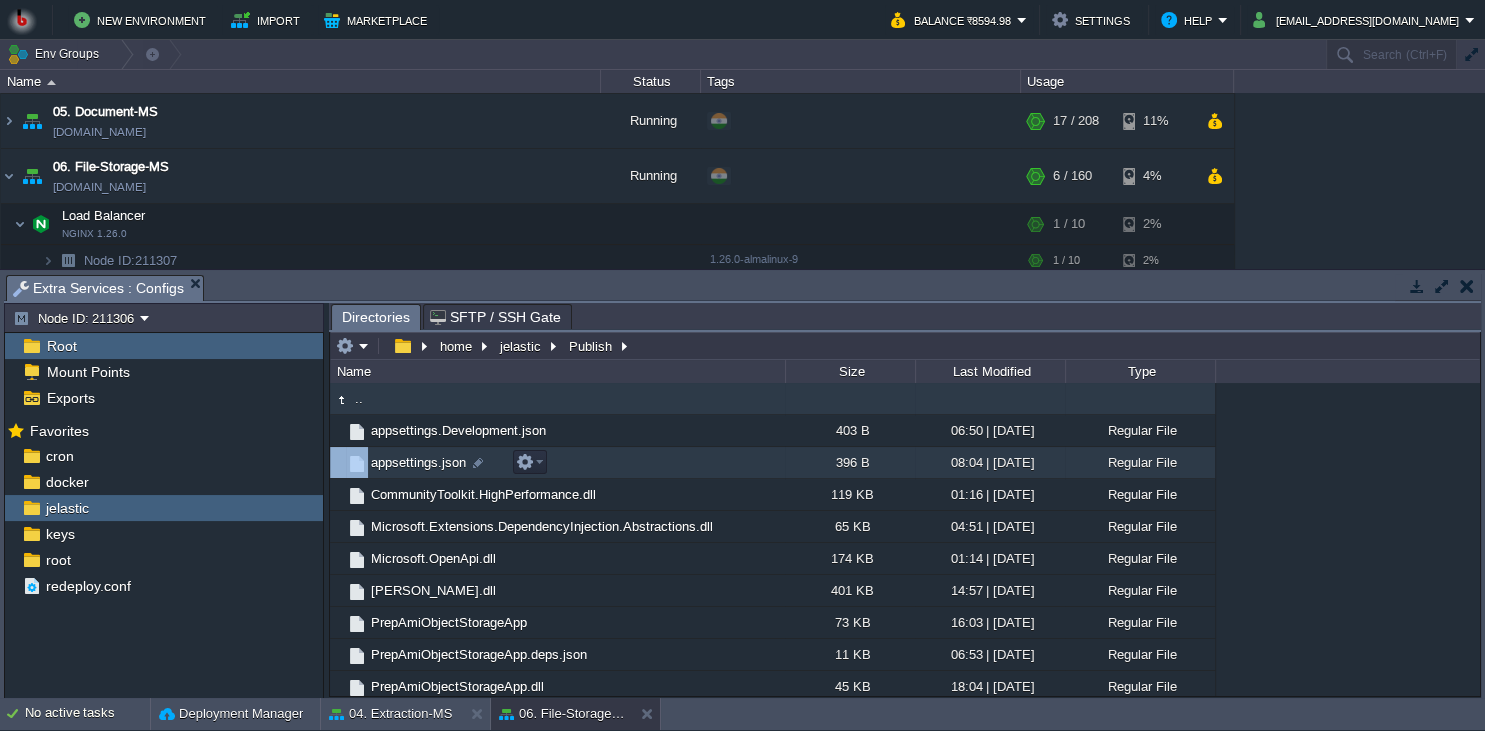 click on "appsettings.json" at bounding box center [557, 463] 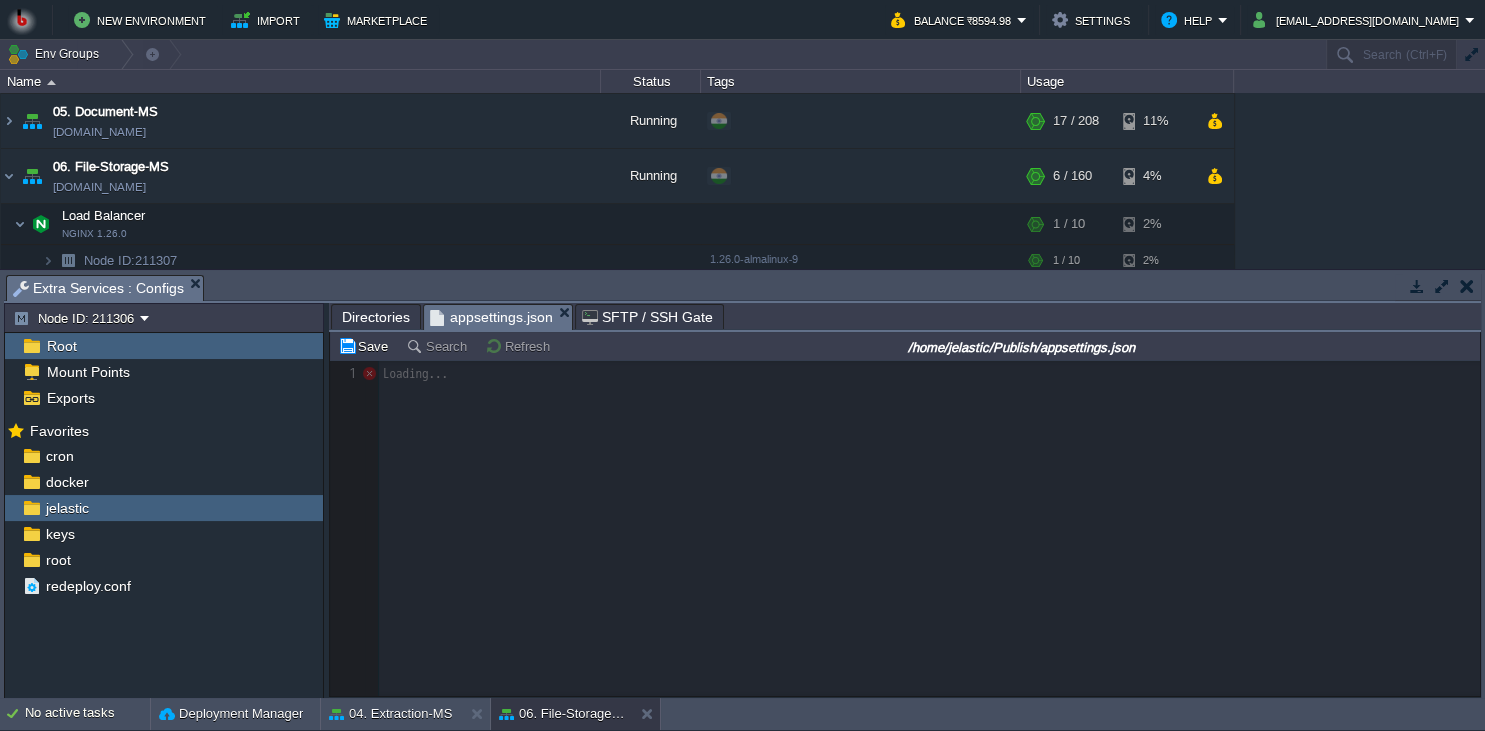 scroll, scrollTop: 7, scrollLeft: 0, axis: vertical 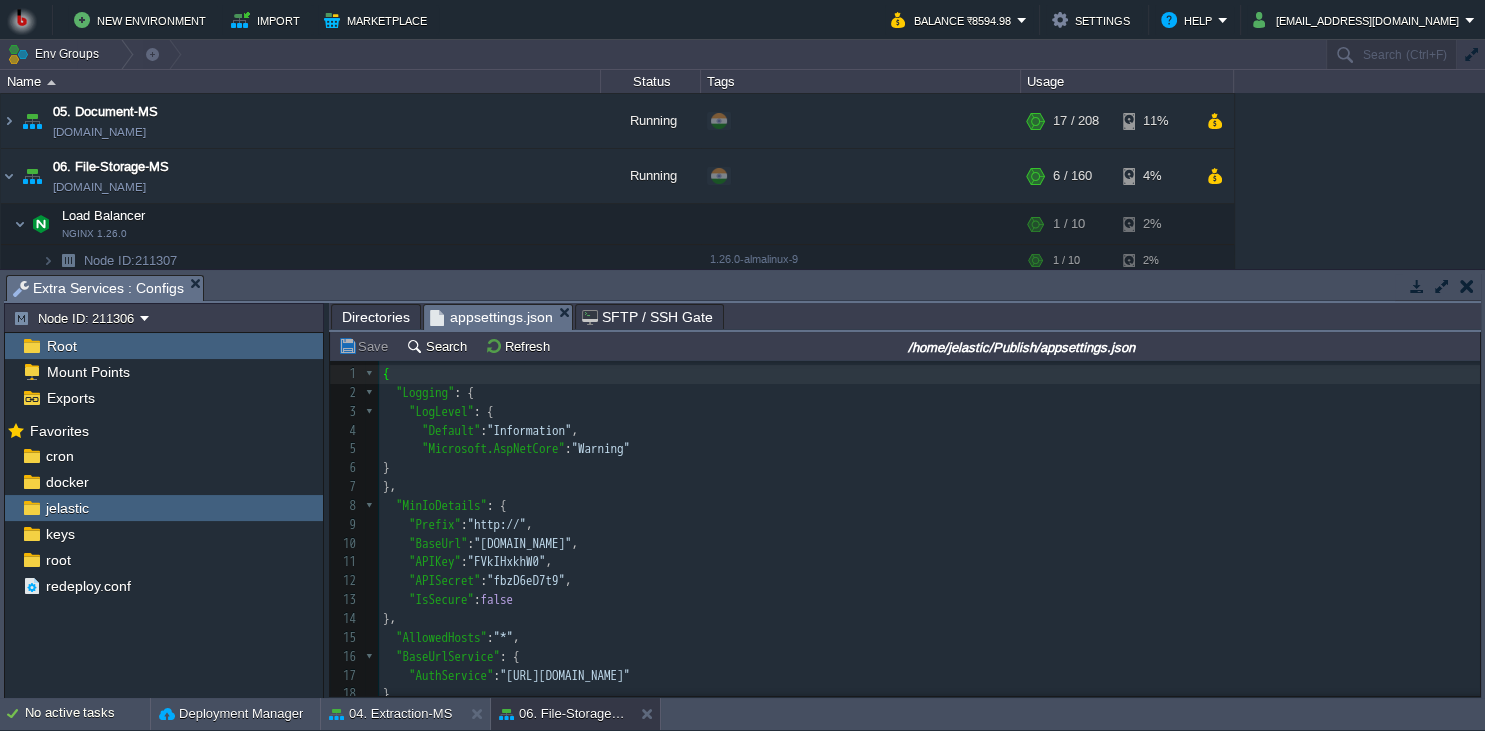 click on ""APISecret" :  "fbzD6eD7t9" ," at bounding box center (929, 581) 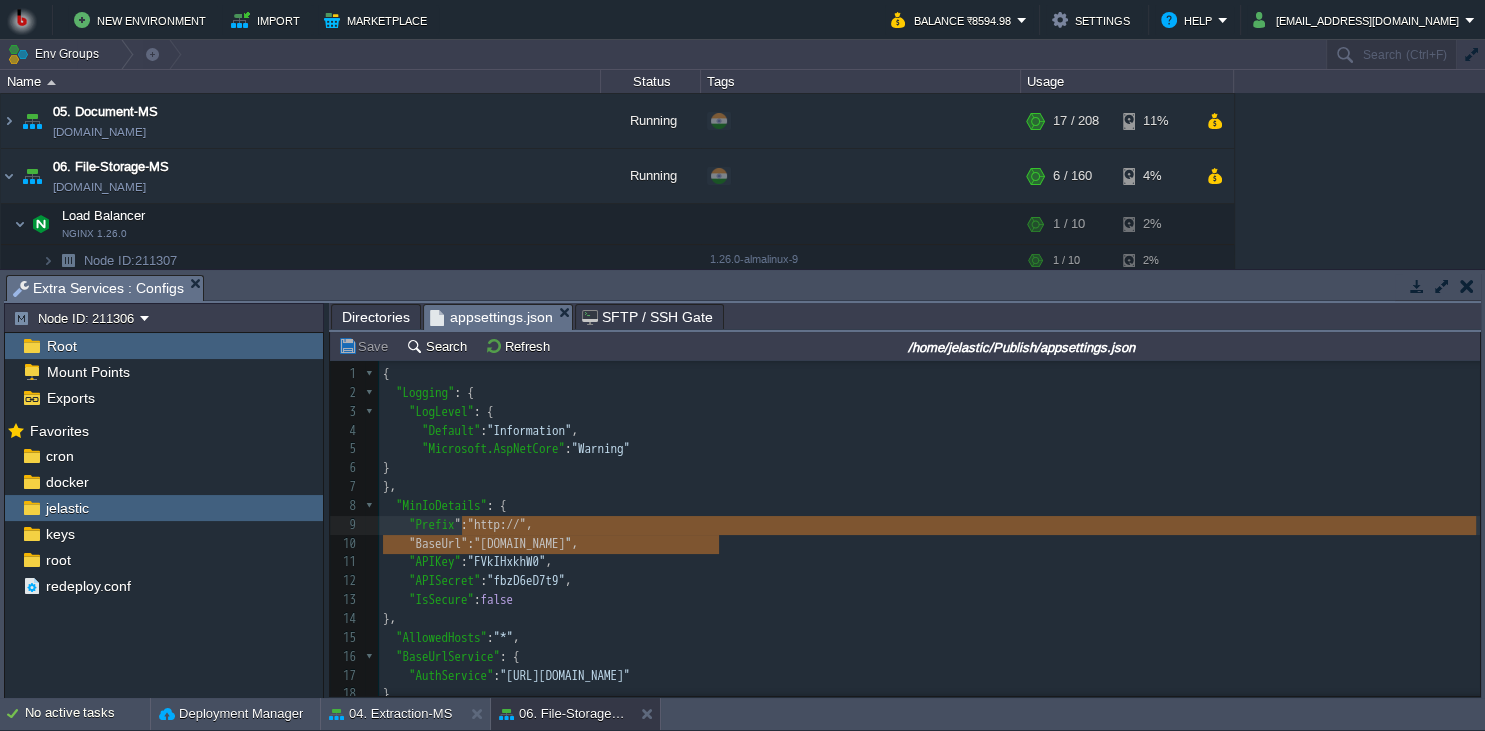 scroll, scrollTop: 6, scrollLeft: 336, axis: both 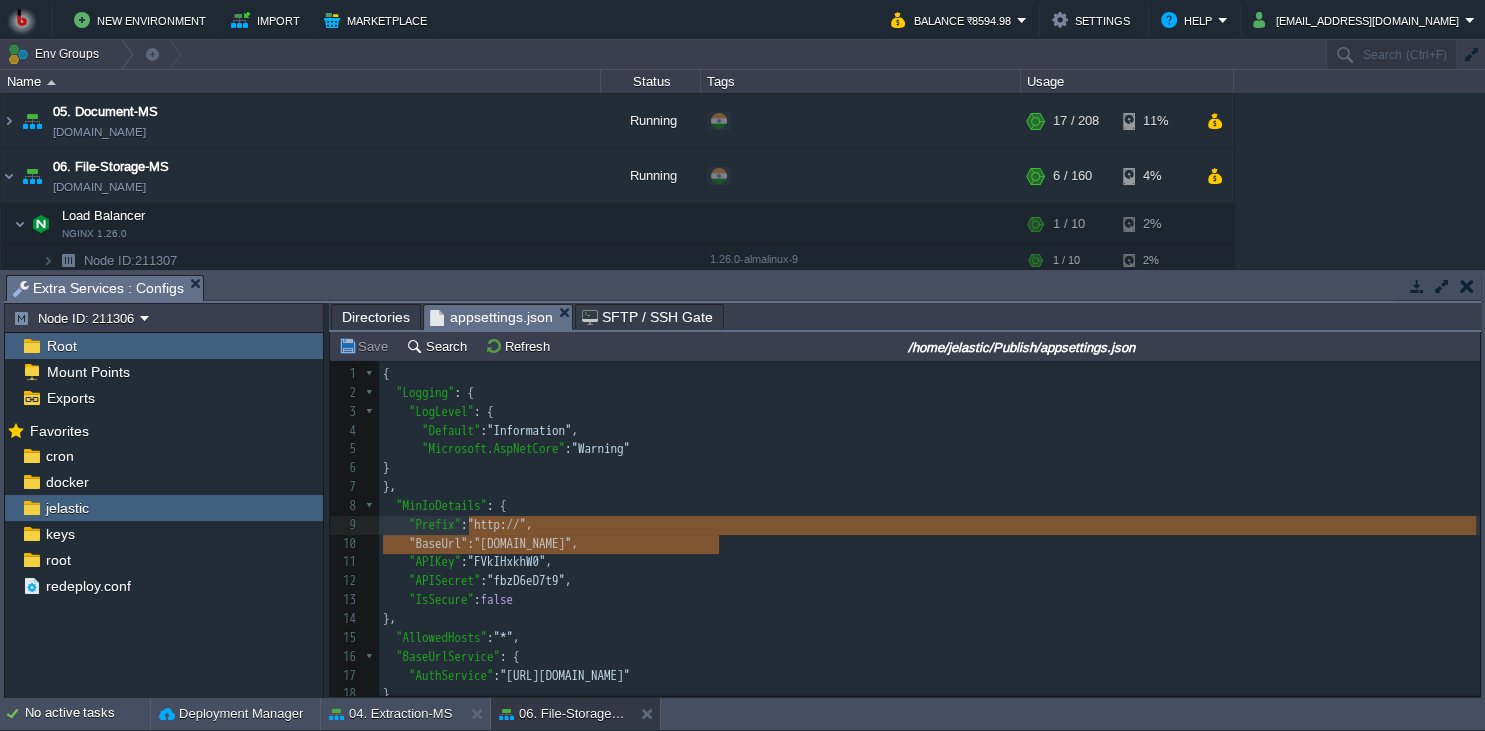type on "http://",
"BaseUrl": "[DOMAIN_NAME]" 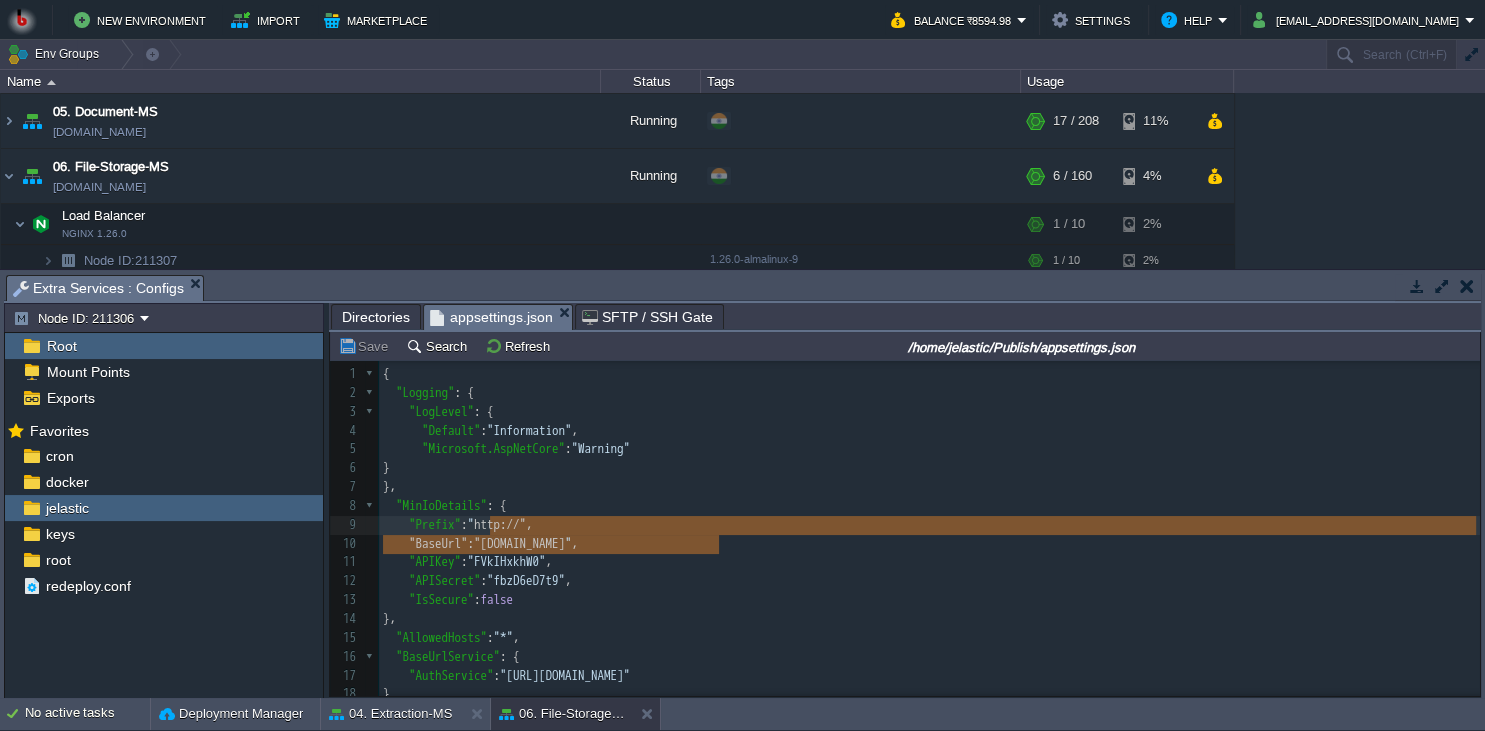 drag, startPoint x: 720, startPoint y: 552, endPoint x: 473, endPoint y: 522, distance: 248.81519 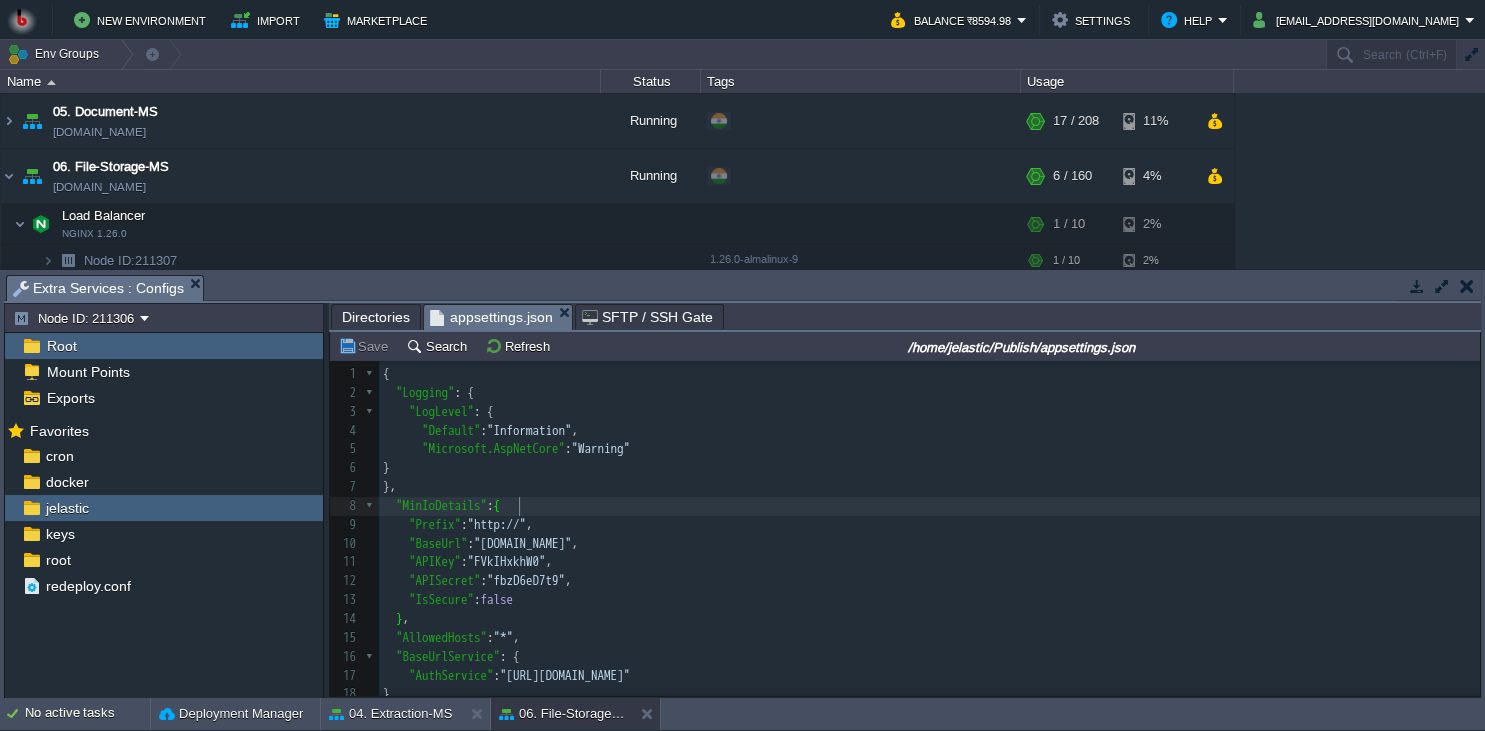 scroll, scrollTop: 0, scrollLeft: 0, axis: both 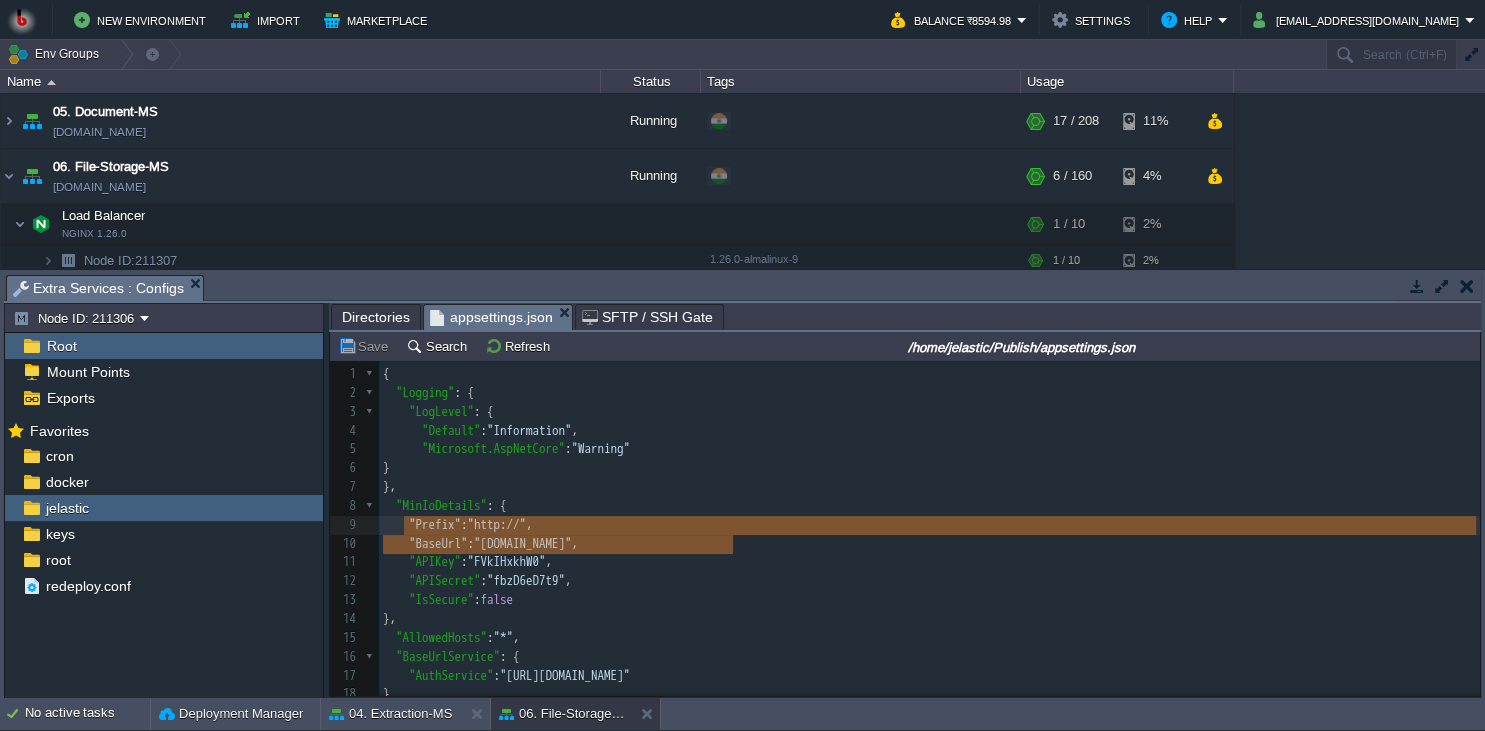 type on ""Prefix": "http://",
"BaseUrl": "[DOMAIN_NAME]"," 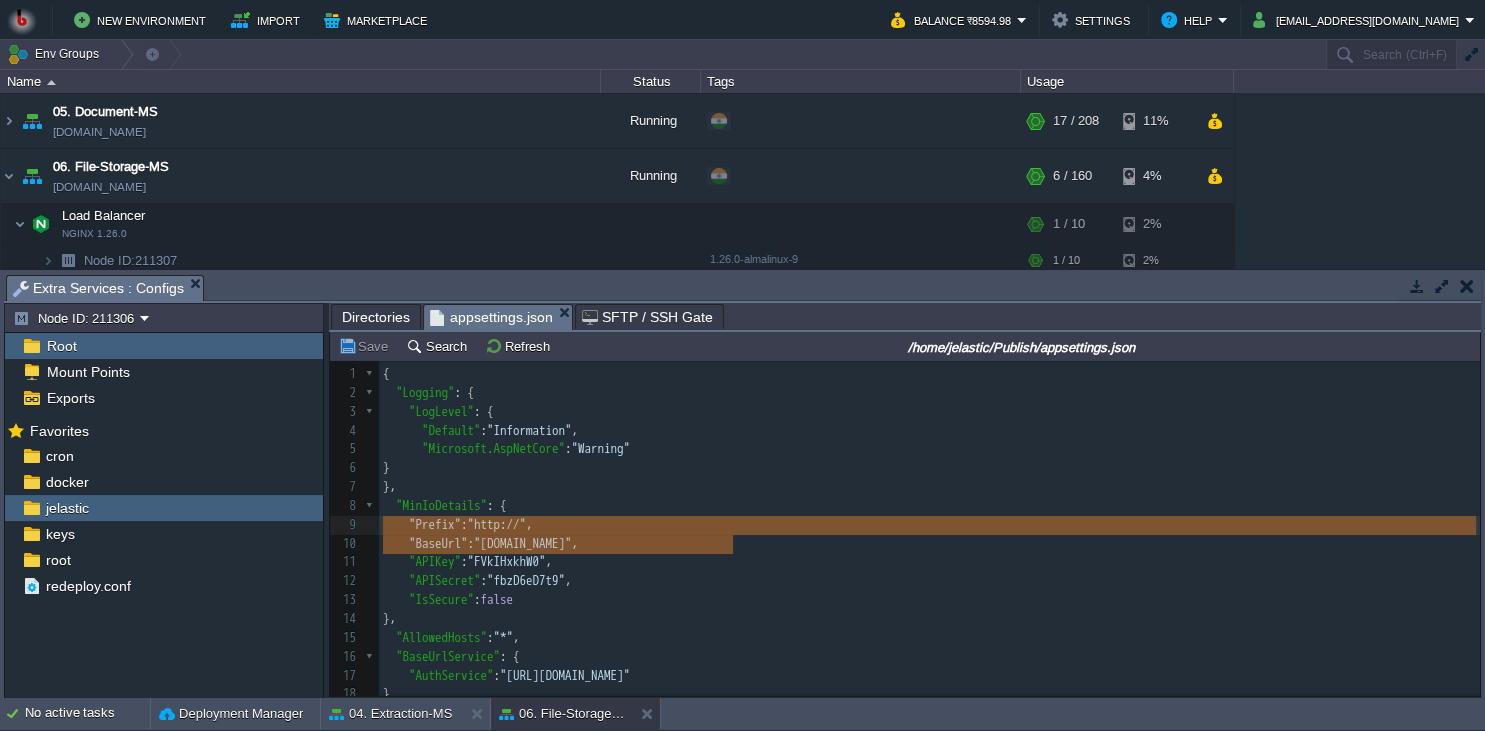 drag, startPoint x: 749, startPoint y: 550, endPoint x: 365, endPoint y: 518, distance: 385.33102 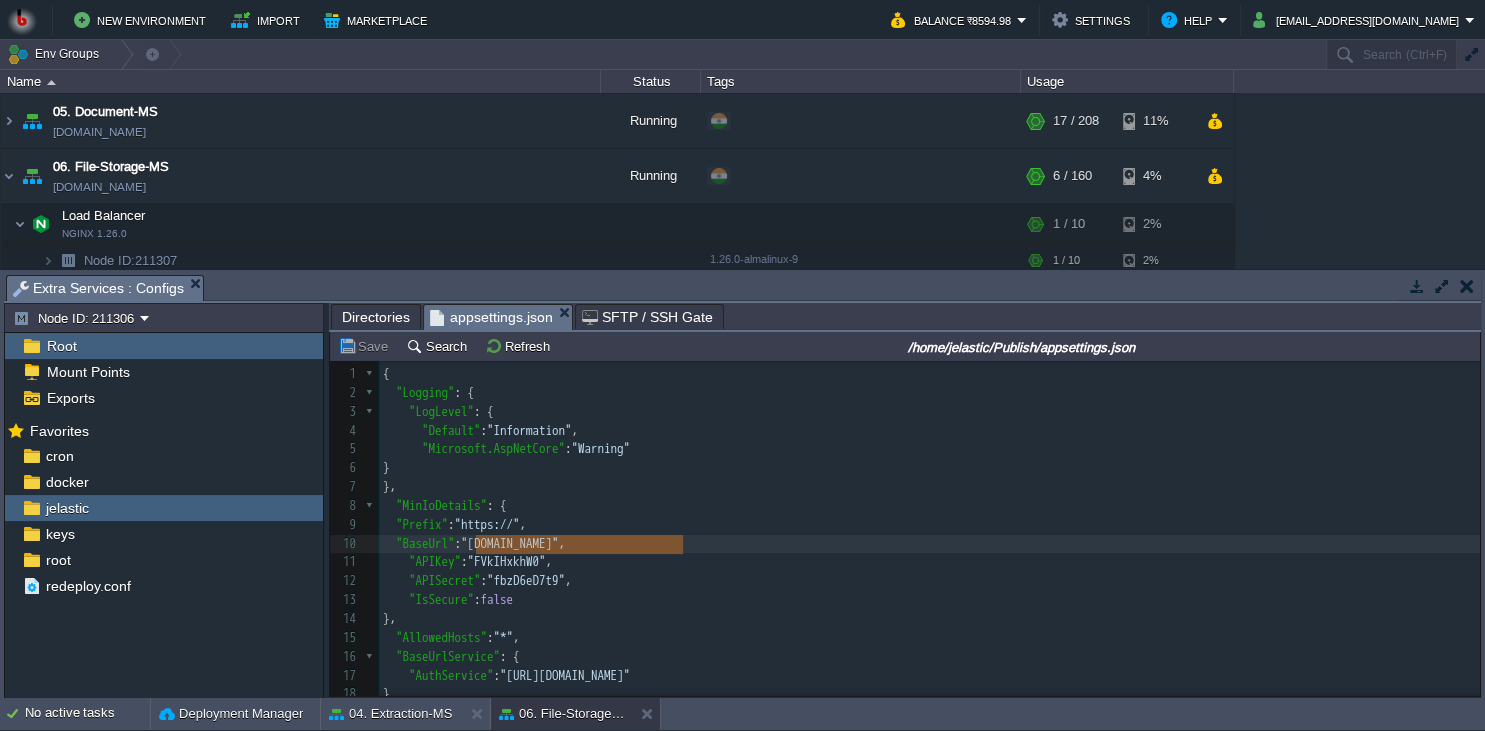 type on "[DOMAIN_NAME]" 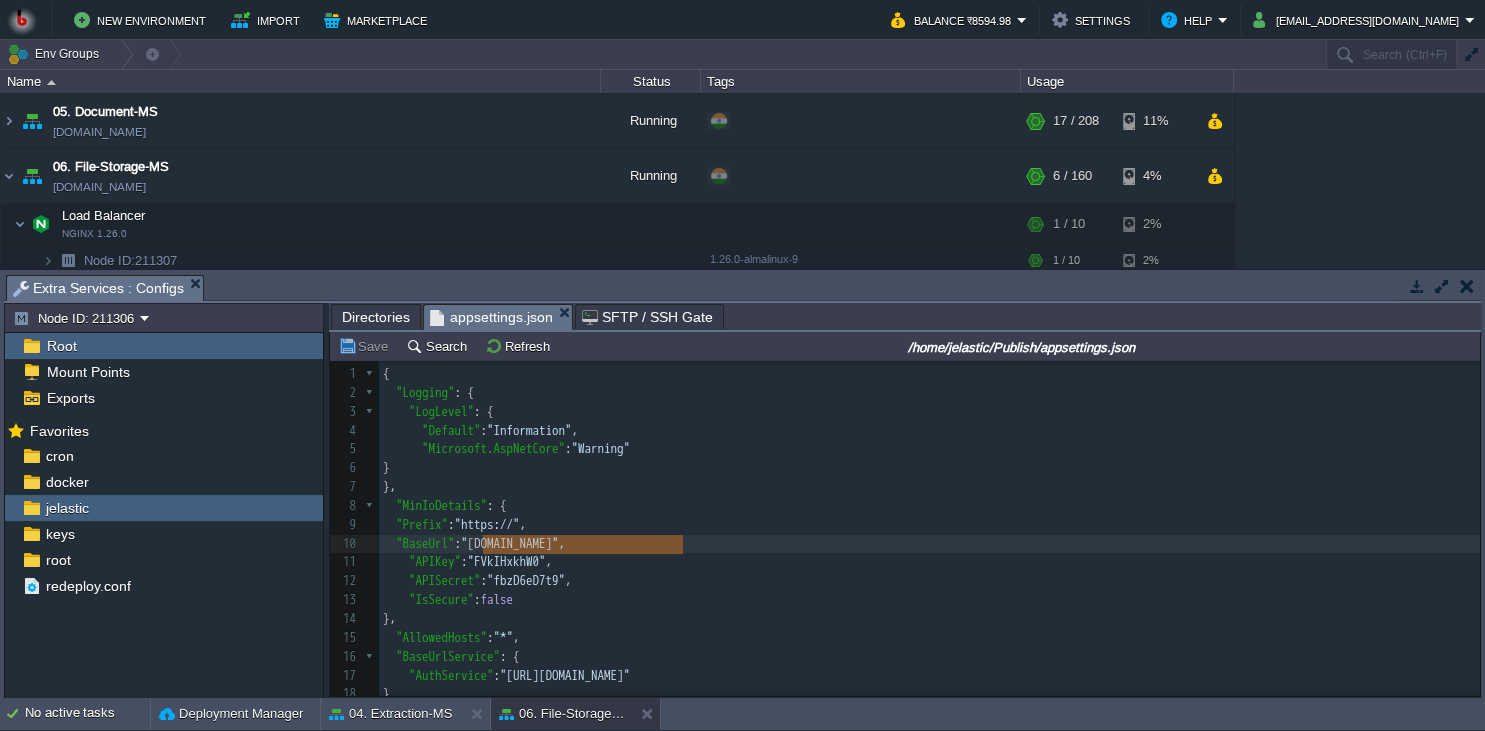 drag, startPoint x: 683, startPoint y: 543, endPoint x: 480, endPoint y: 546, distance: 203.02217 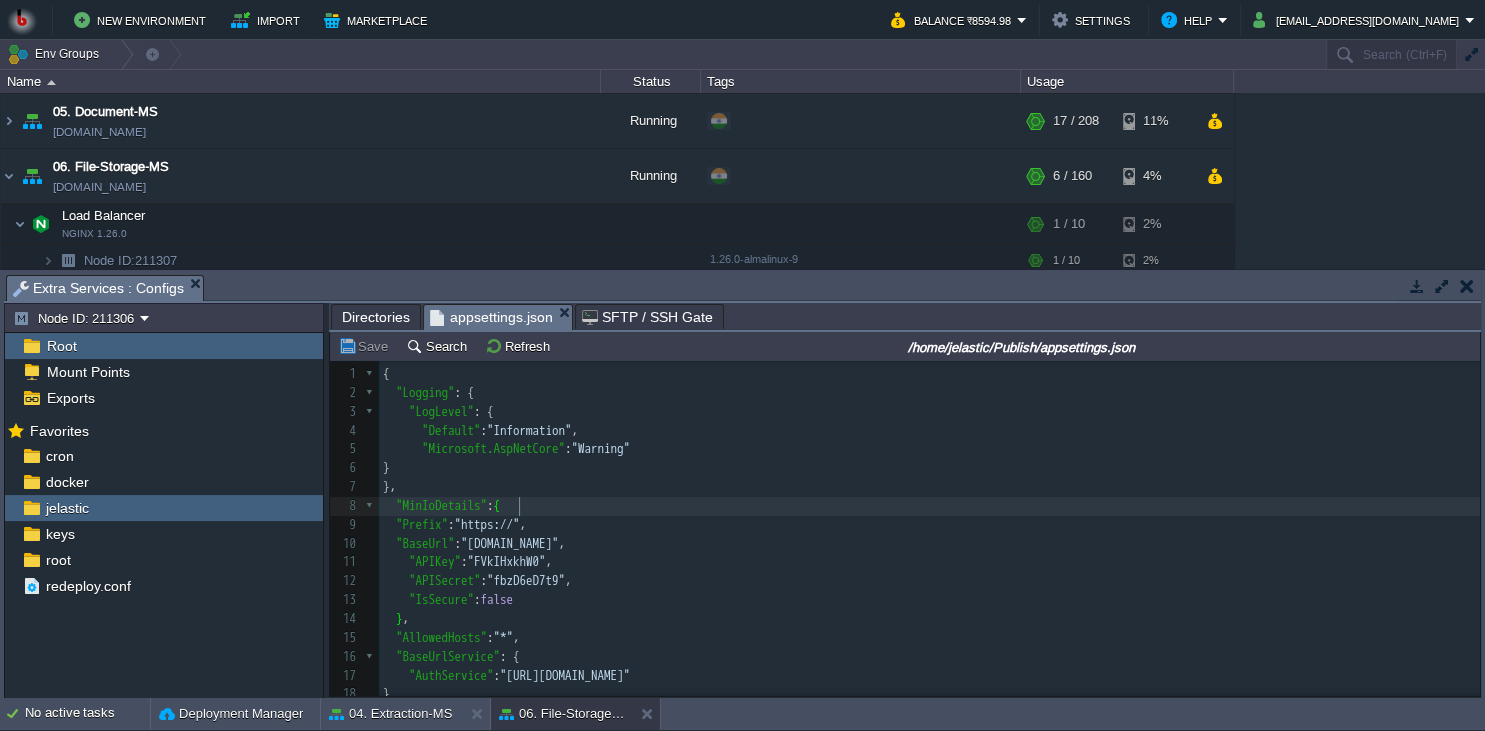 scroll, scrollTop: 0, scrollLeft: 0, axis: both 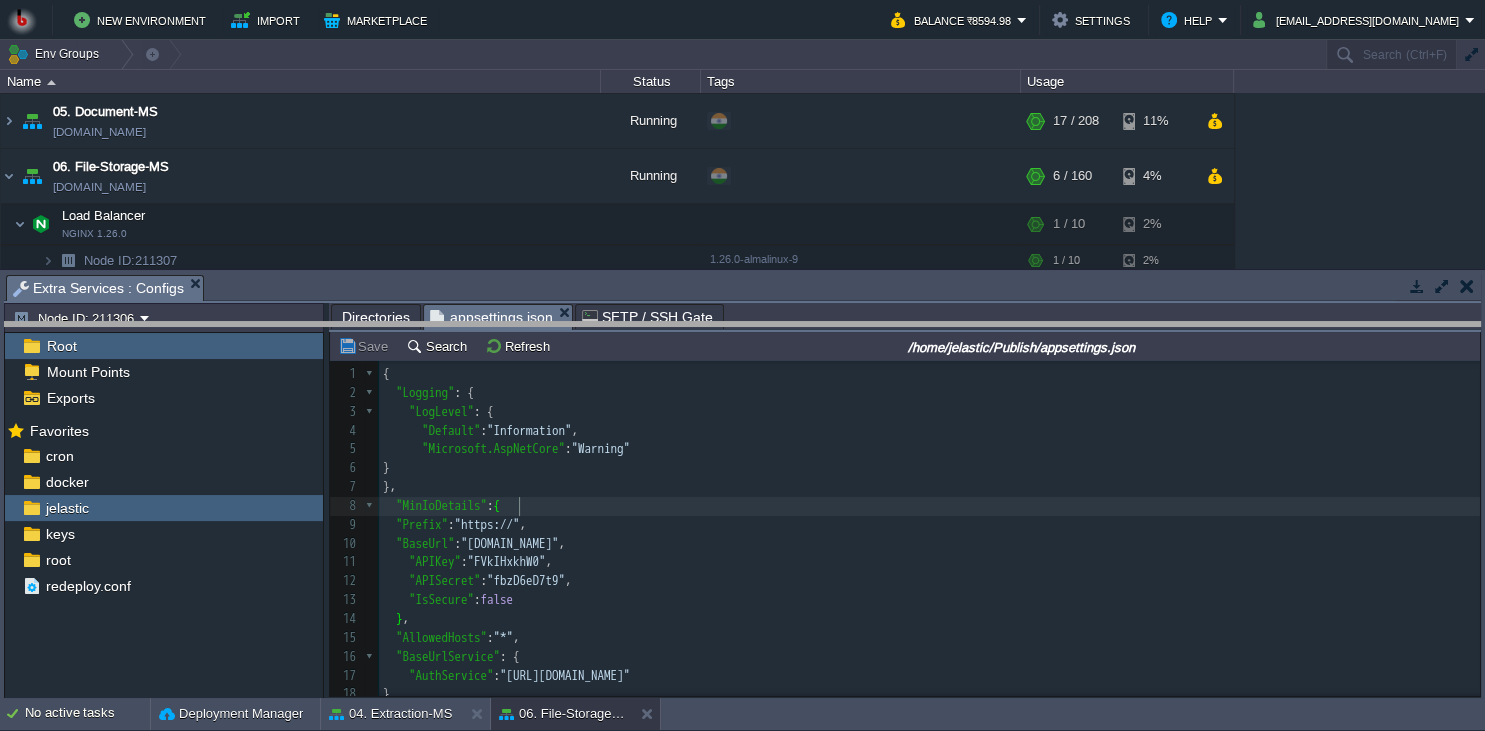 click on "New Environment Import Marketplace Bonus ₹0.00 Upgrade Account Balance ₹8594.98 Settings Help [EMAIL_ADDRESS][DOMAIN_NAME]       Env Groups                     Search (Ctrl+F)         auto-gen Name Status Tags Usage 00. [PERSON_NAME] DevOps Server [DOMAIN_NAME] Stopped                                 + Add to Env Group                                                                                                                                                            RAM                 0%                                         CPU                 0%                             0 / 32                    1%       01. QuestionBank-Microservice [DOMAIN_NAME] Running                                                                                                                                 SAAS                           Edit                                                                                                                        RAM 1%" at bounding box center (742, 365) 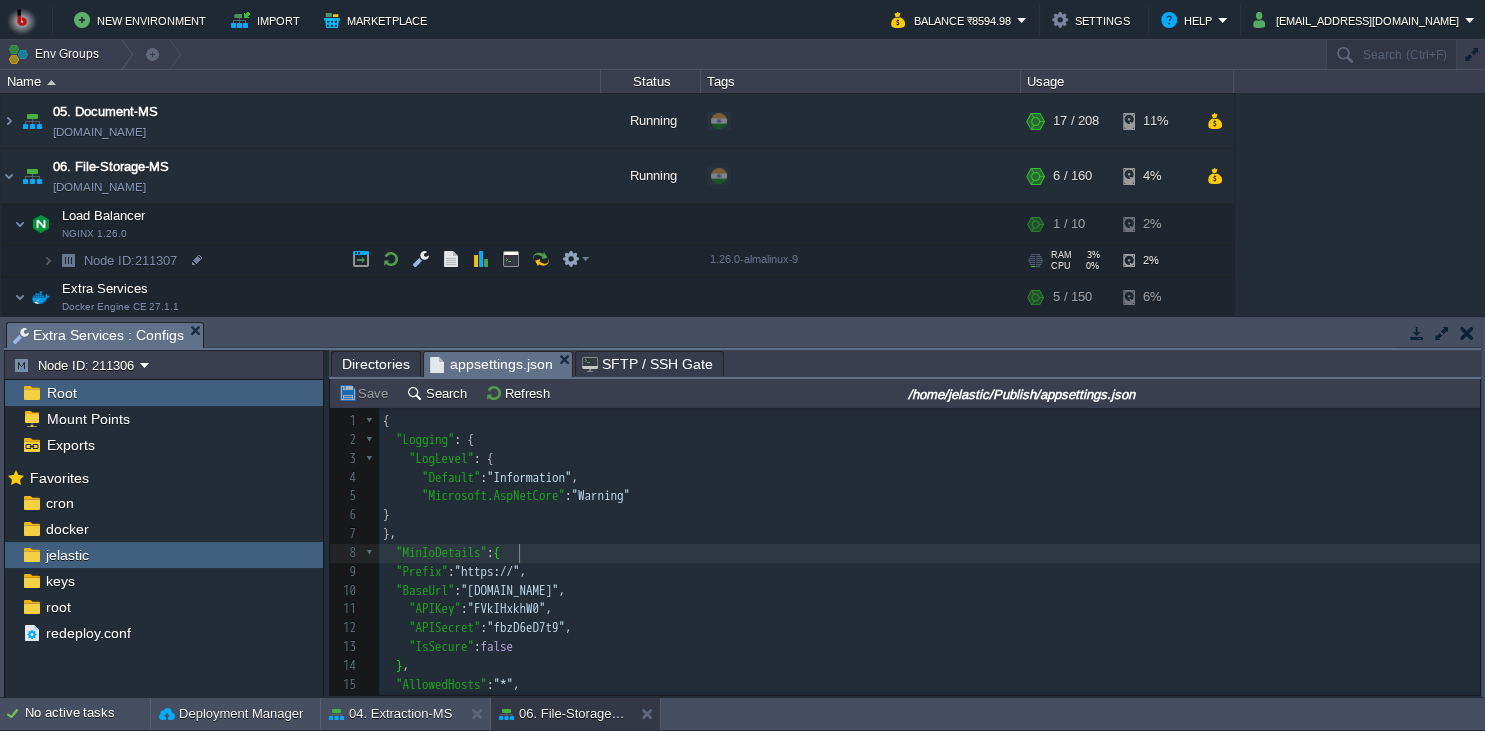 scroll, scrollTop: 365, scrollLeft: 0, axis: vertical 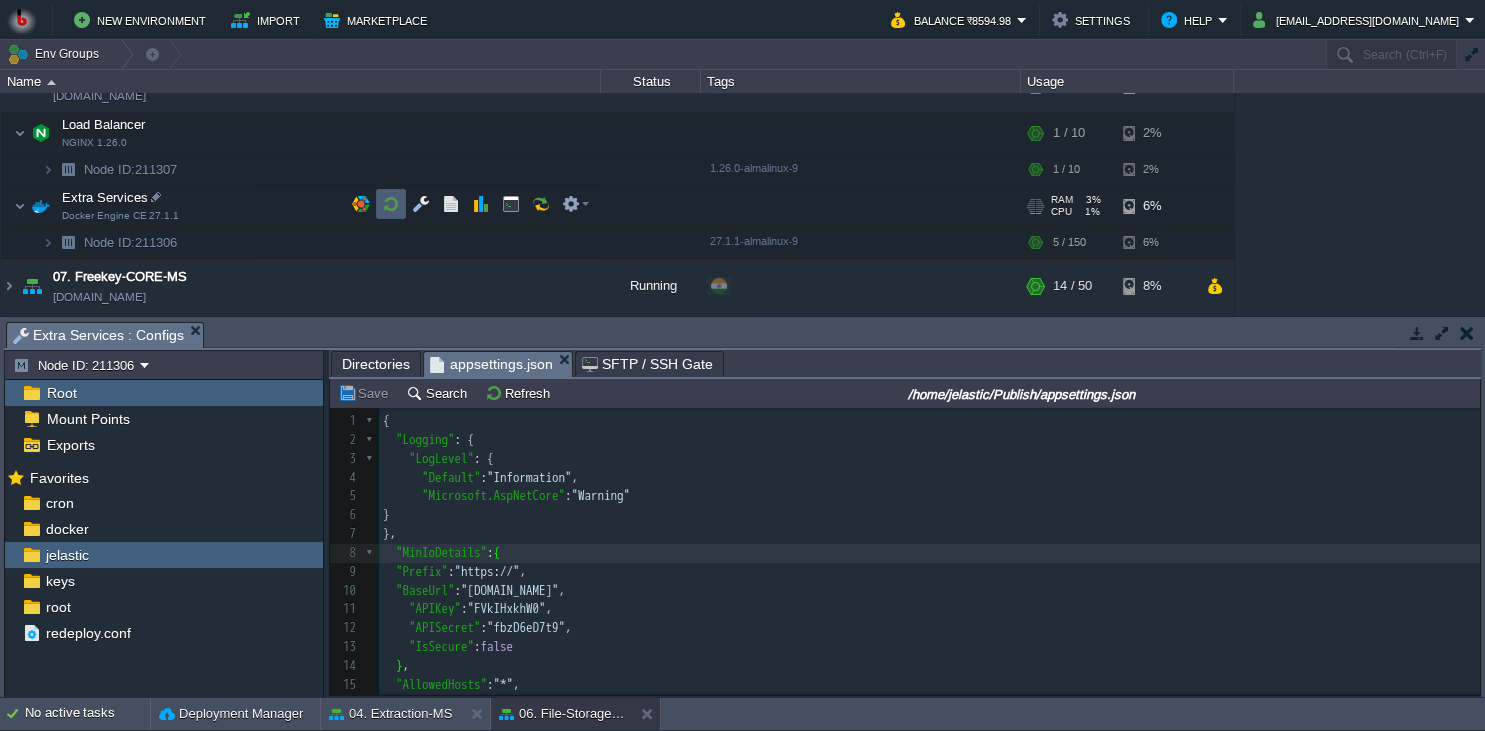 click at bounding box center [391, 204] 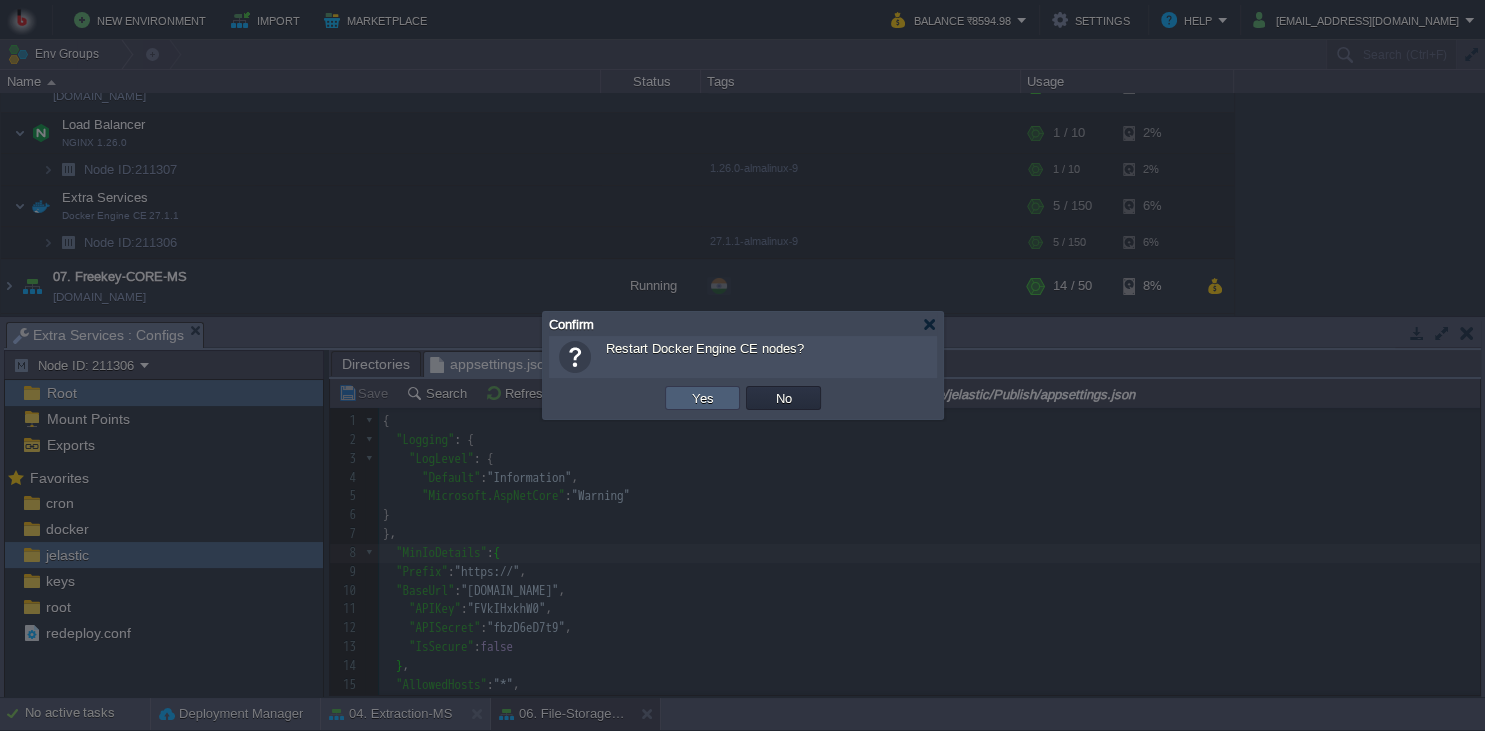 click on "Yes" at bounding box center [703, 398] 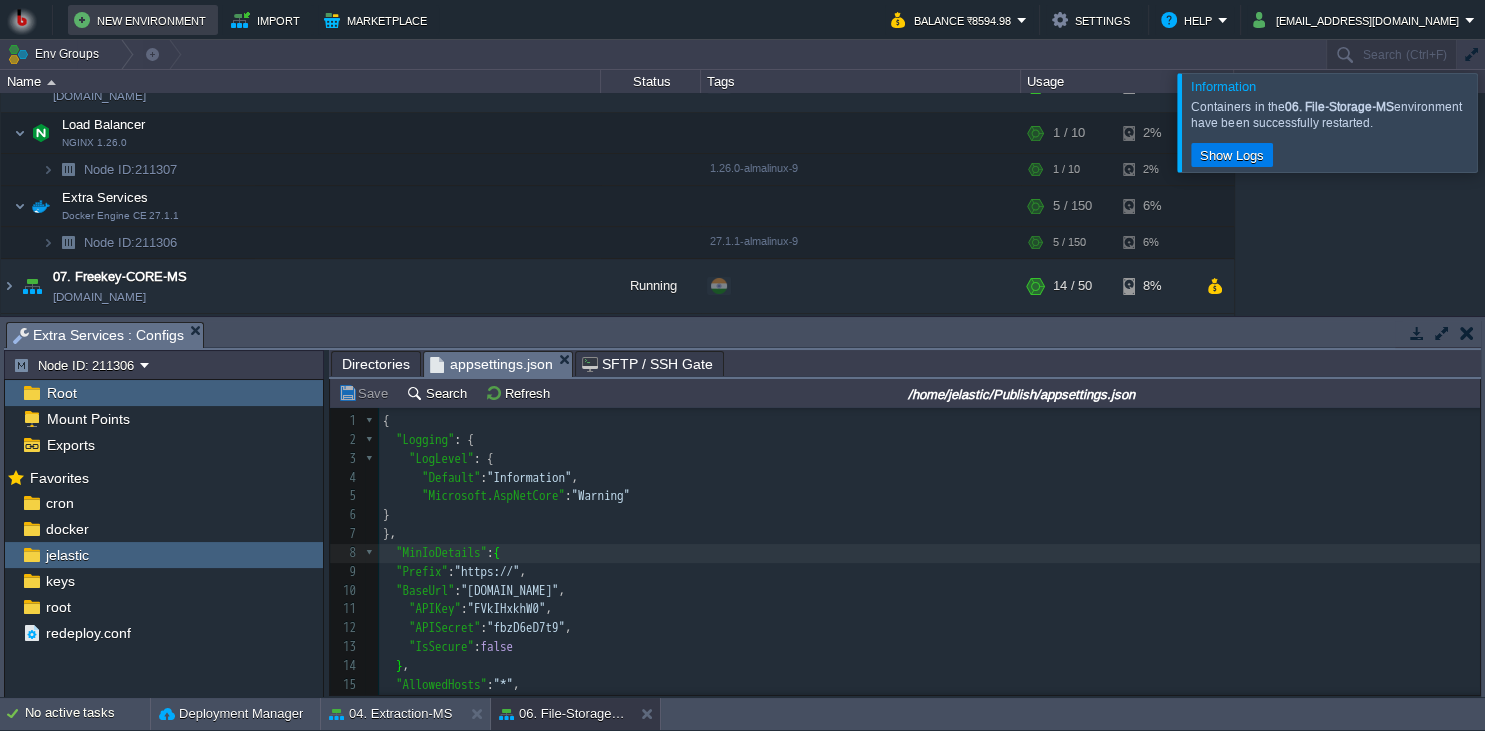 scroll, scrollTop: 7, scrollLeft: 0, axis: vertical 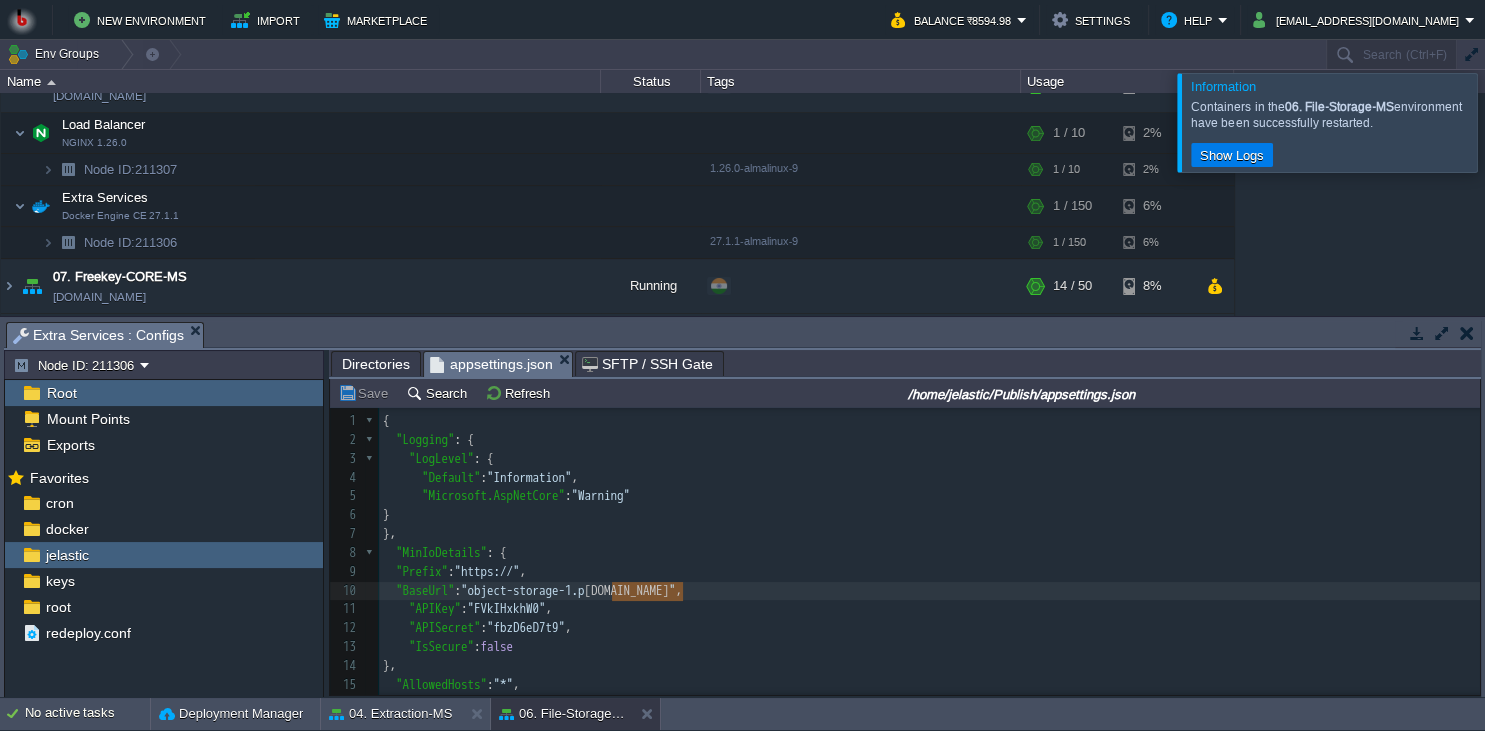 type on "[DOMAIN_NAME]" 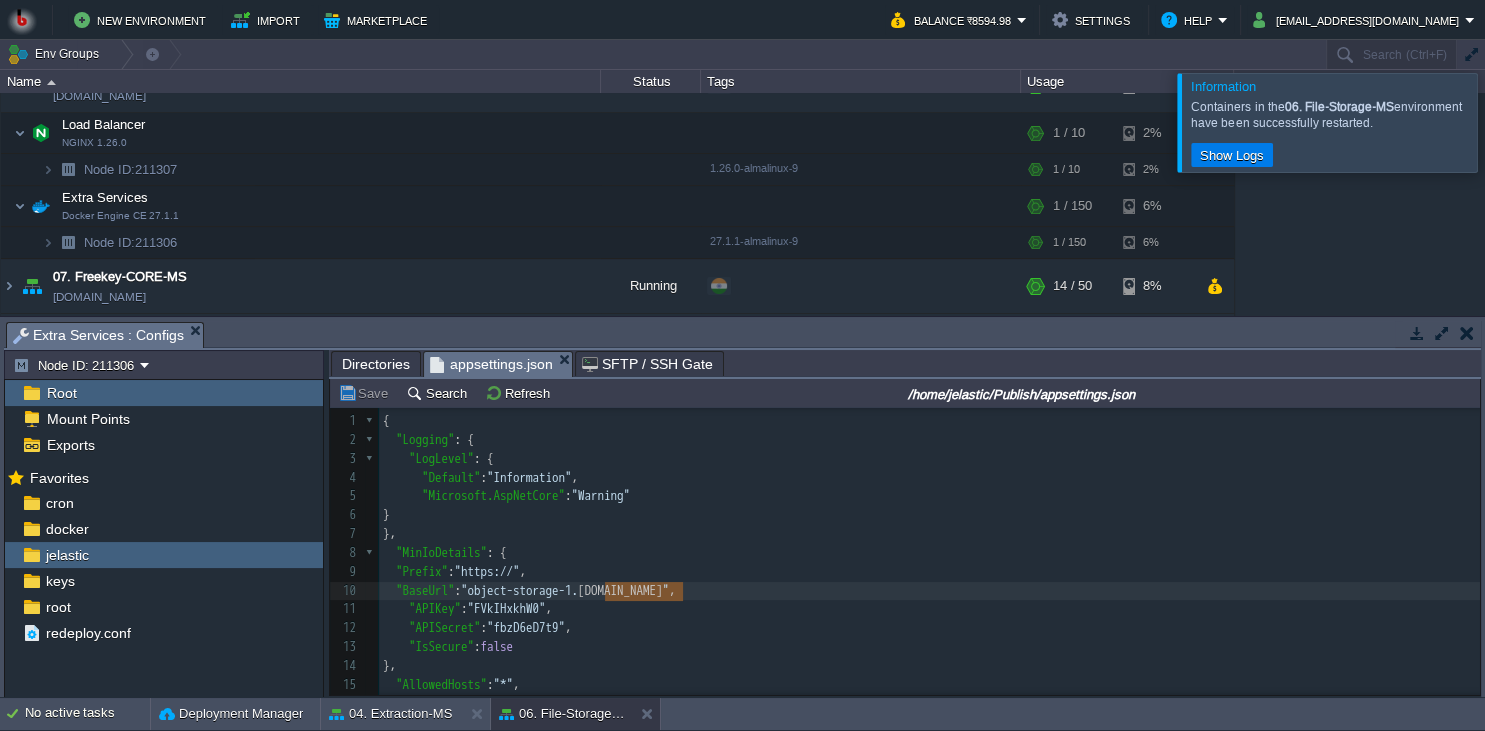 drag, startPoint x: 682, startPoint y: 588, endPoint x: 608, endPoint y: 600, distance: 74.96666 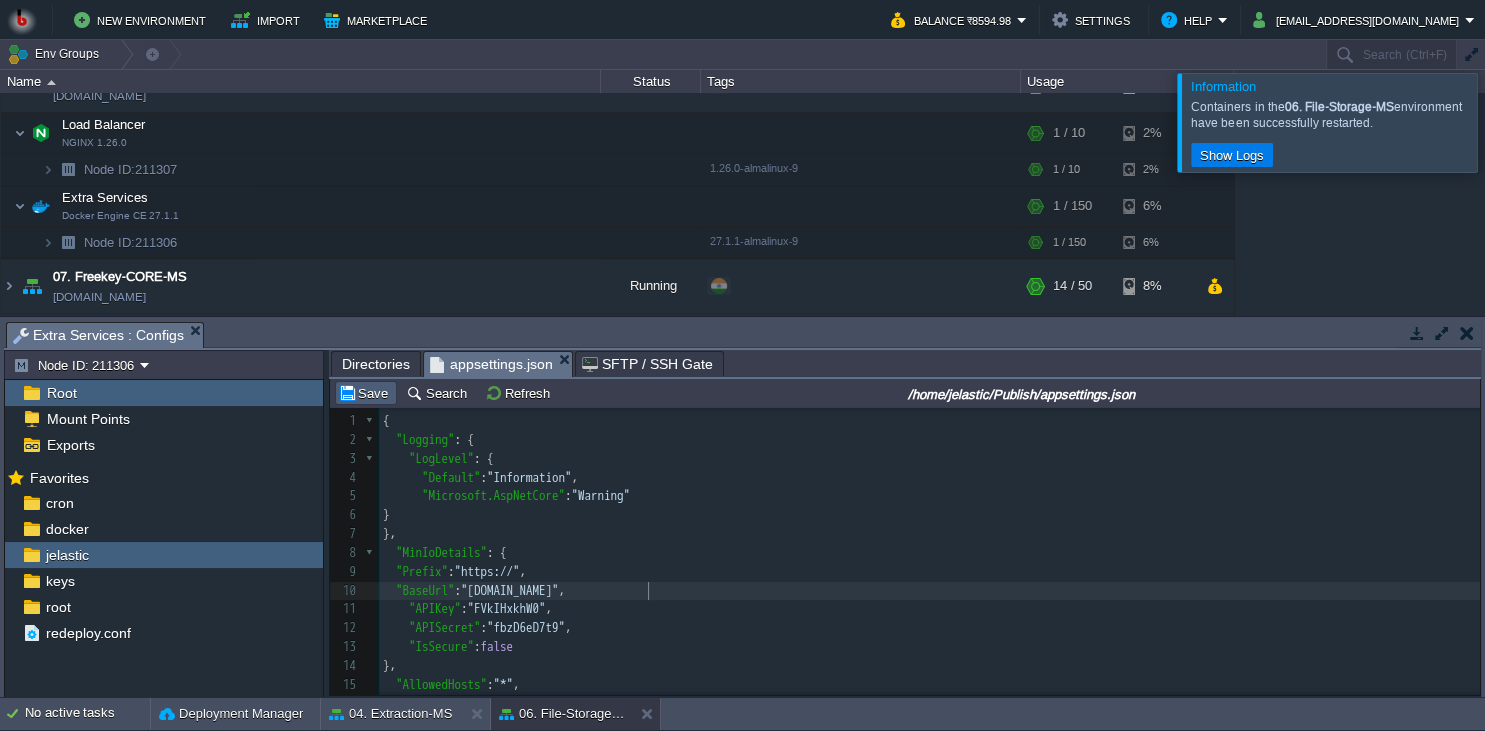 click on "Save" at bounding box center (366, 393) 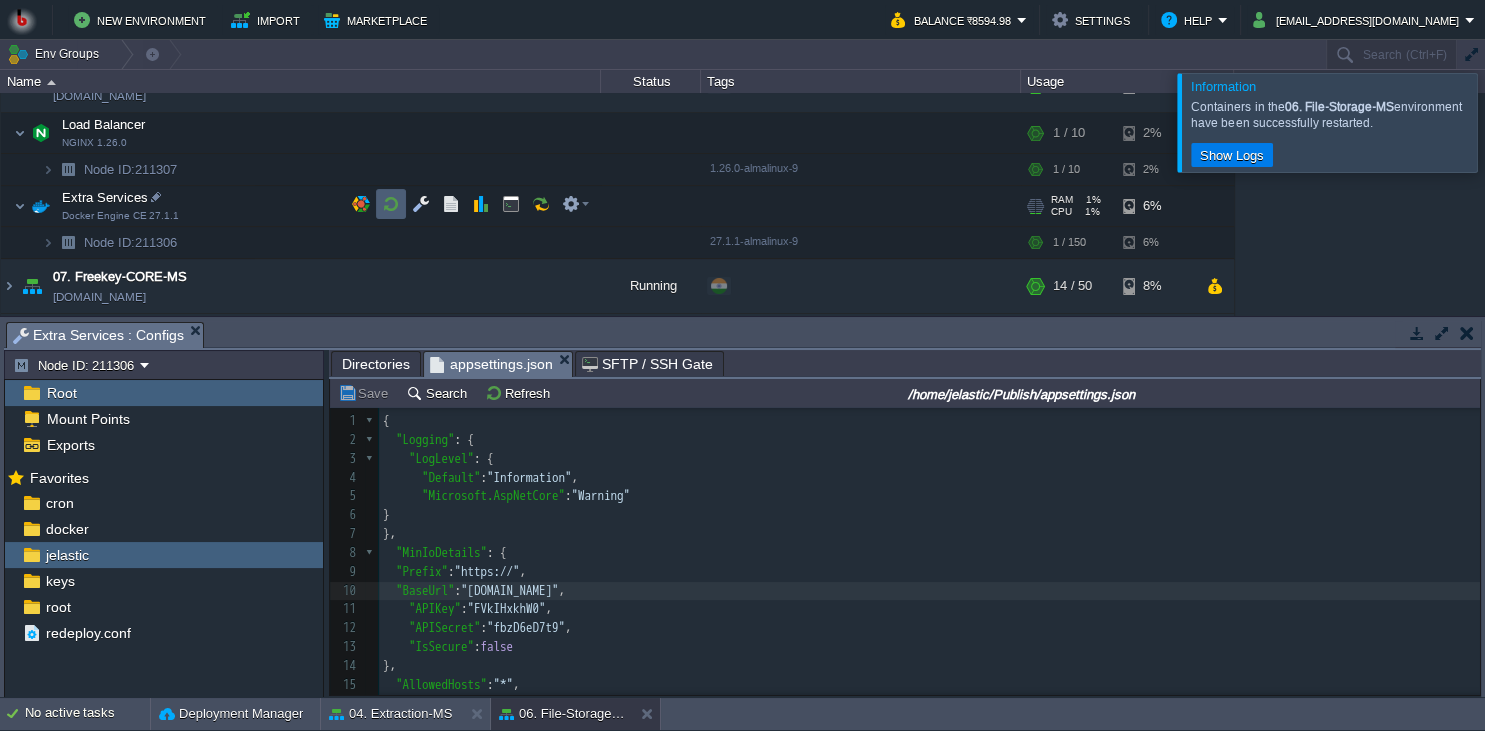 click at bounding box center (391, 204) 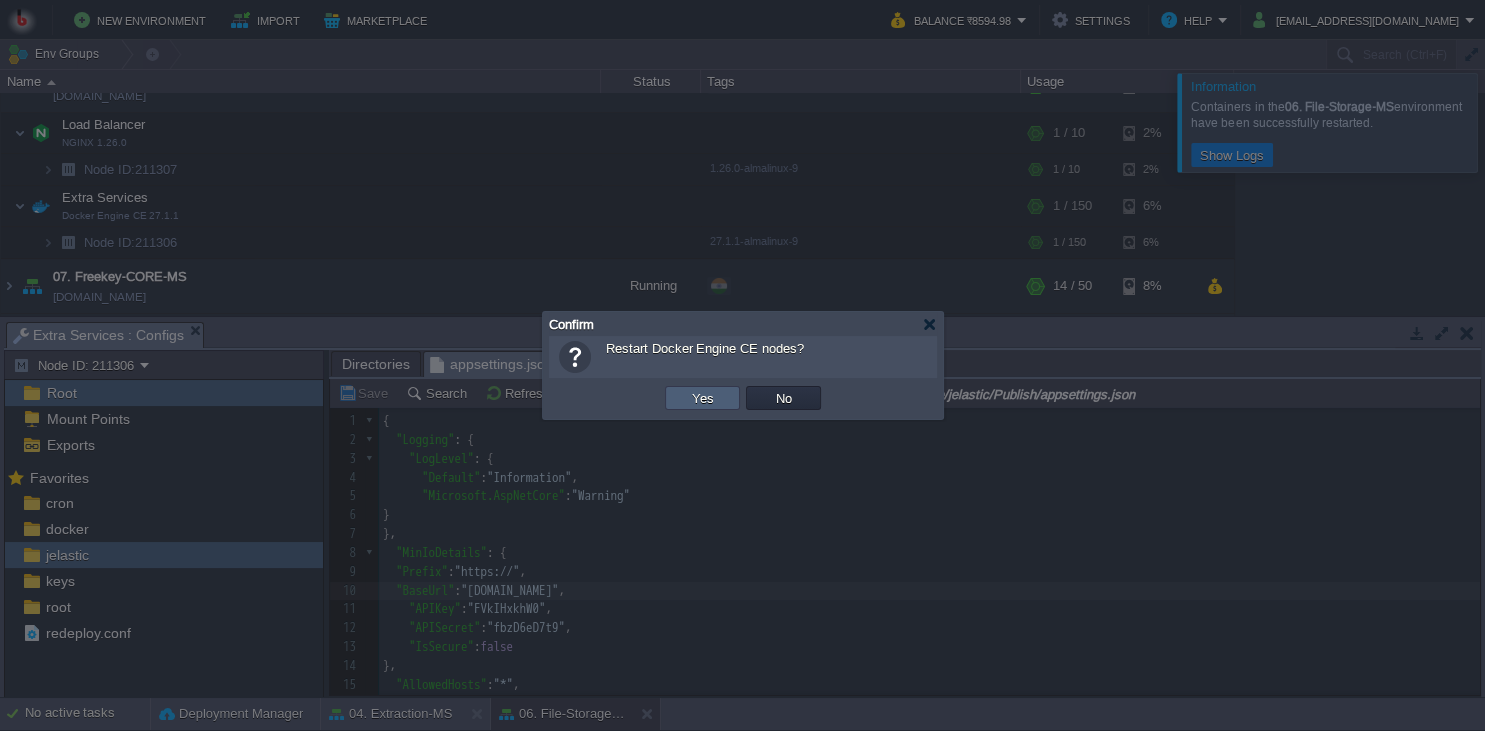 click on "Yes" at bounding box center (703, 398) 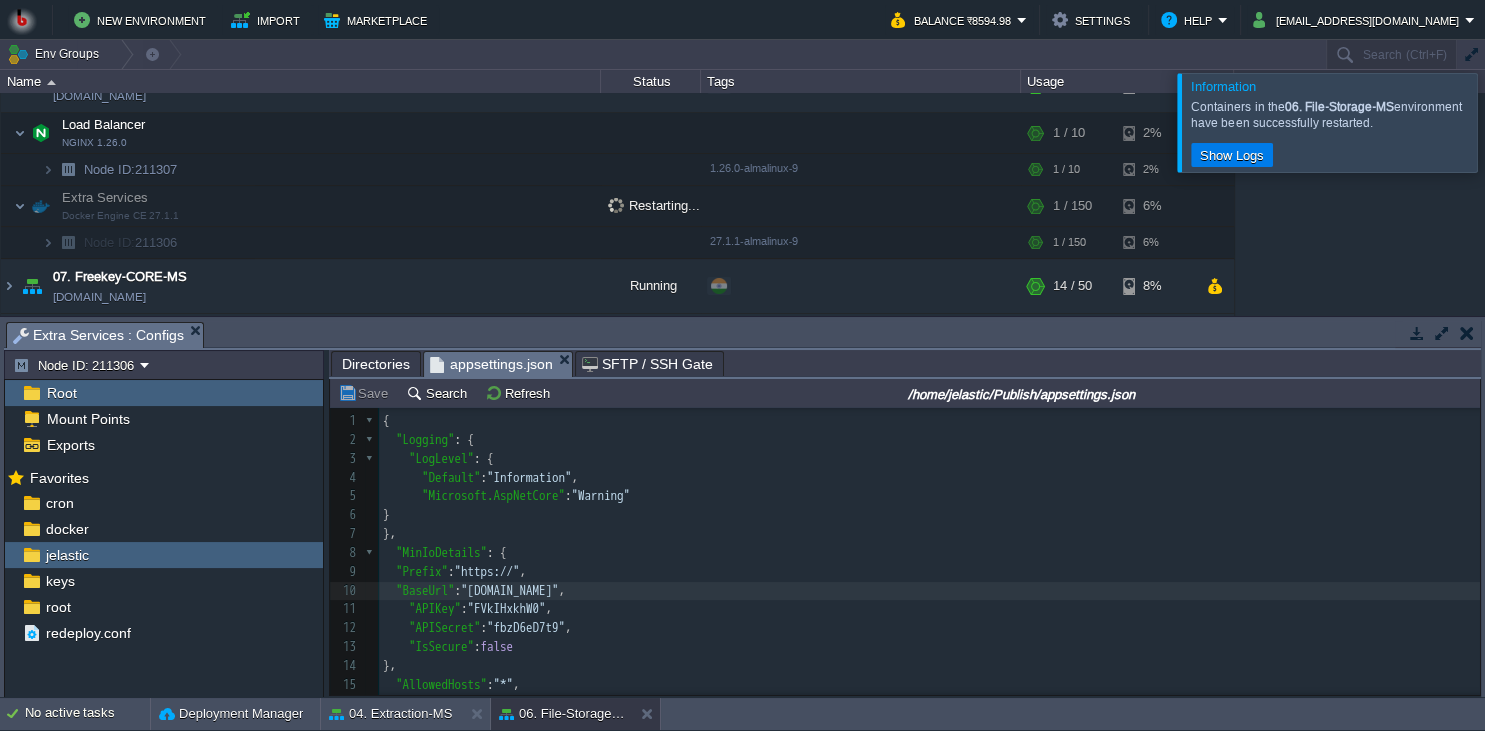 scroll, scrollTop: 0, scrollLeft: 0, axis: both 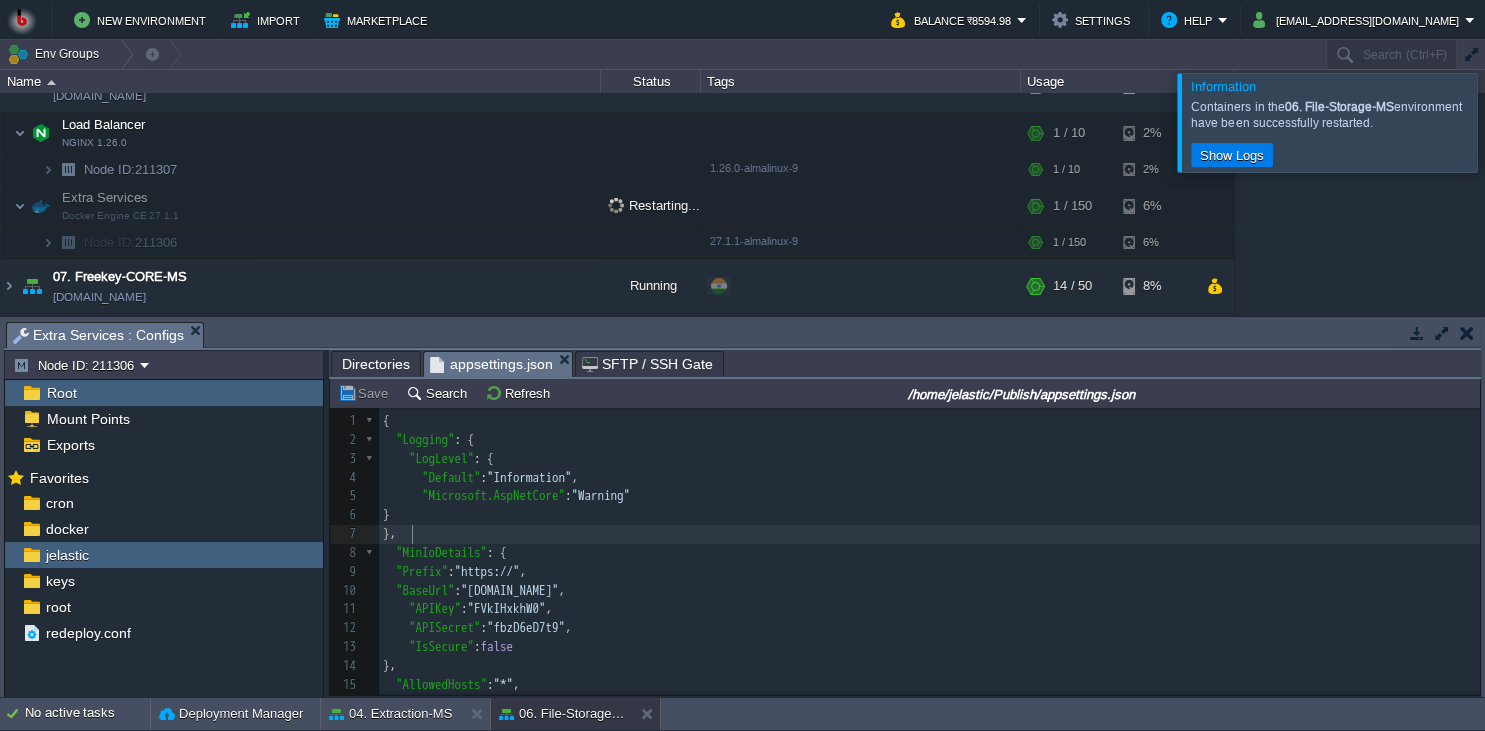click on "}," at bounding box center (929, 534) 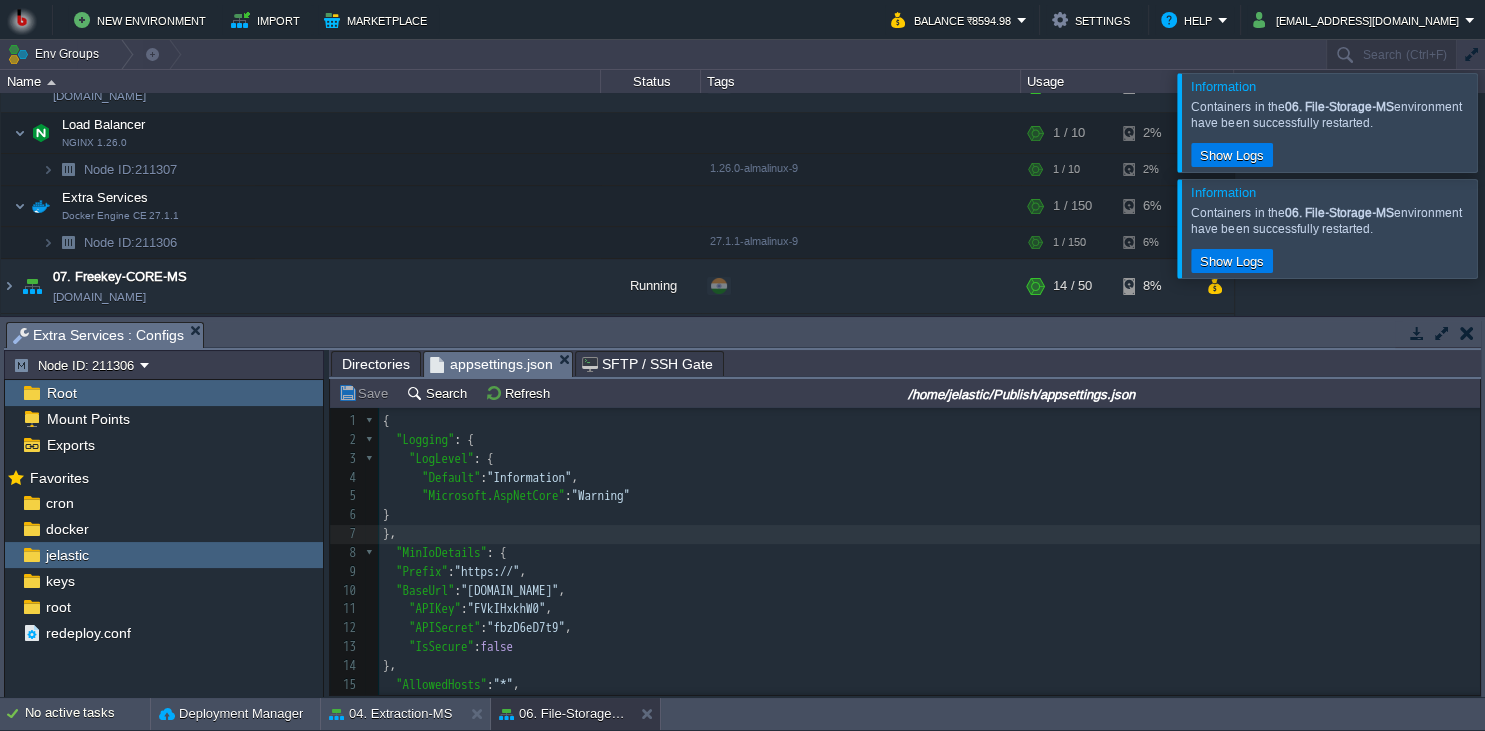 scroll, scrollTop: 7, scrollLeft: 0, axis: vertical 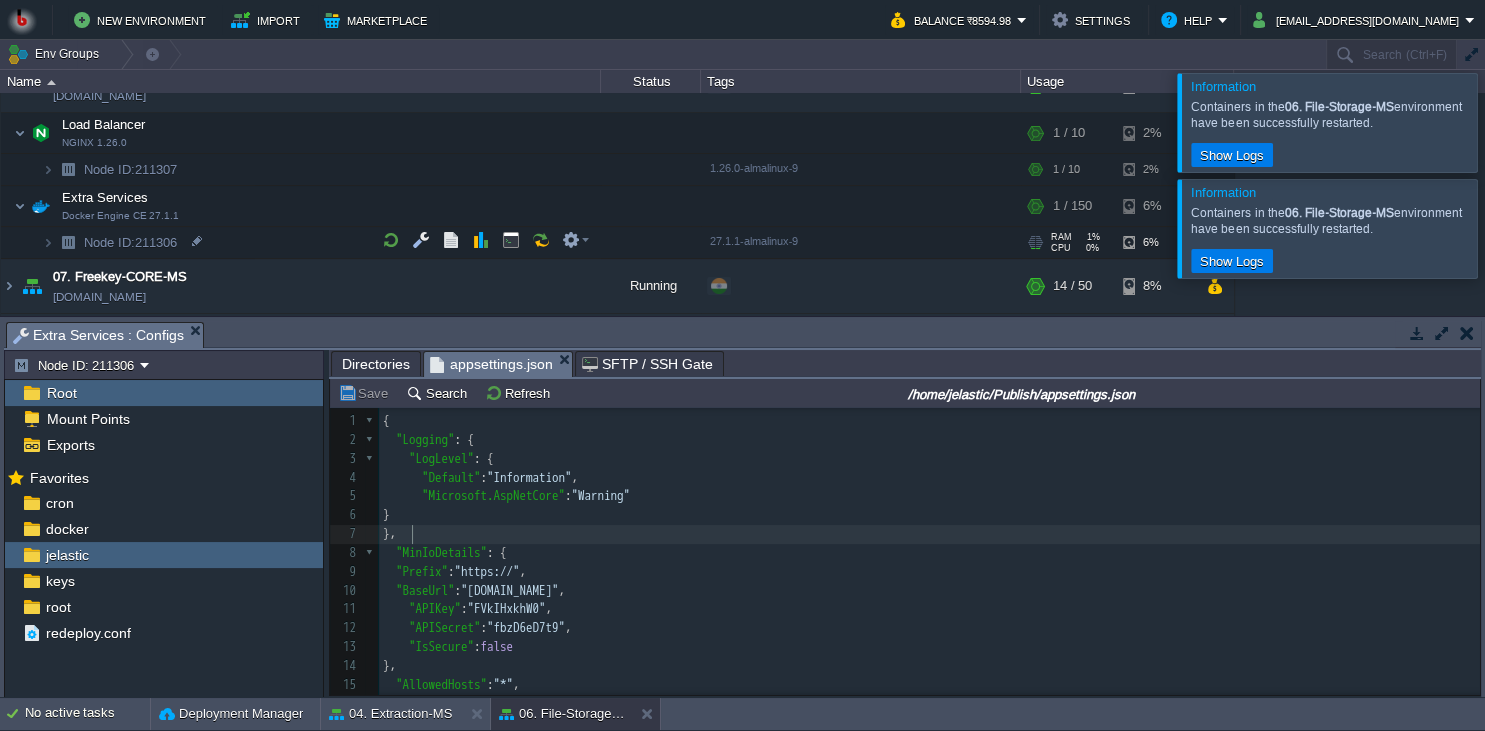 click on "Node ID:  211306" at bounding box center [301, 243] 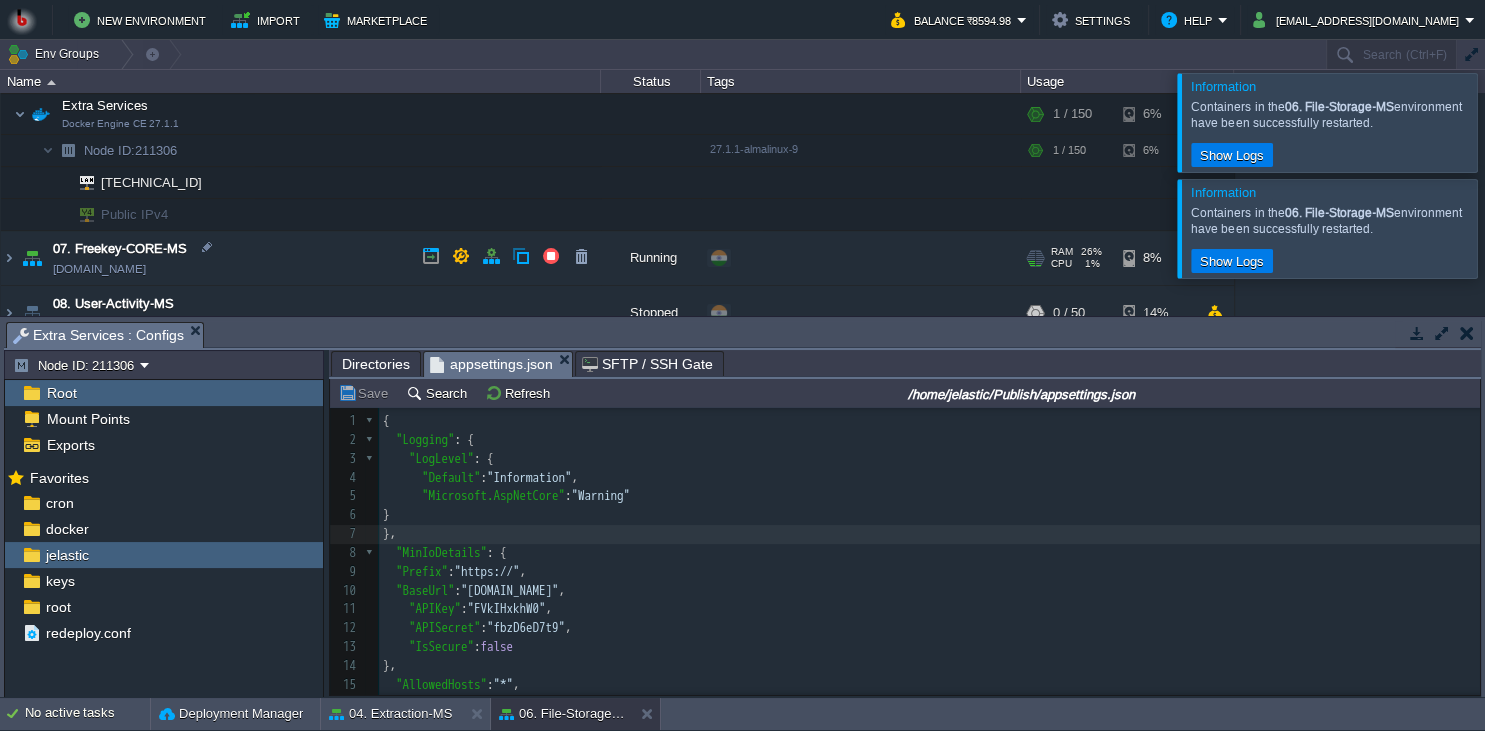 scroll, scrollTop: 365, scrollLeft: 0, axis: vertical 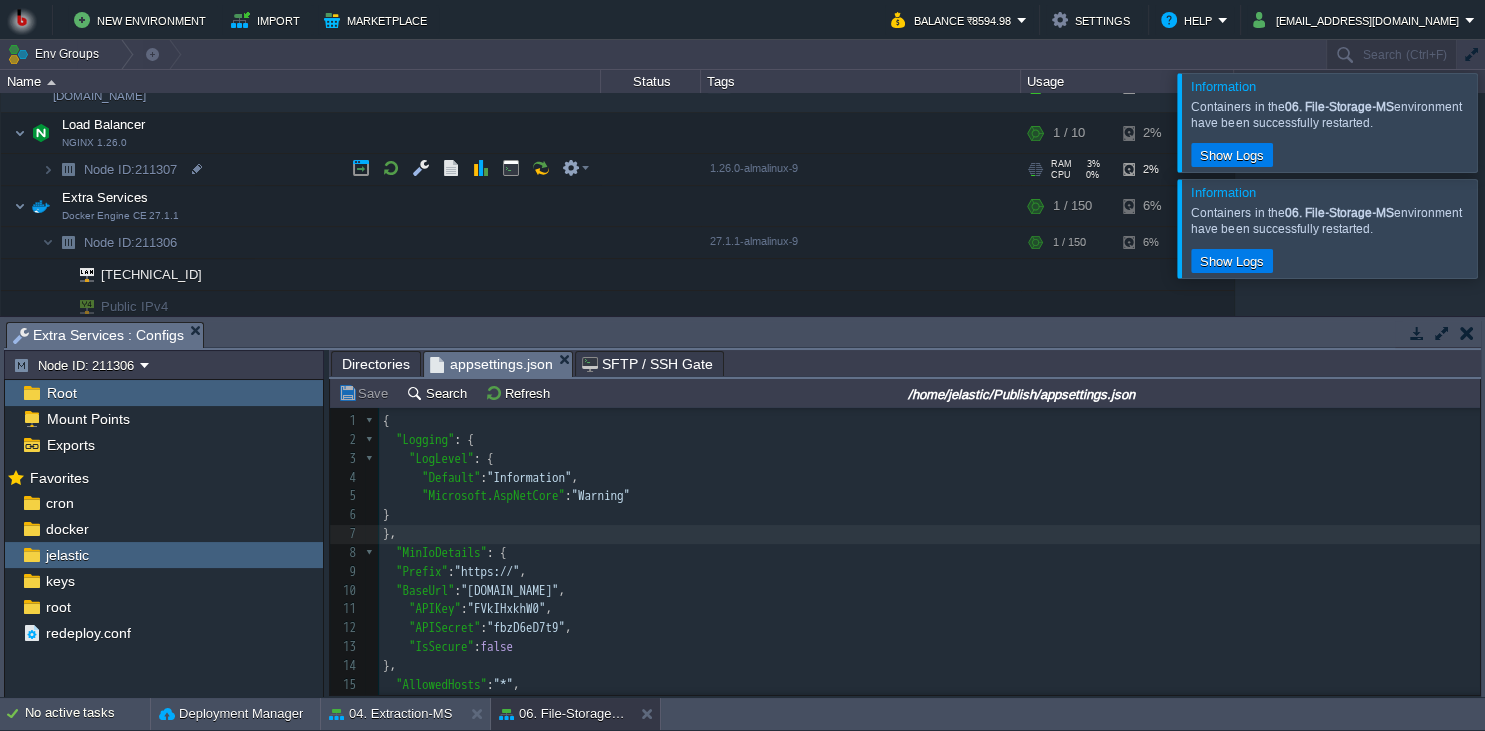 click on "Node ID:  211307" at bounding box center (301, 170) 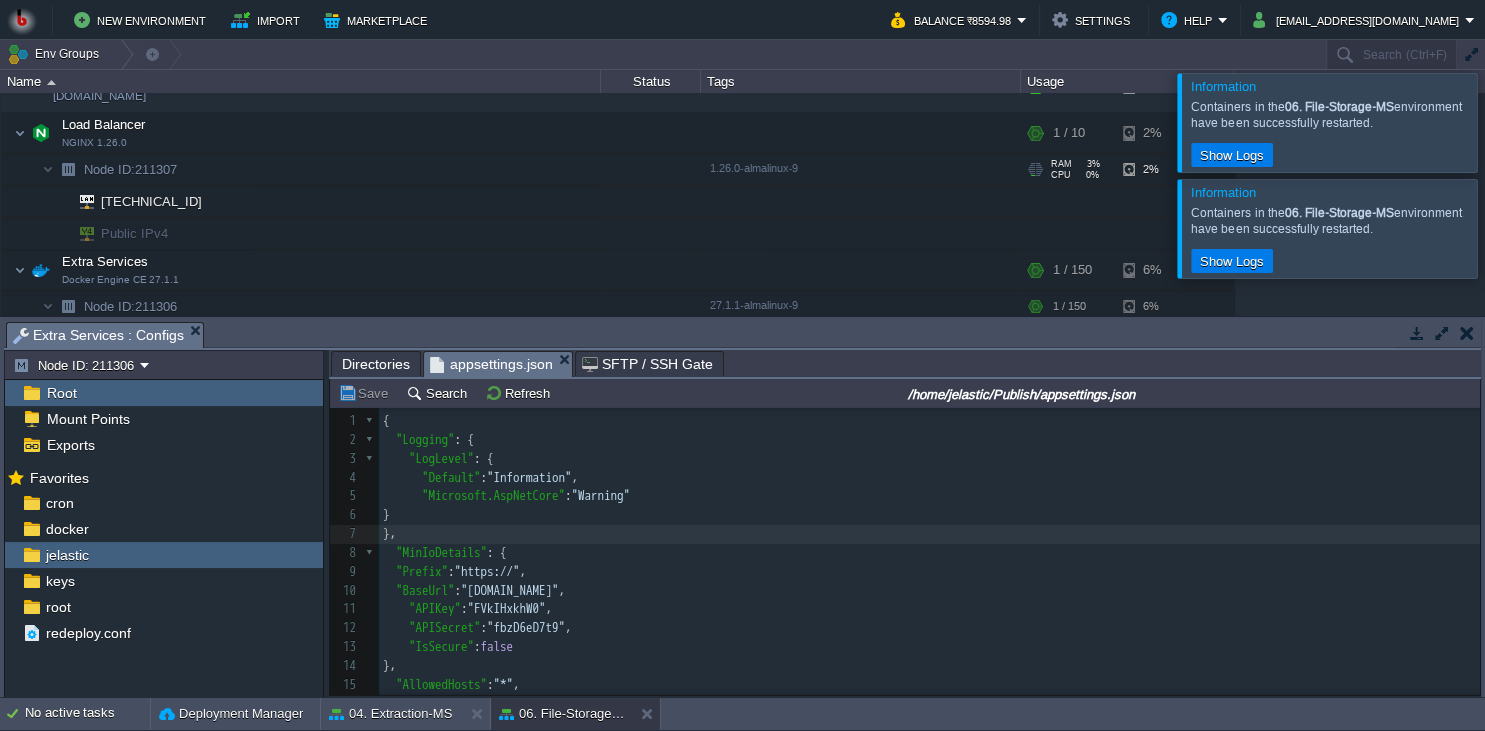 click on "Node ID:  211307" at bounding box center (301, 170) 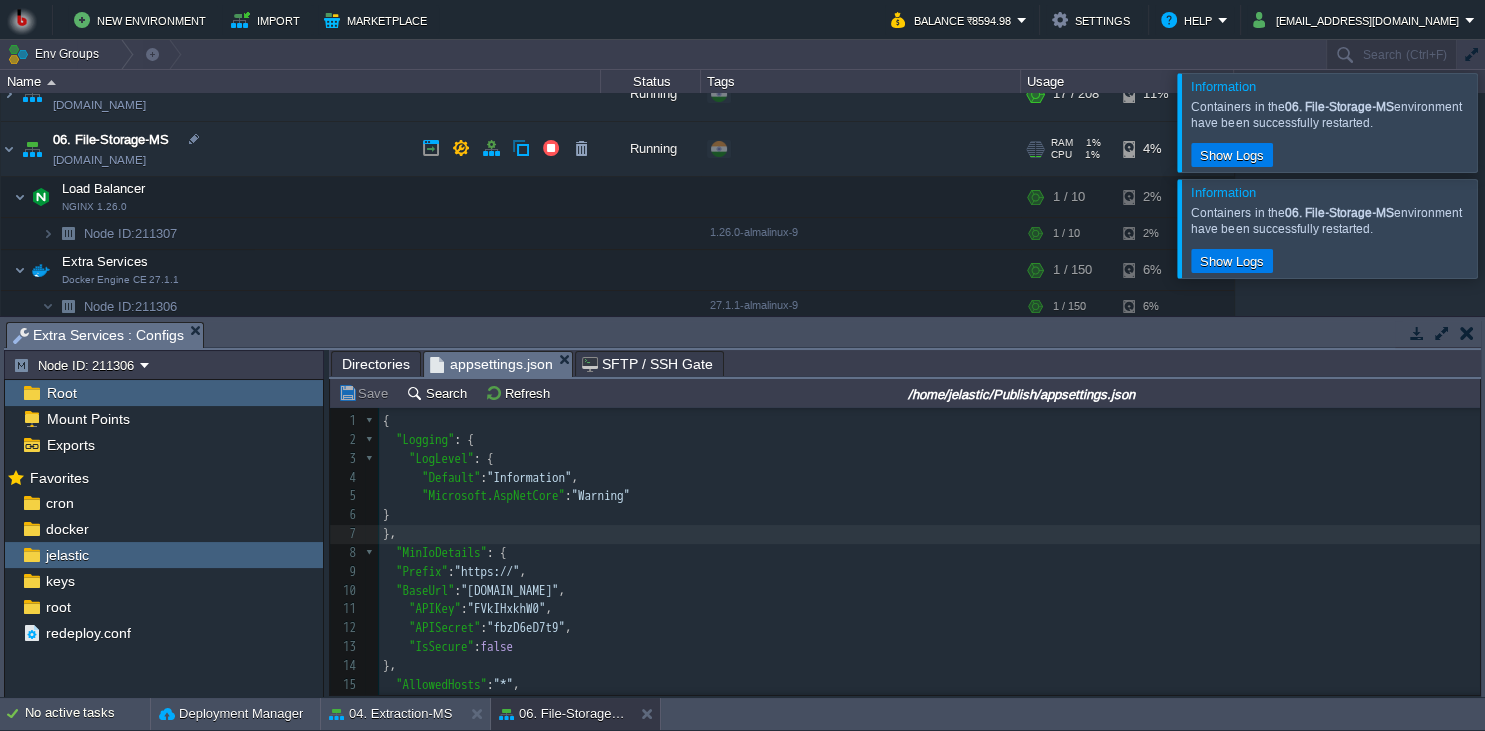 scroll, scrollTop: 274, scrollLeft: 0, axis: vertical 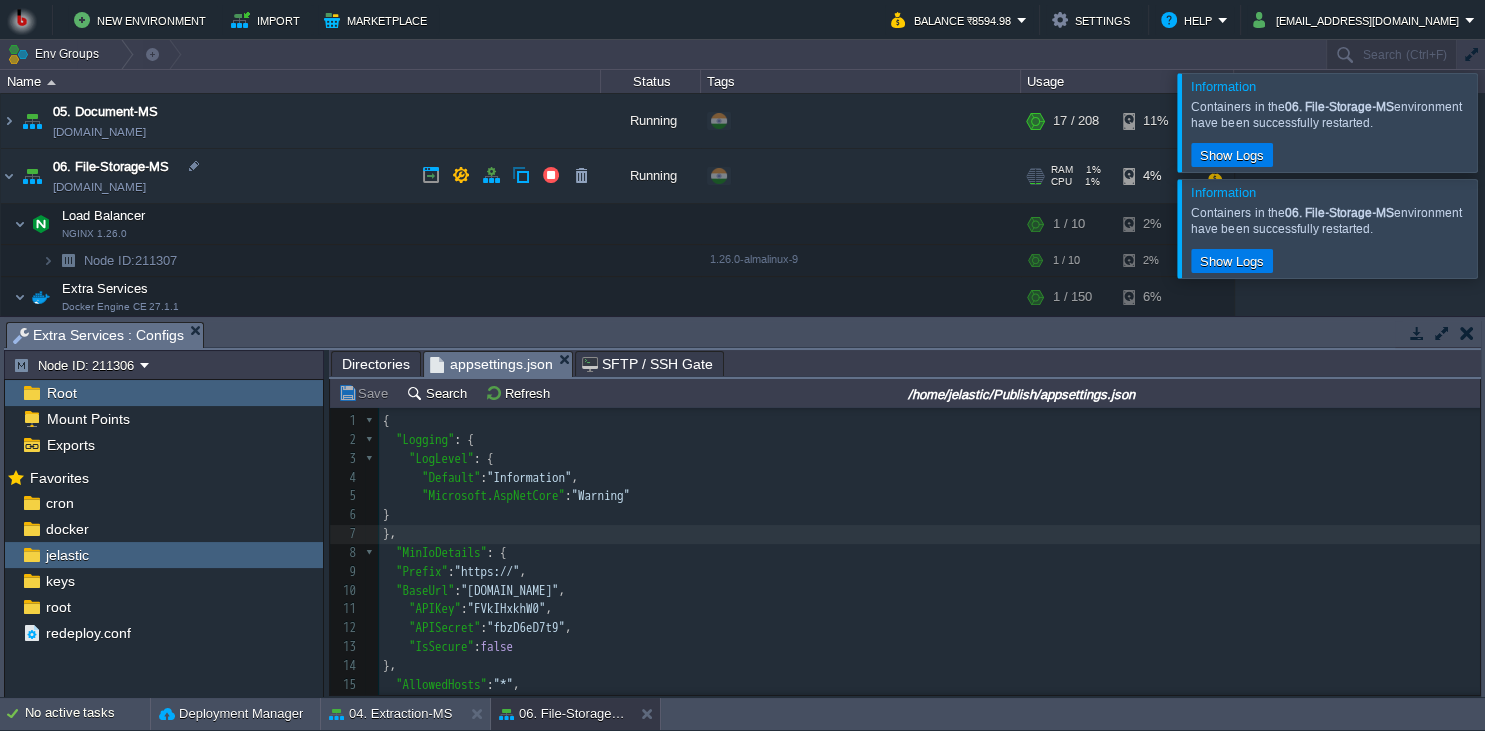 click on "06. File-Storage-MS [DOMAIN_NAME]" at bounding box center (301, 176) 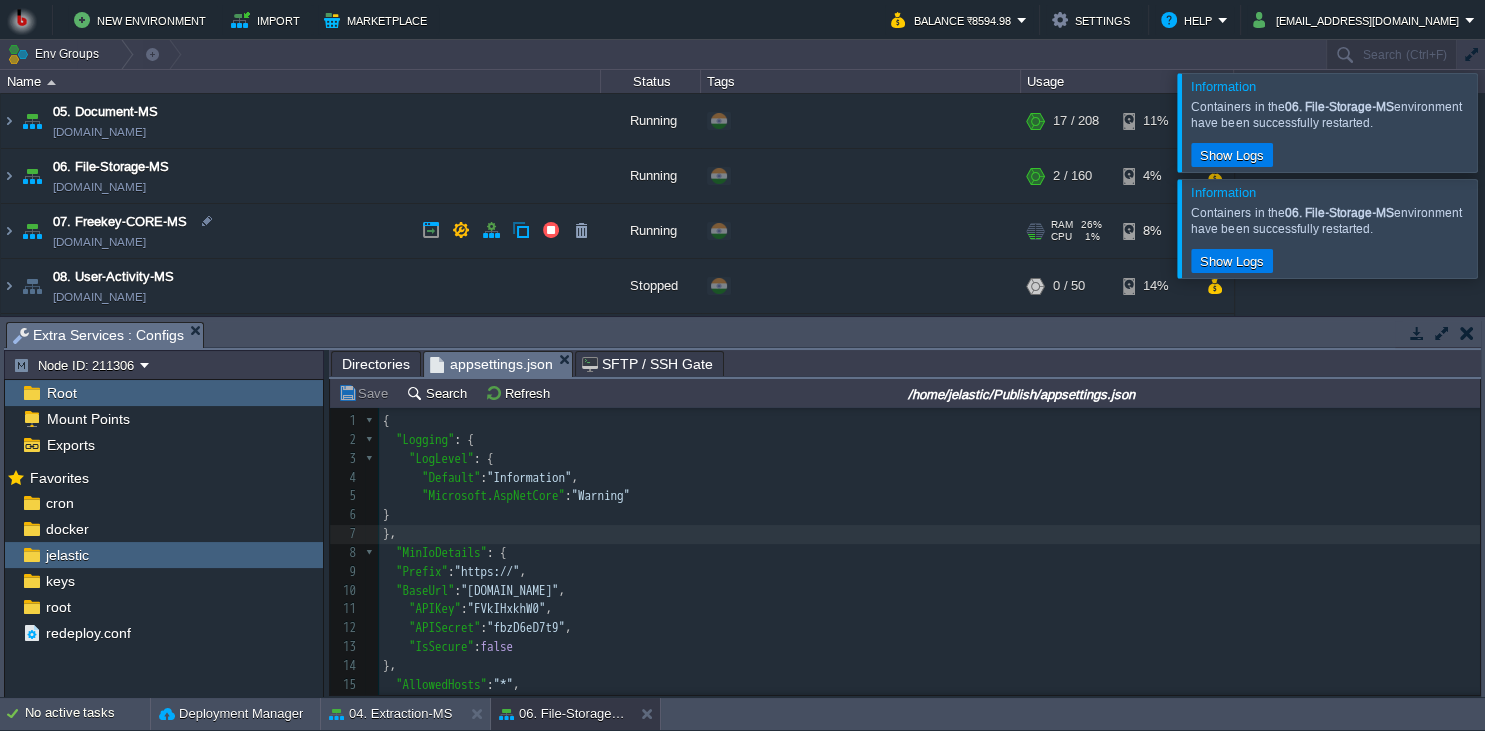 scroll, scrollTop: 365, scrollLeft: 0, axis: vertical 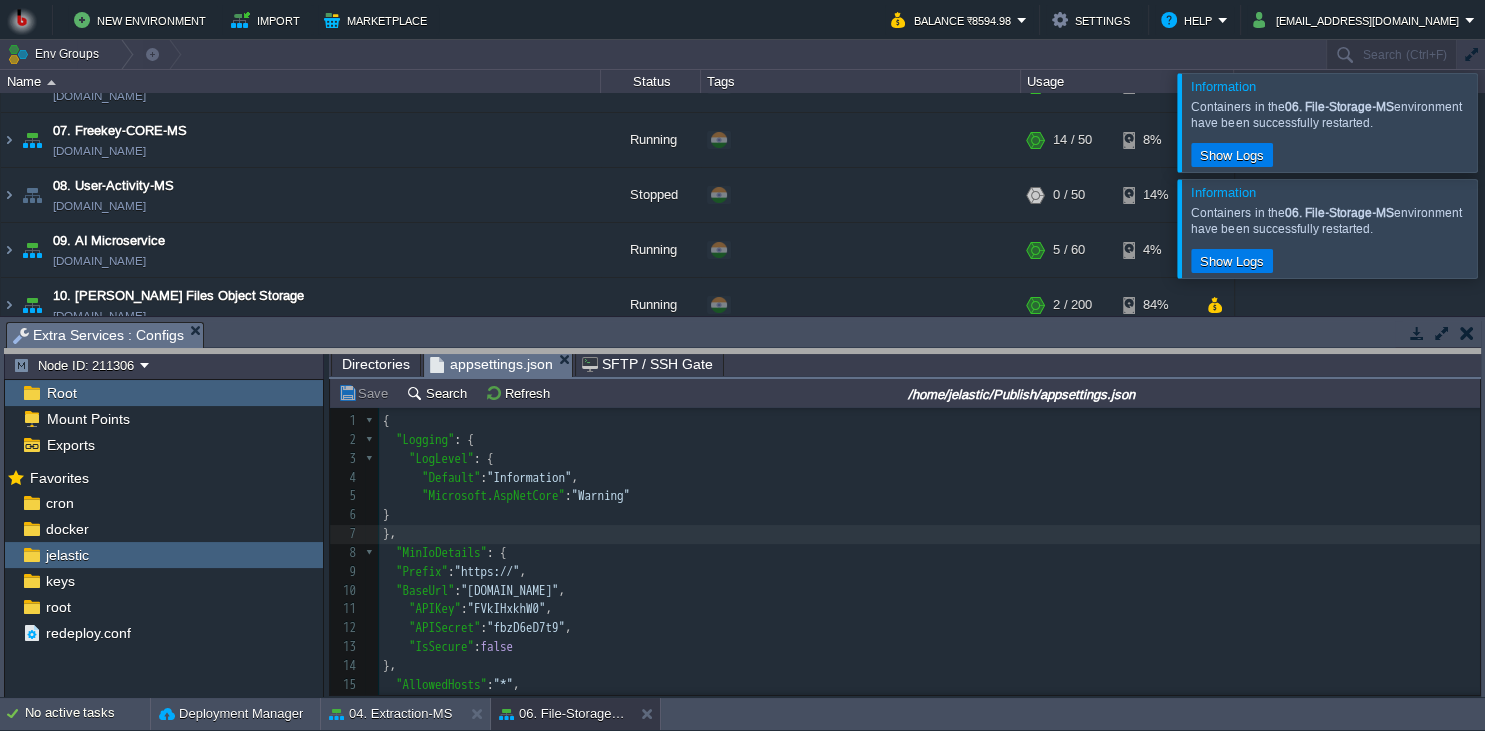 drag, startPoint x: 557, startPoint y: 338, endPoint x: 538, endPoint y: 394, distance: 59.135437 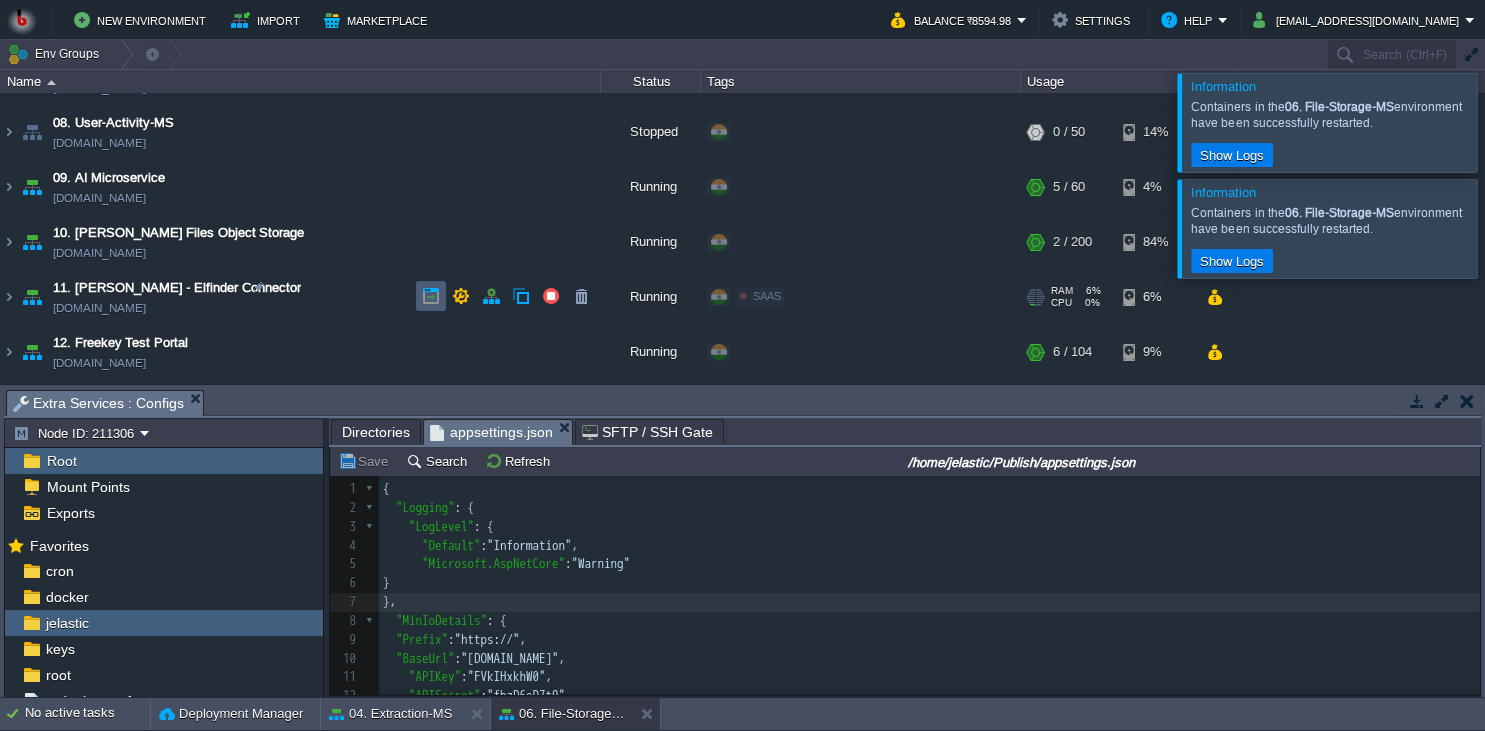 scroll, scrollTop: 456, scrollLeft: 0, axis: vertical 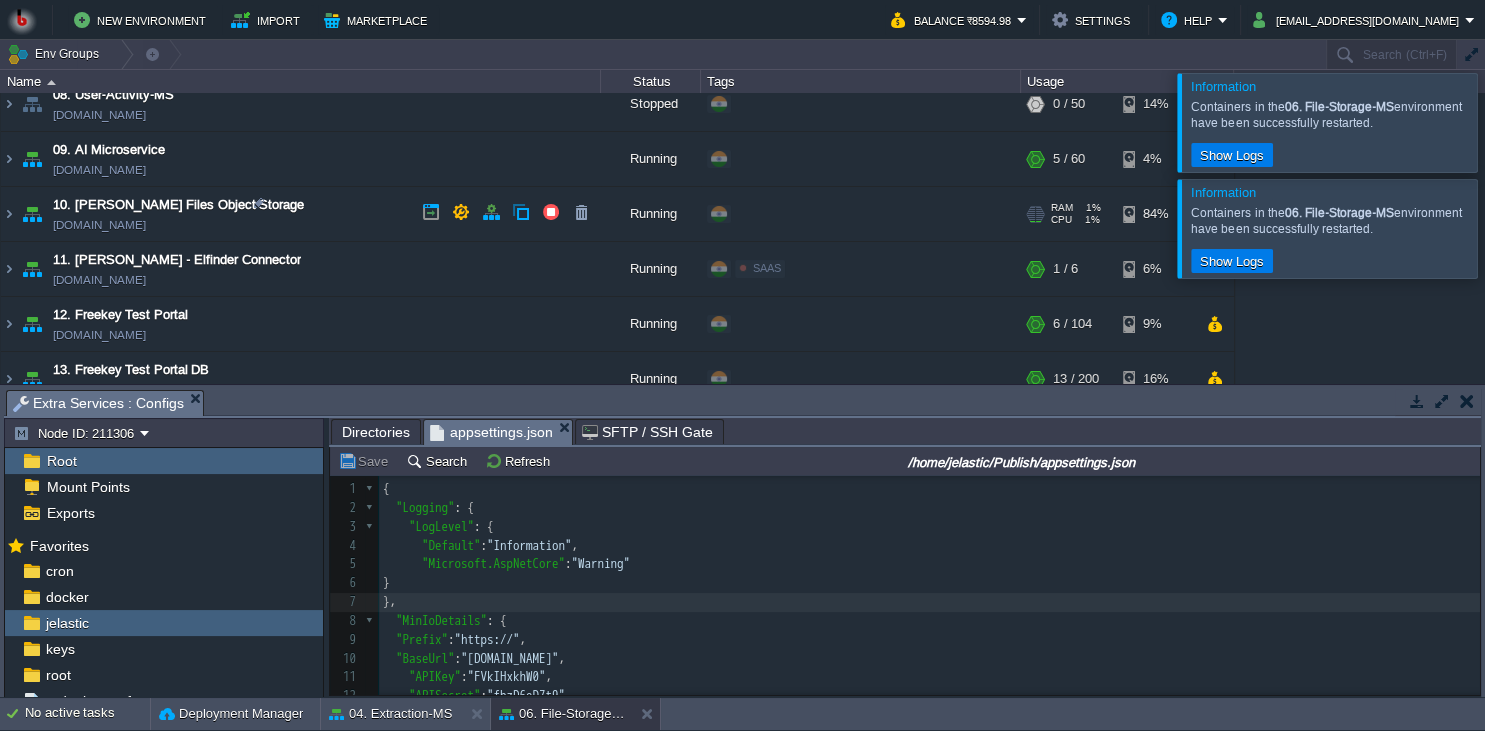 click on "10. [PERSON_NAME] Files Object Storage [DOMAIN_NAME]" at bounding box center (301, 214) 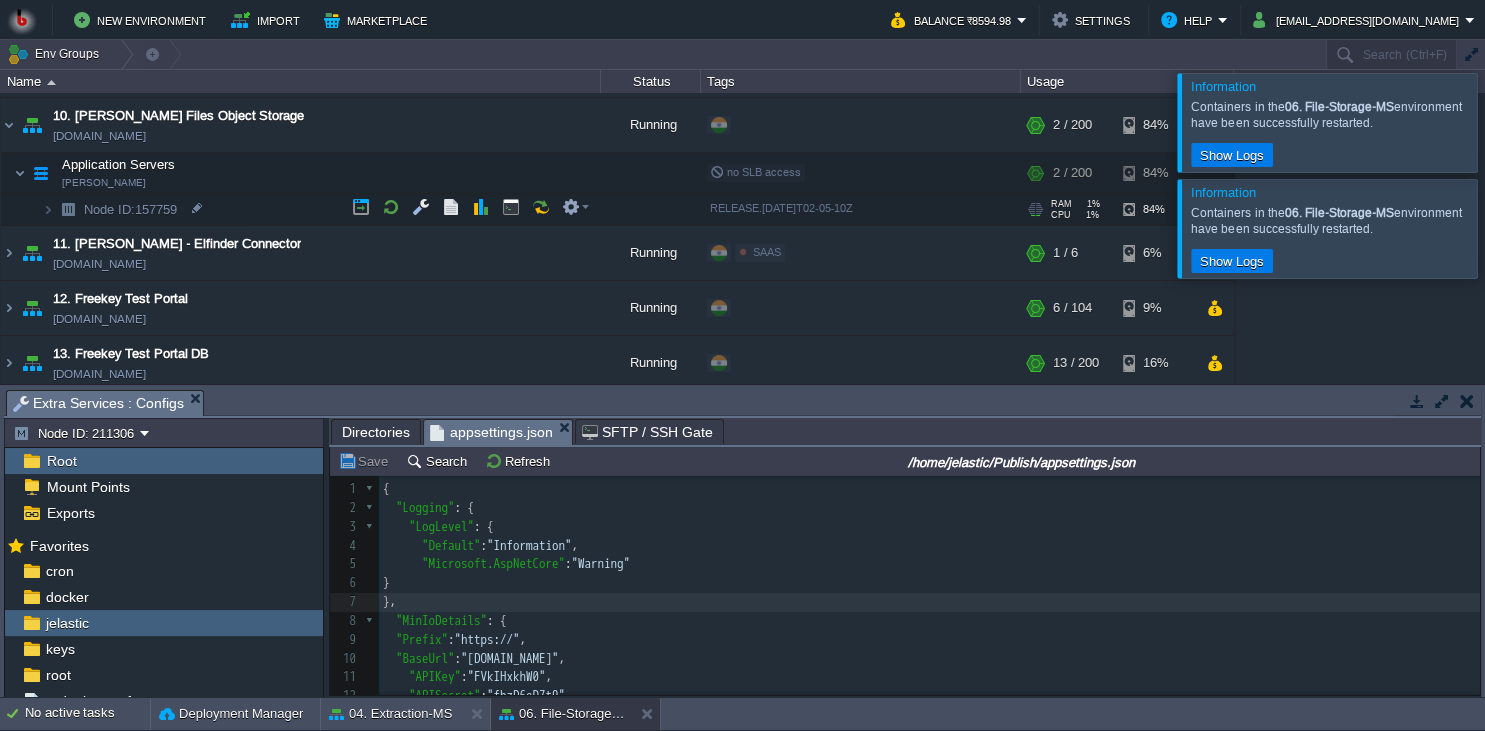 scroll, scrollTop: 547, scrollLeft: 0, axis: vertical 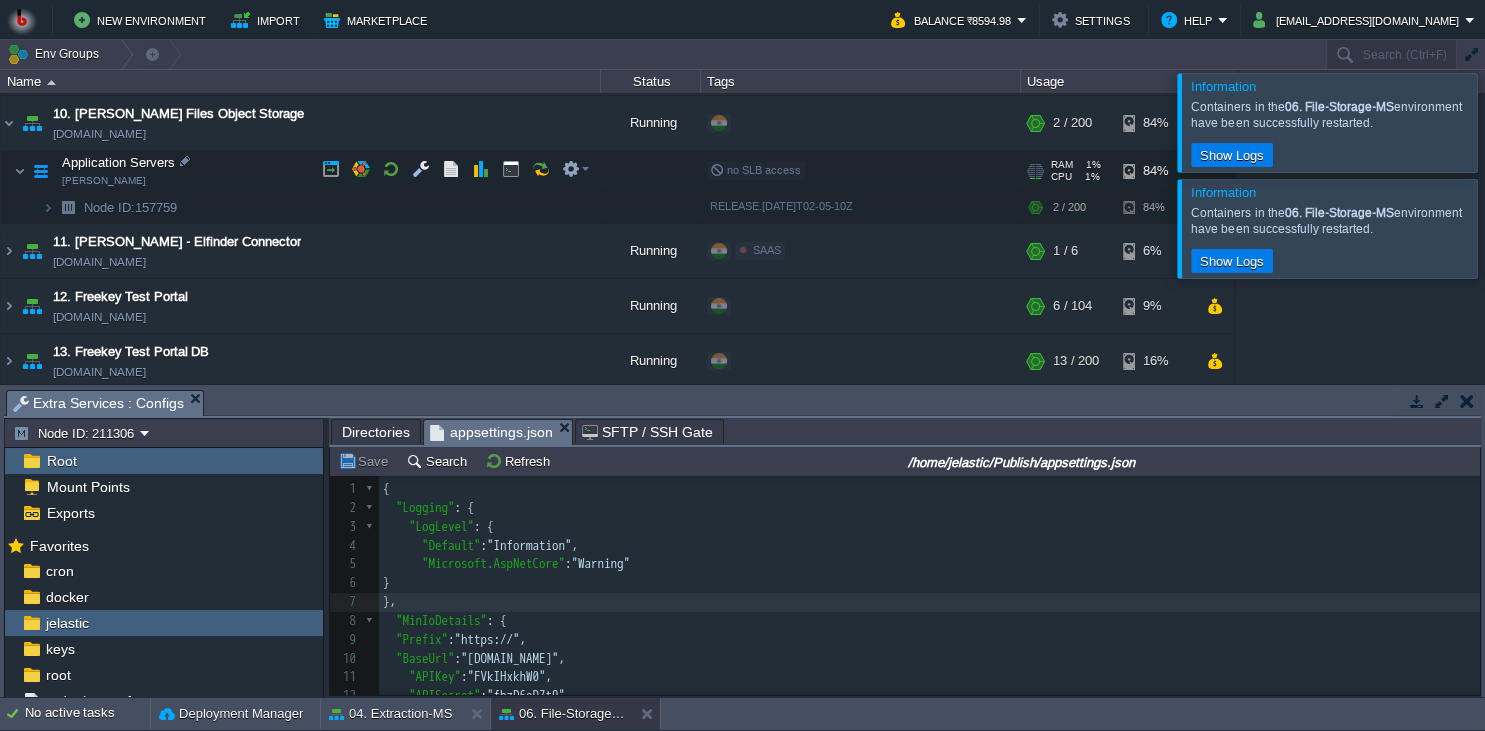click on "Application Servers [PERSON_NAME]" at bounding box center [301, 171] 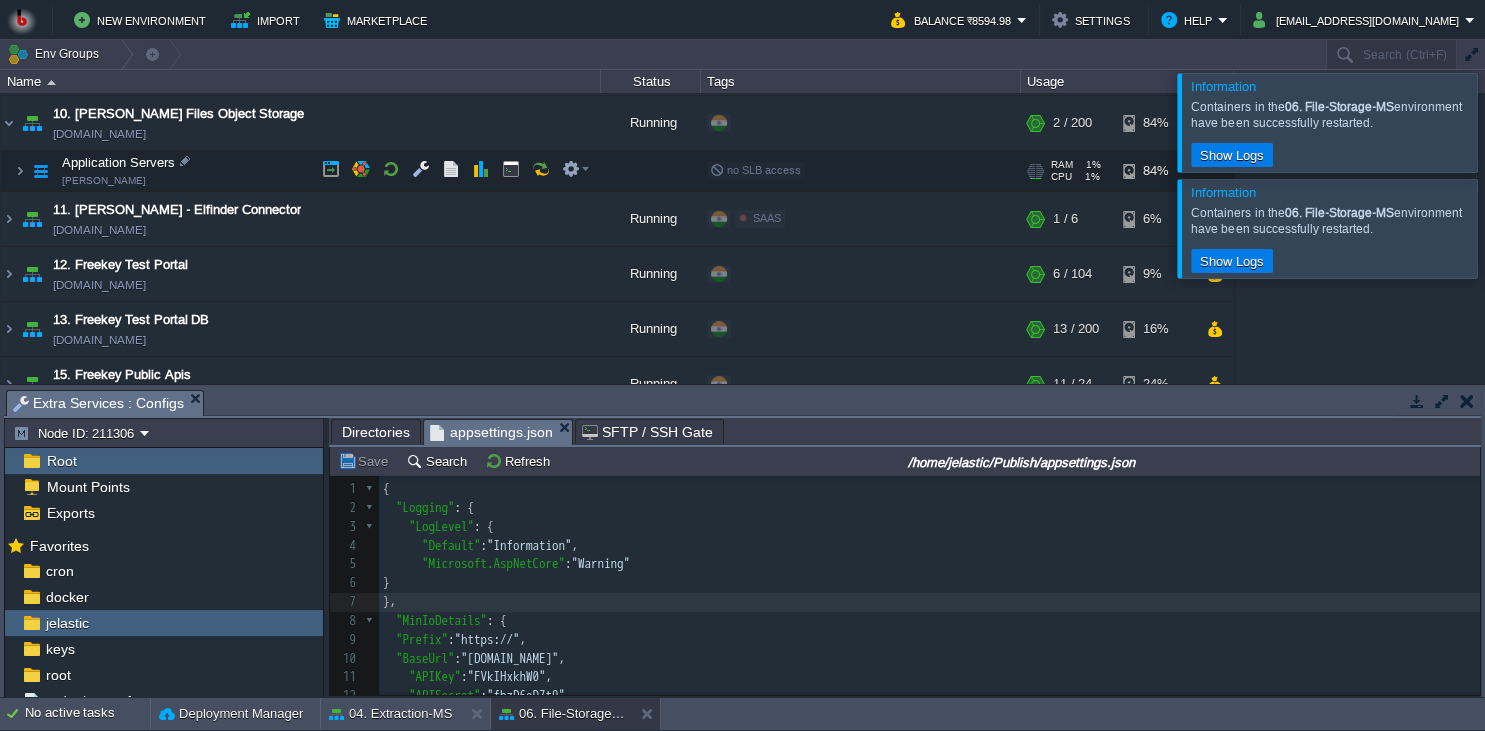 click on "Application Servers [PERSON_NAME]" at bounding box center [301, 171] 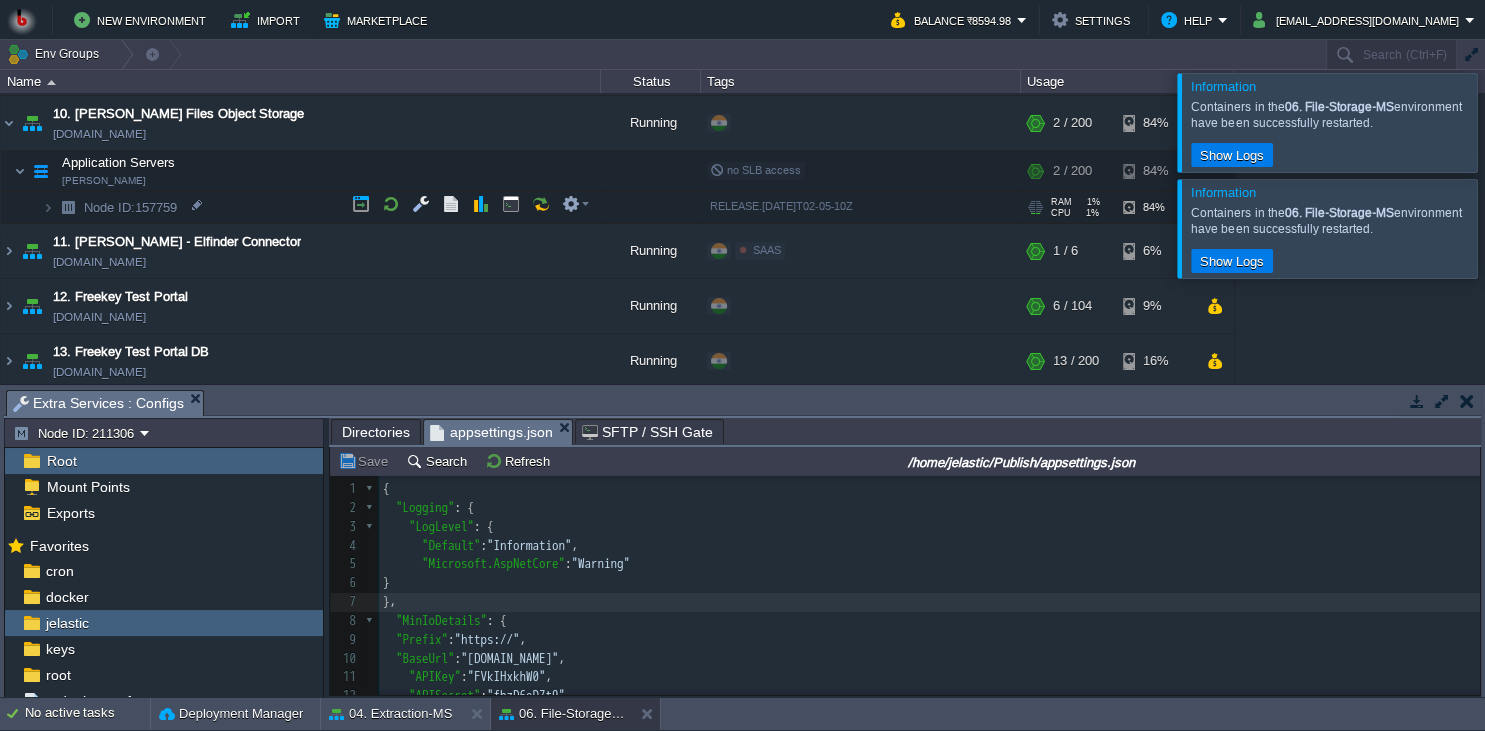 click on "Node ID:  157759" at bounding box center [301, 208] 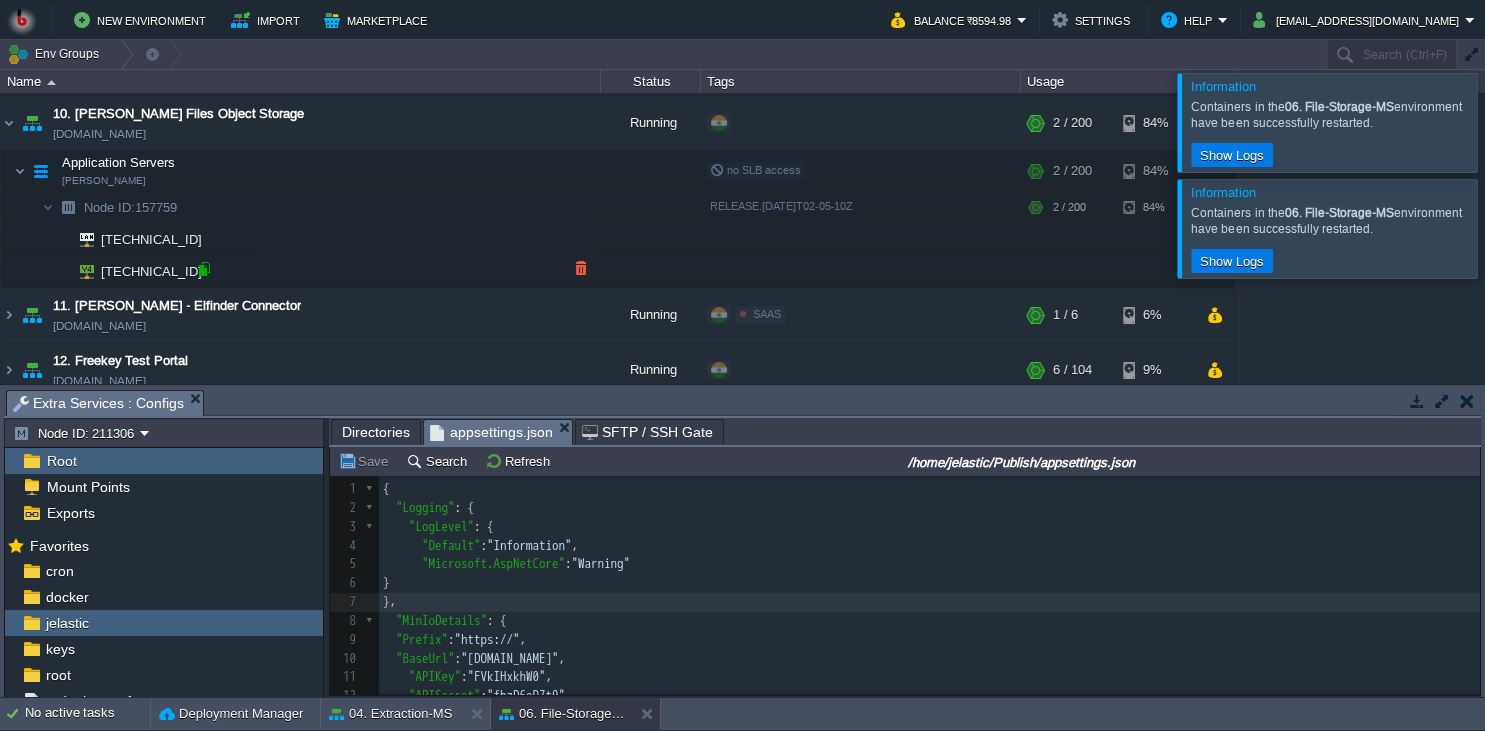 click at bounding box center [204, 269] 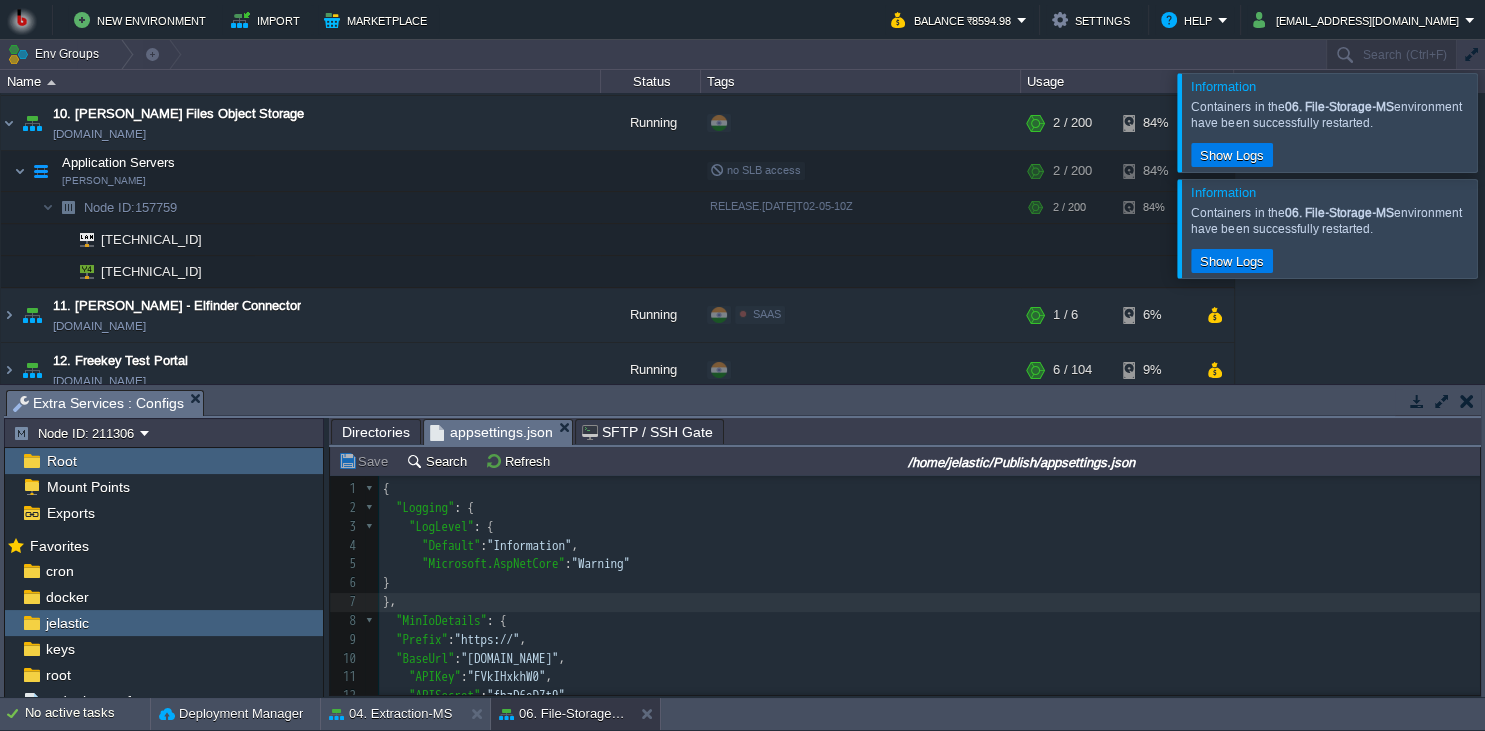 click on "xxxxxxxxxx   1 { 2    "Logging" : { 3      "LogLevel" : { 4        "Default" :  "Information" , 5        "Microsoft.AspNetCore" :  "Warning" 6     } 7   }, 8    "MinIoDetails" : { 9    "Prefix" :  "https://" , 10    "BaseUrl" :  "[DOMAIN_NAME]" , 11      "APIKey" :  "FVkIHxkhW0" , 12      "APISecret" :  "fbzD6eD7t9" , 13      "IsSecure" :  false 14   }, 15    "AllowedHosts" :  "*" , 16    "BaseUrlService" : { 17      "AuthService" :  "[URL][DOMAIN_NAME]" 18   } 19 } 20 ​ 21 ​ 22 ​" at bounding box center [929, 687] 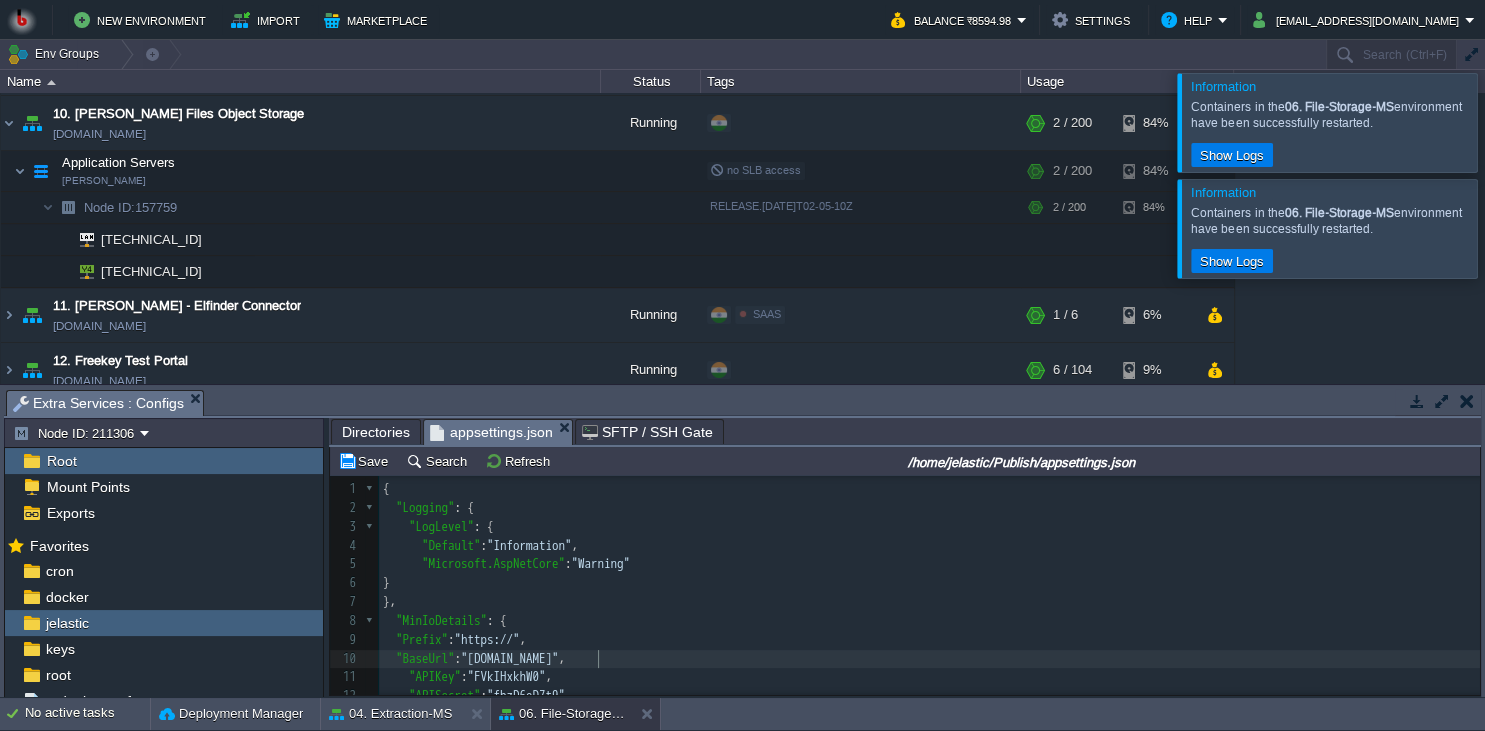 scroll, scrollTop: 0, scrollLeft: 7, axis: horizontal 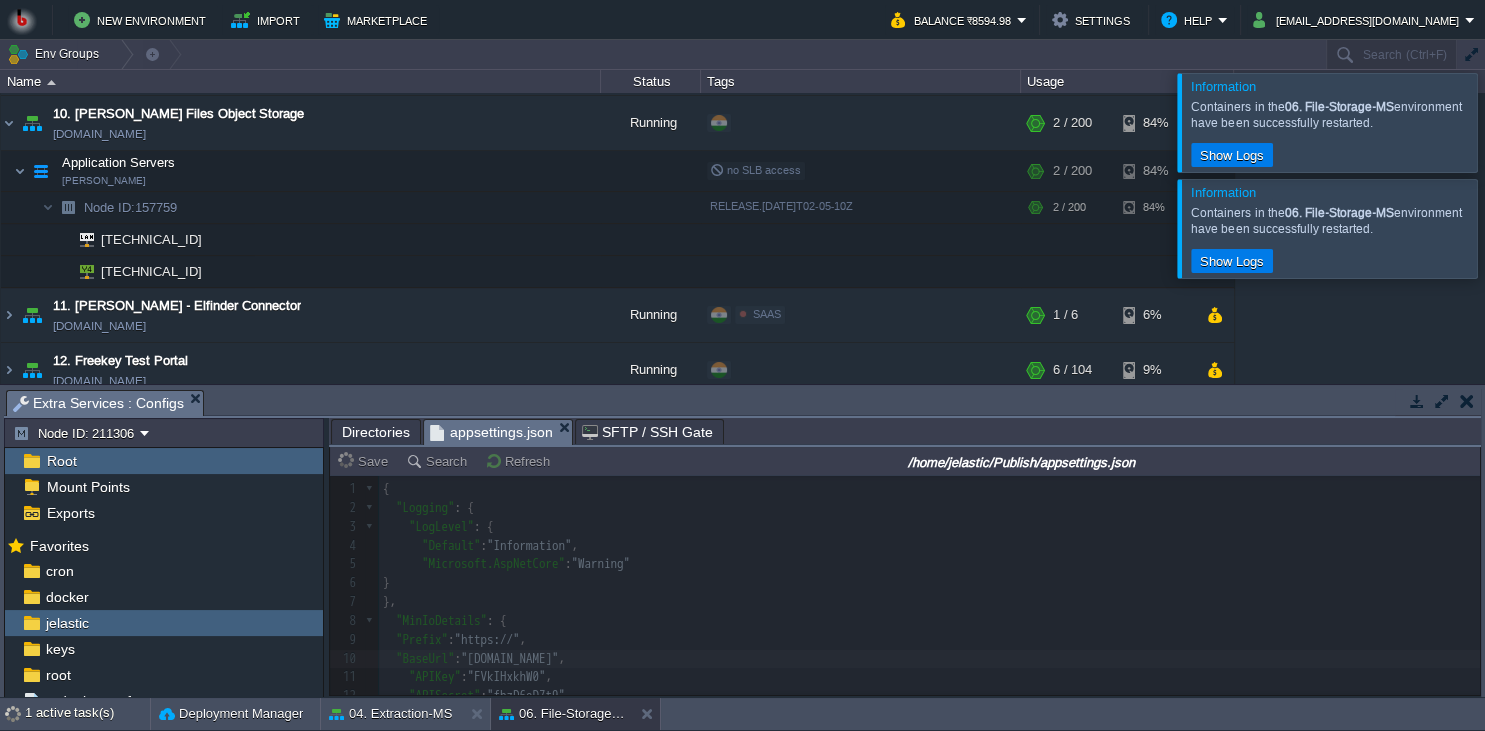 type on "2" 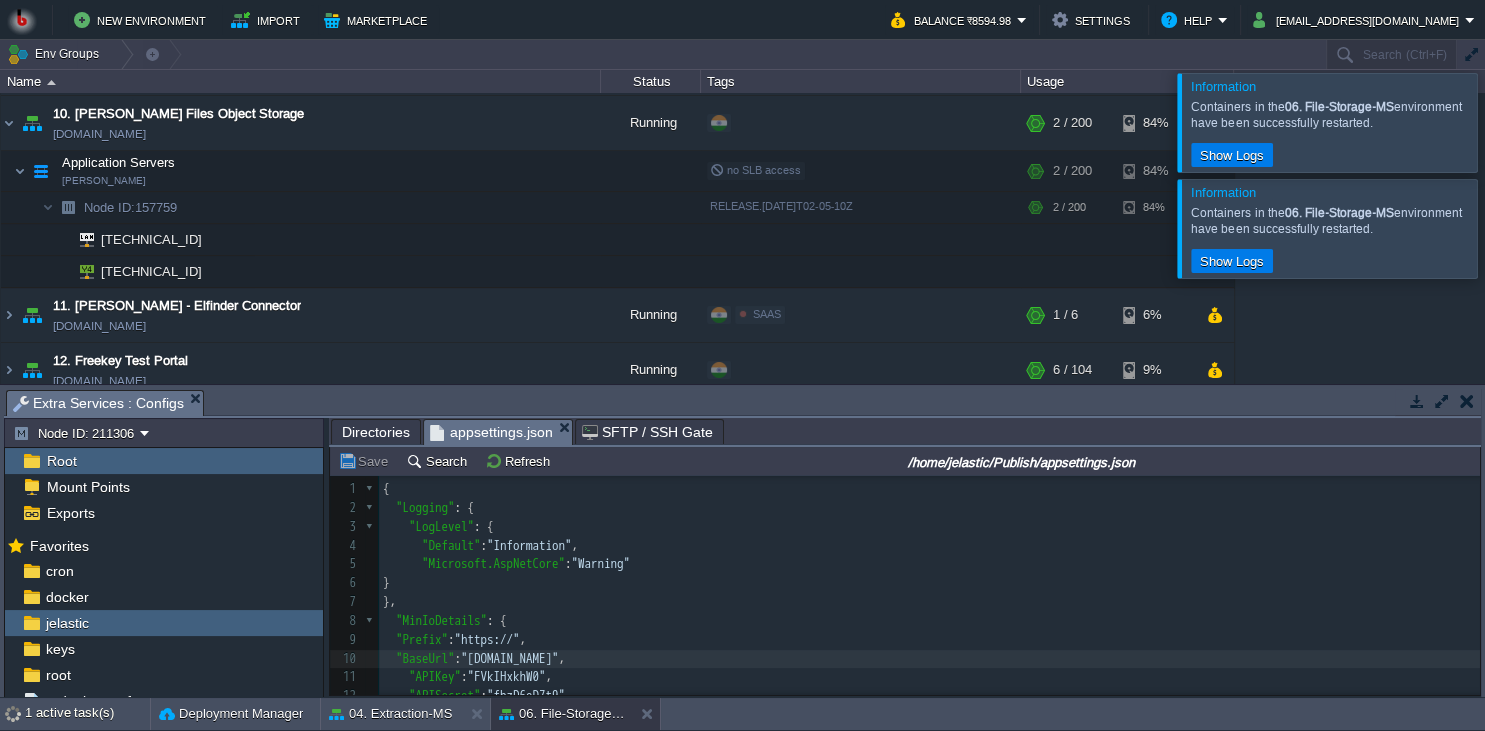 type 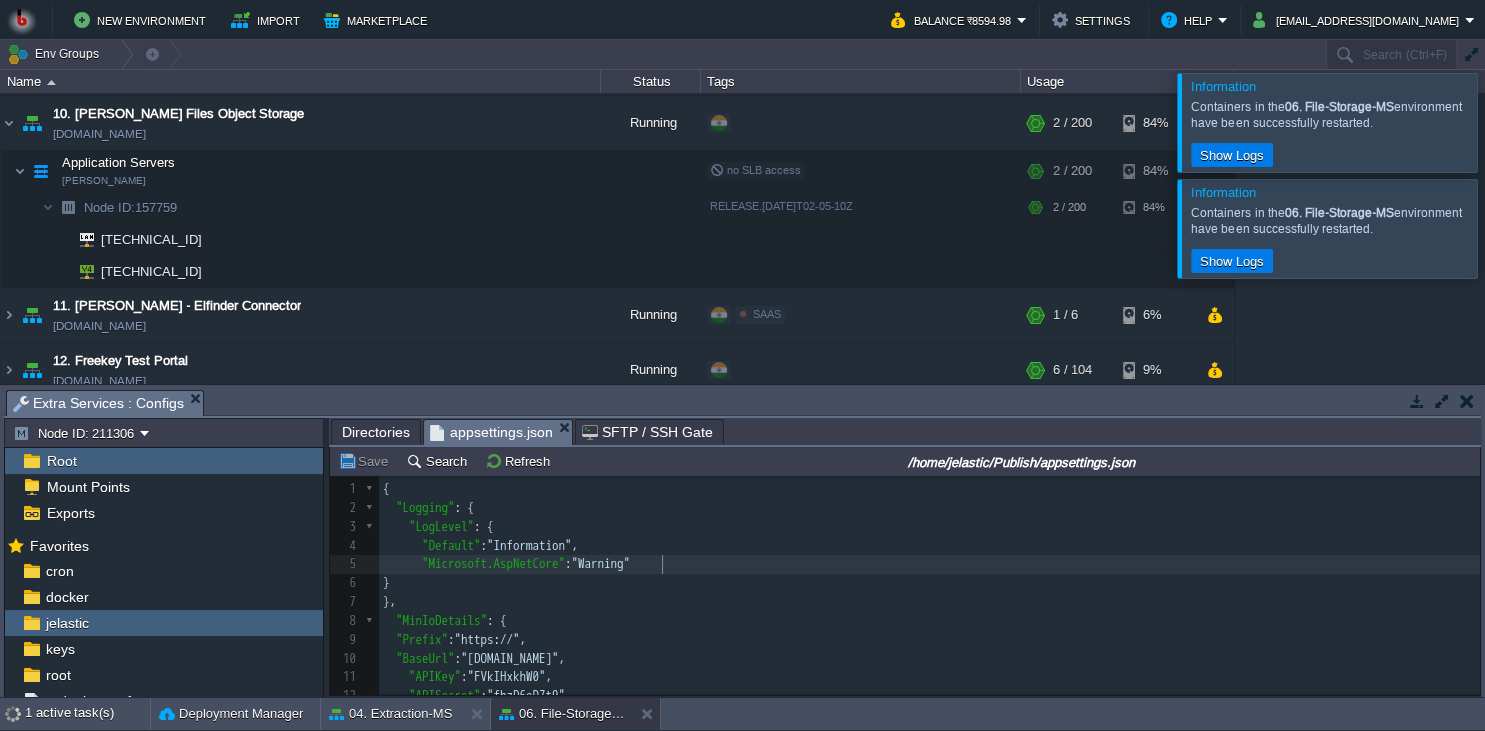 scroll, scrollTop: 0, scrollLeft: 0, axis: both 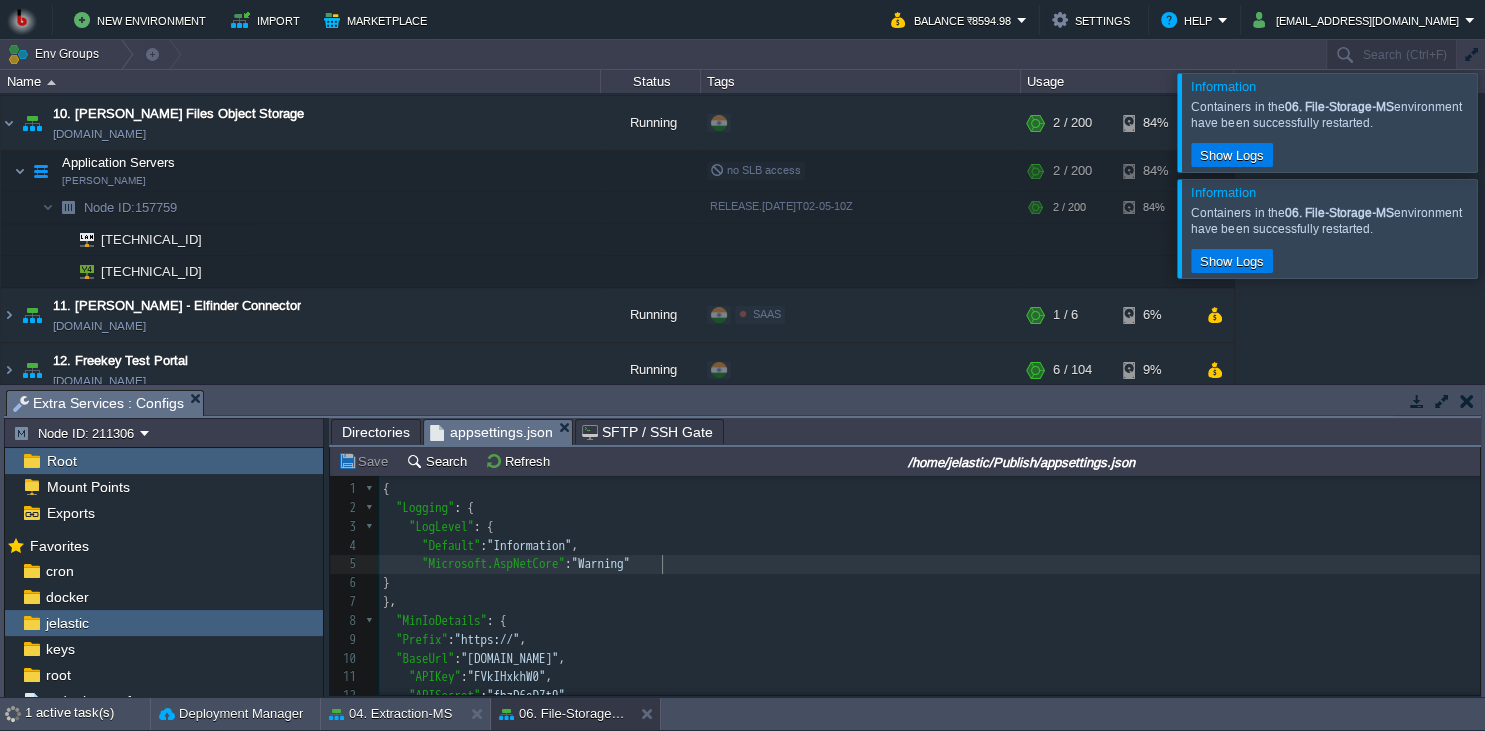 click on ""Microsoft.AspNetCore" :  "Warning"" at bounding box center (929, 564) 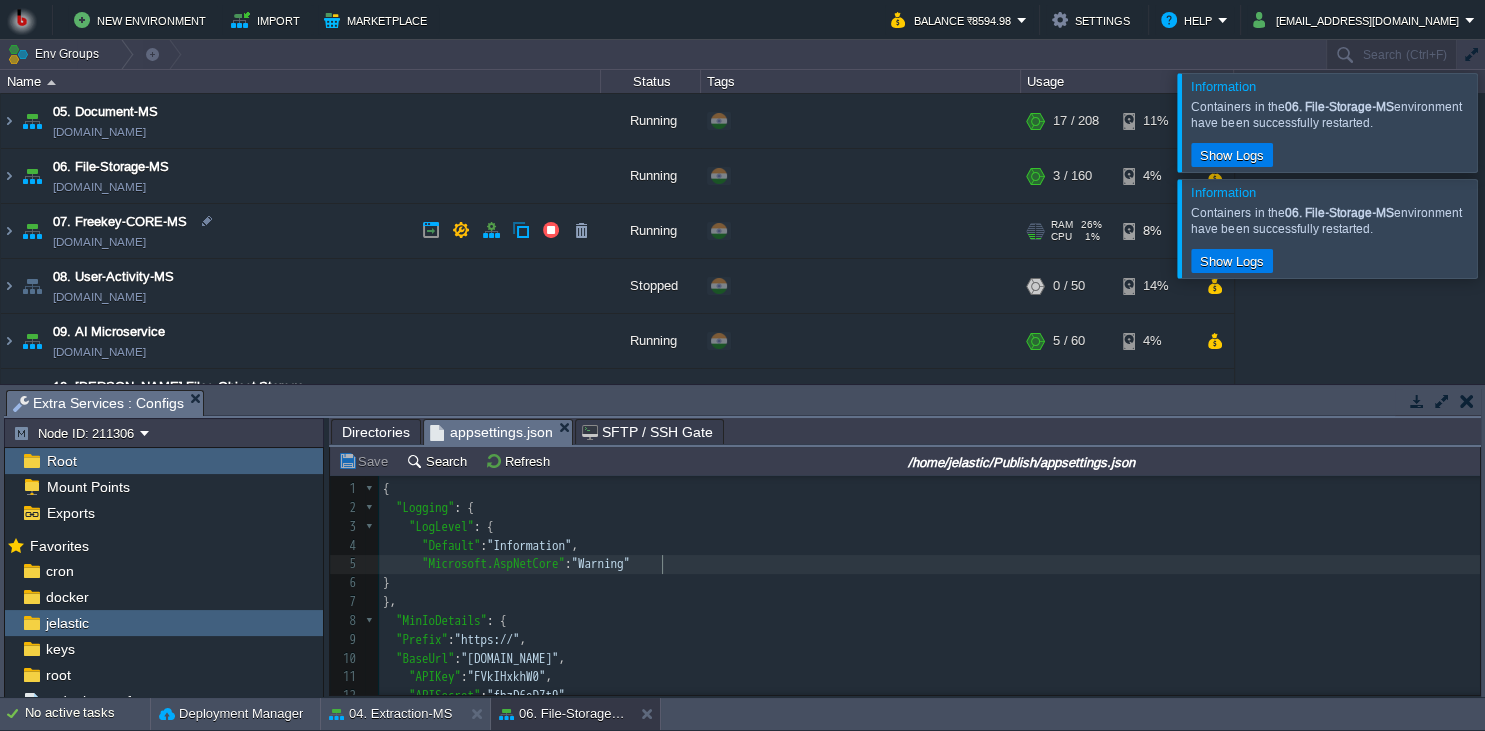scroll, scrollTop: 182, scrollLeft: 0, axis: vertical 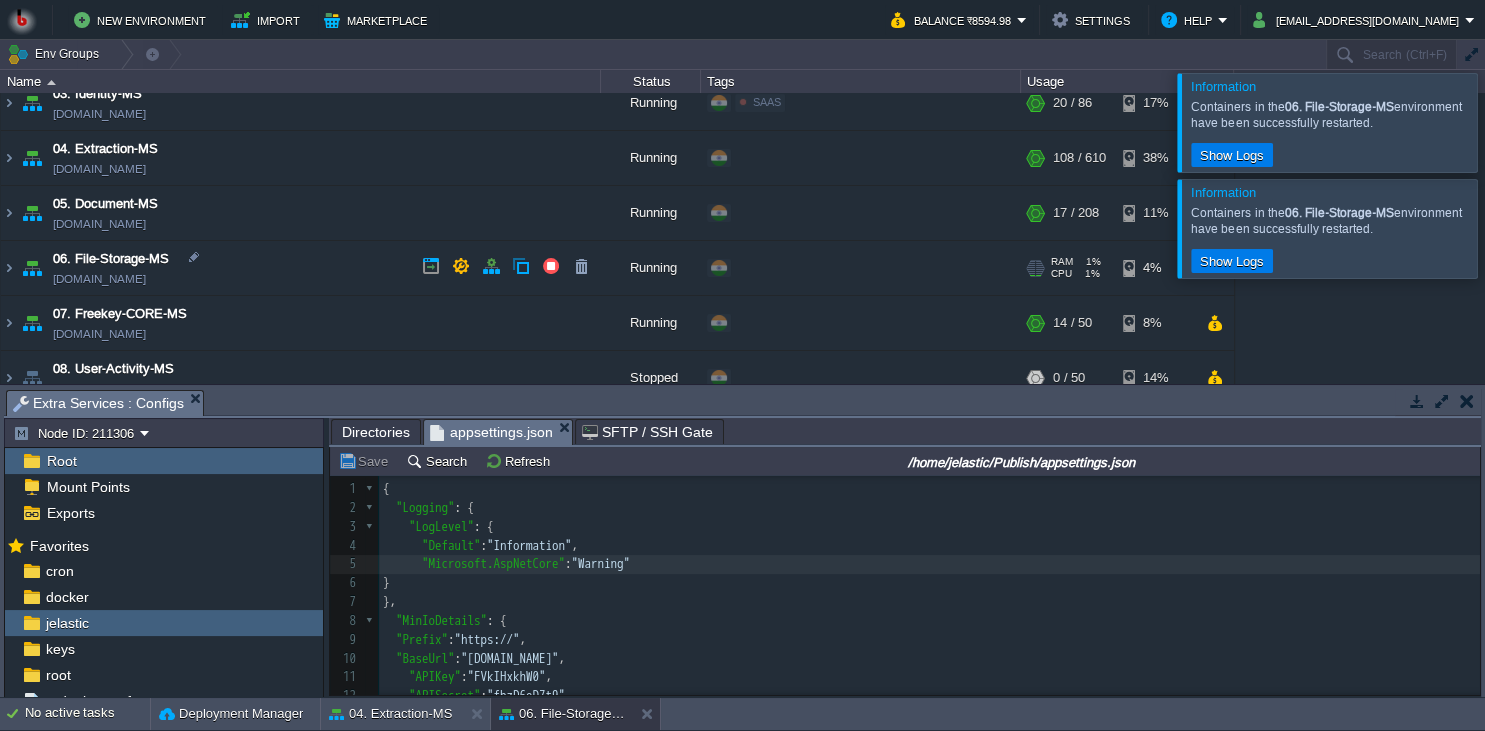 click on "06. File-Storage-MS [DOMAIN_NAME]" at bounding box center [301, 268] 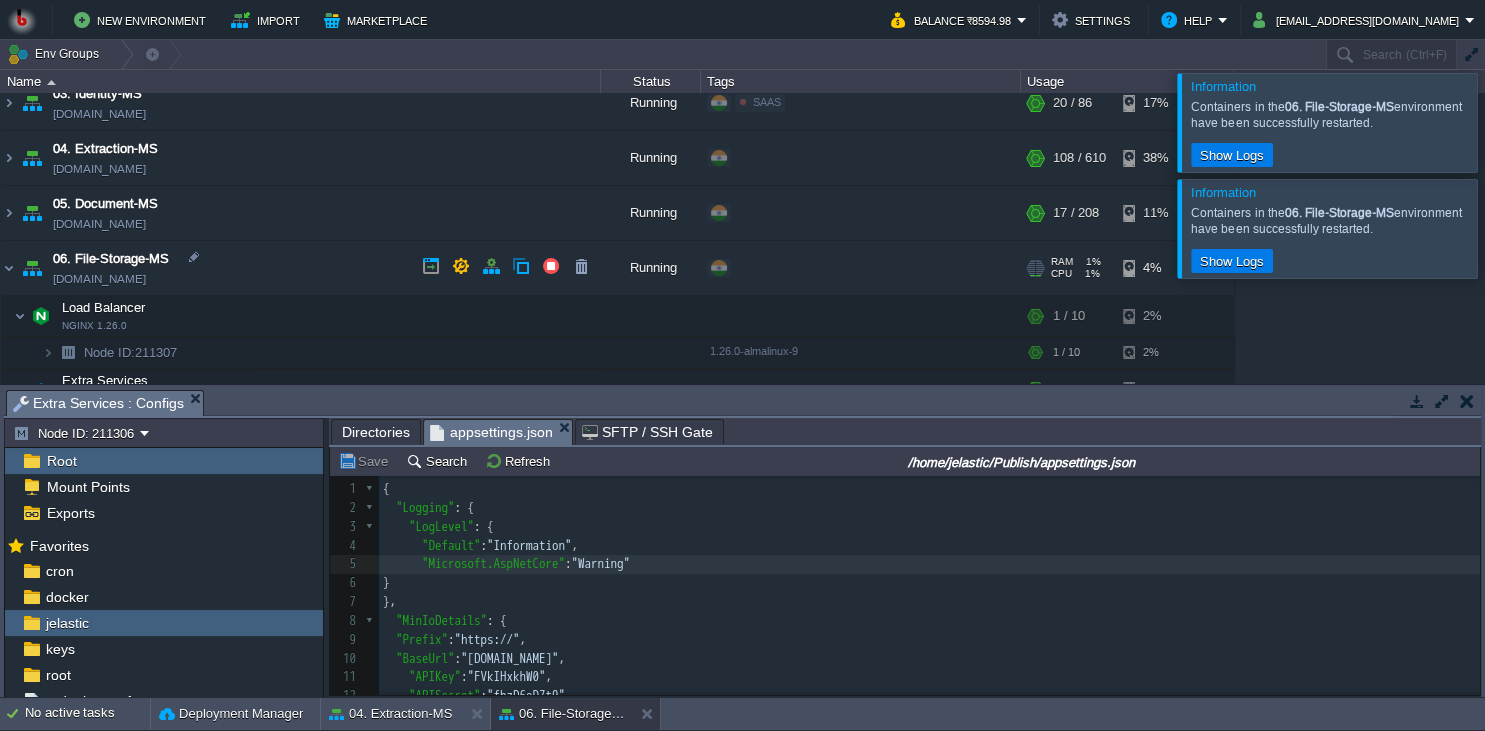 scroll, scrollTop: 274, scrollLeft: 0, axis: vertical 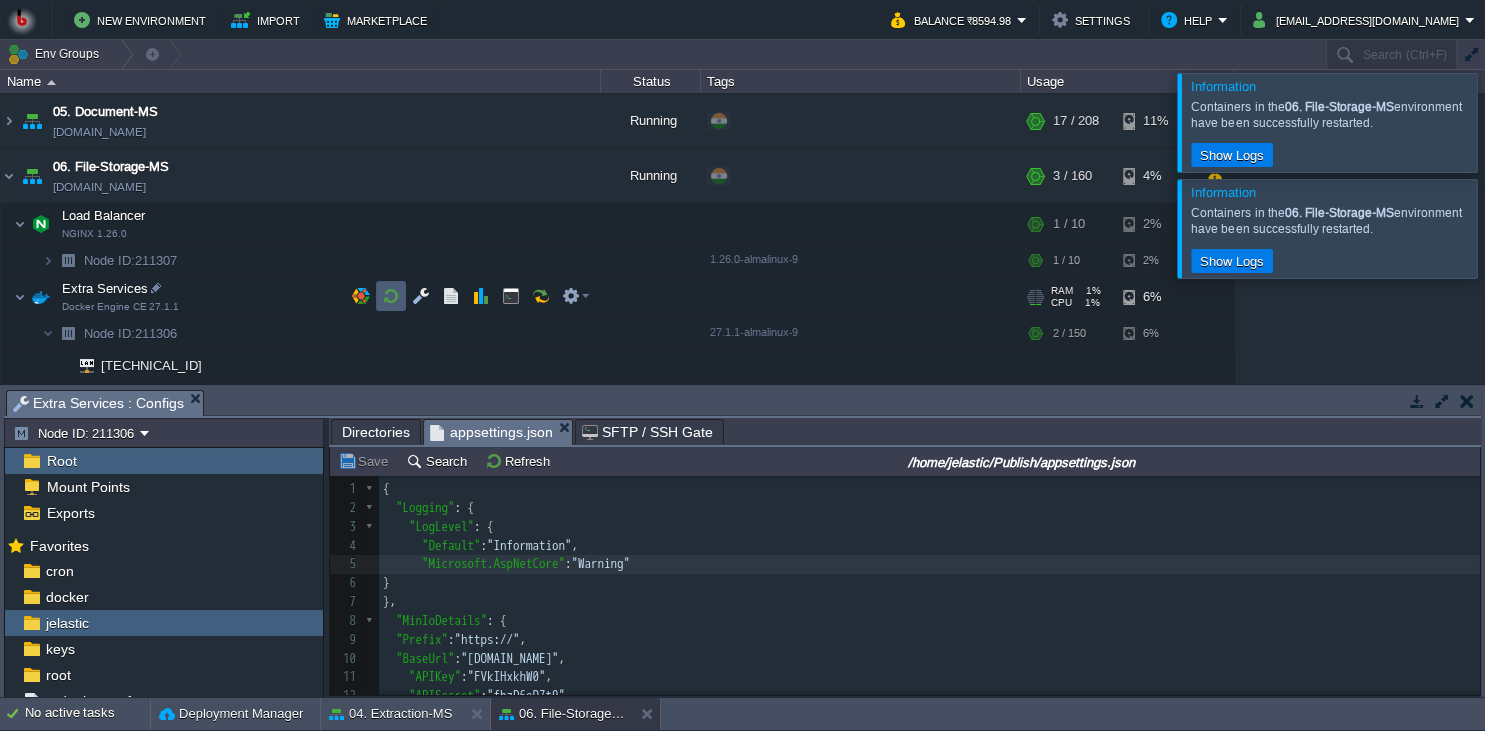 click at bounding box center [391, 296] 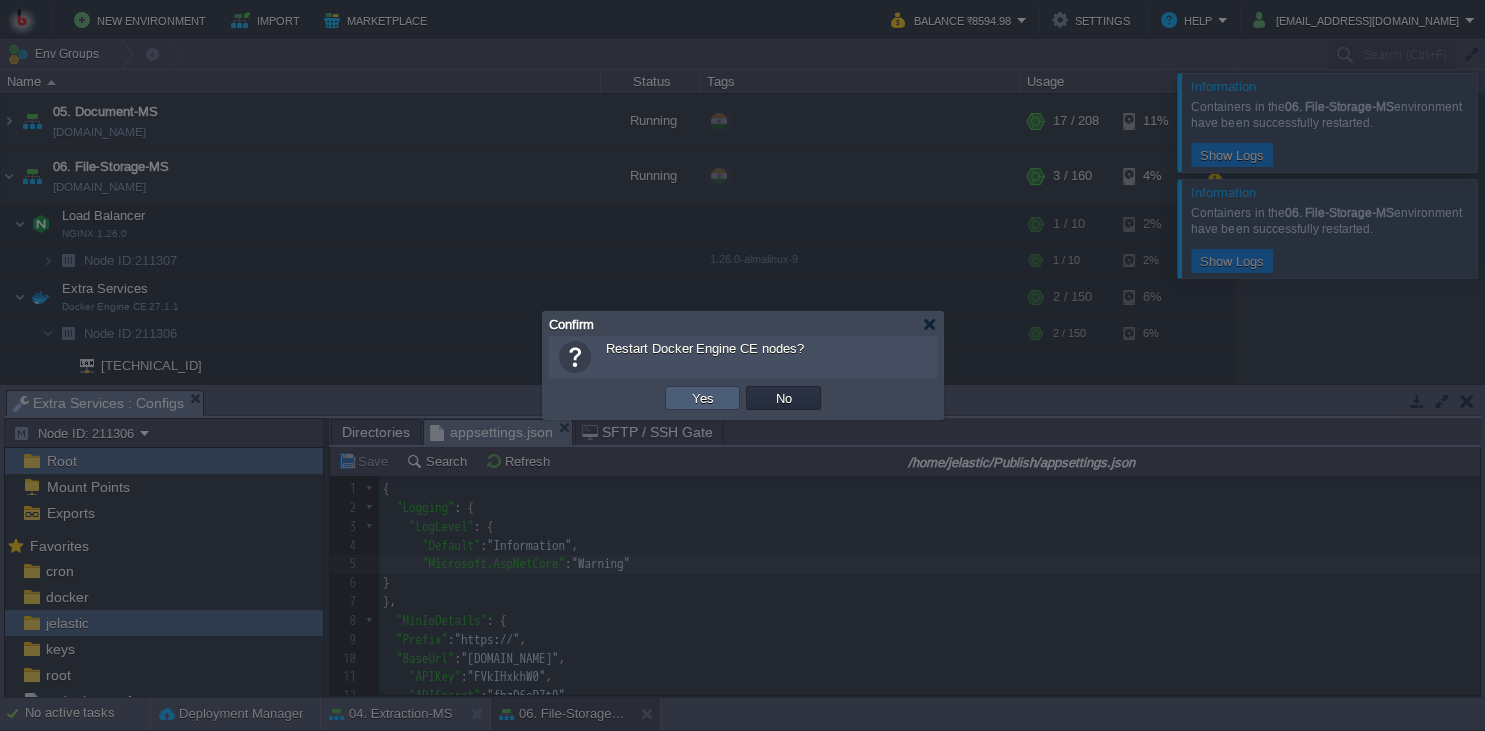 click on "Yes" at bounding box center [703, 398] 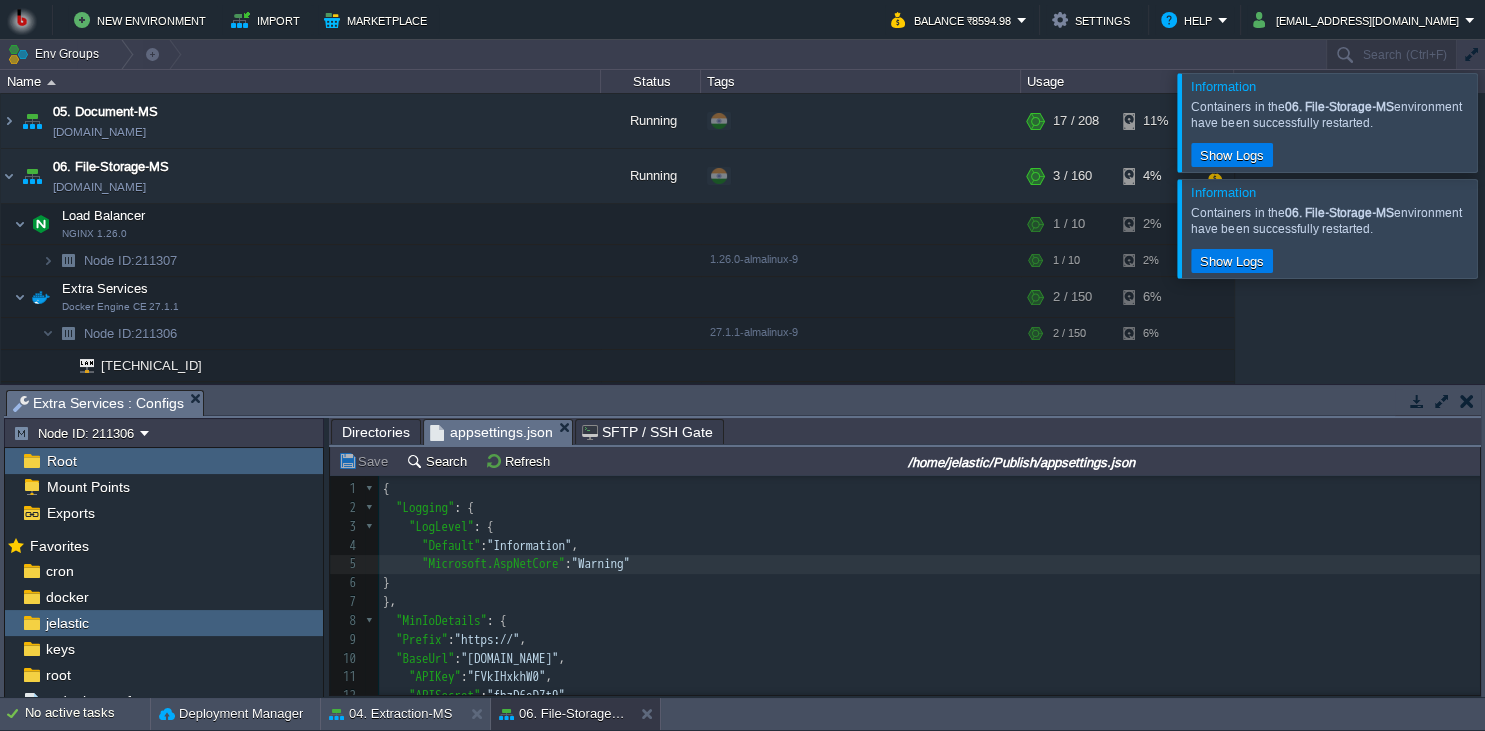 scroll, scrollTop: 7, scrollLeft: 0, axis: vertical 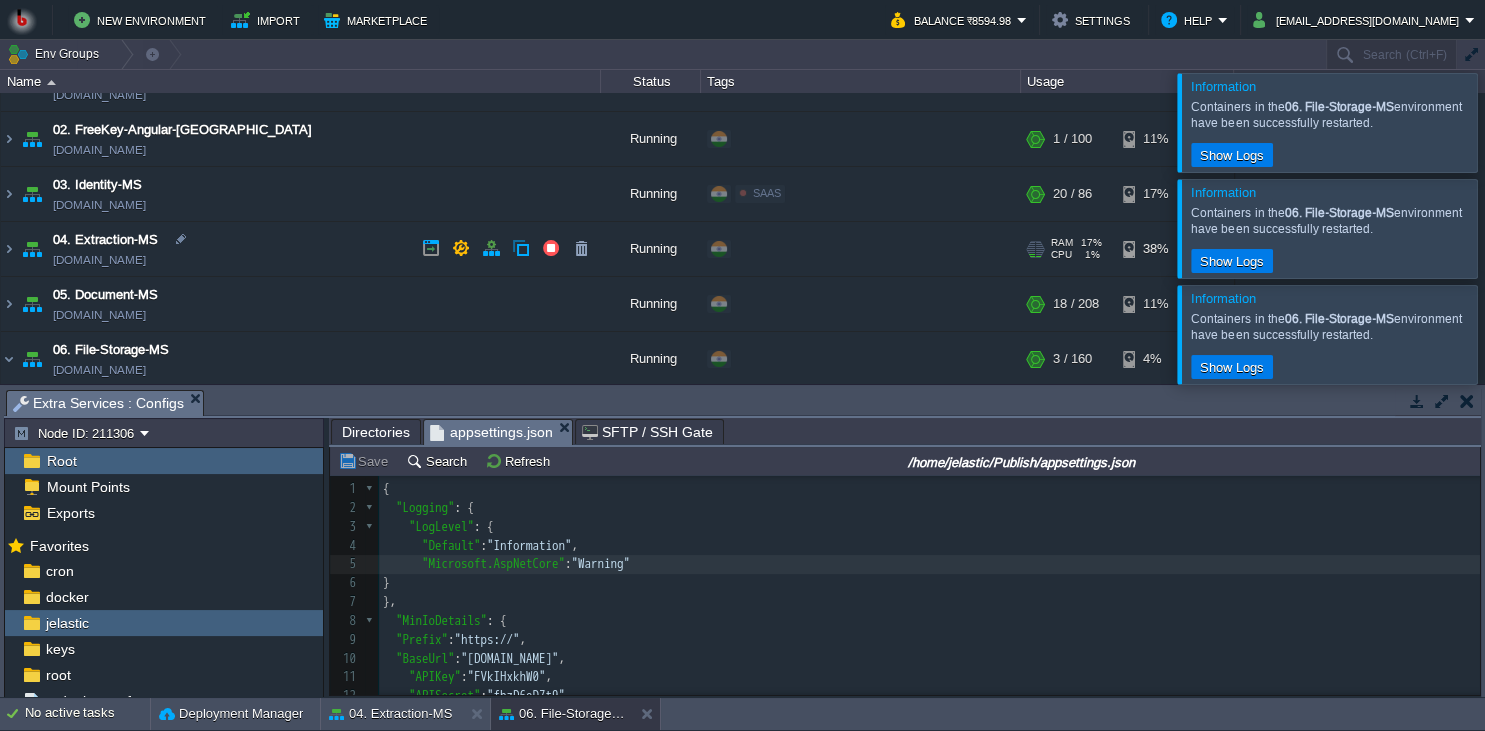 click on "04. Extraction-MS [DOMAIN_NAME]" at bounding box center [301, 249] 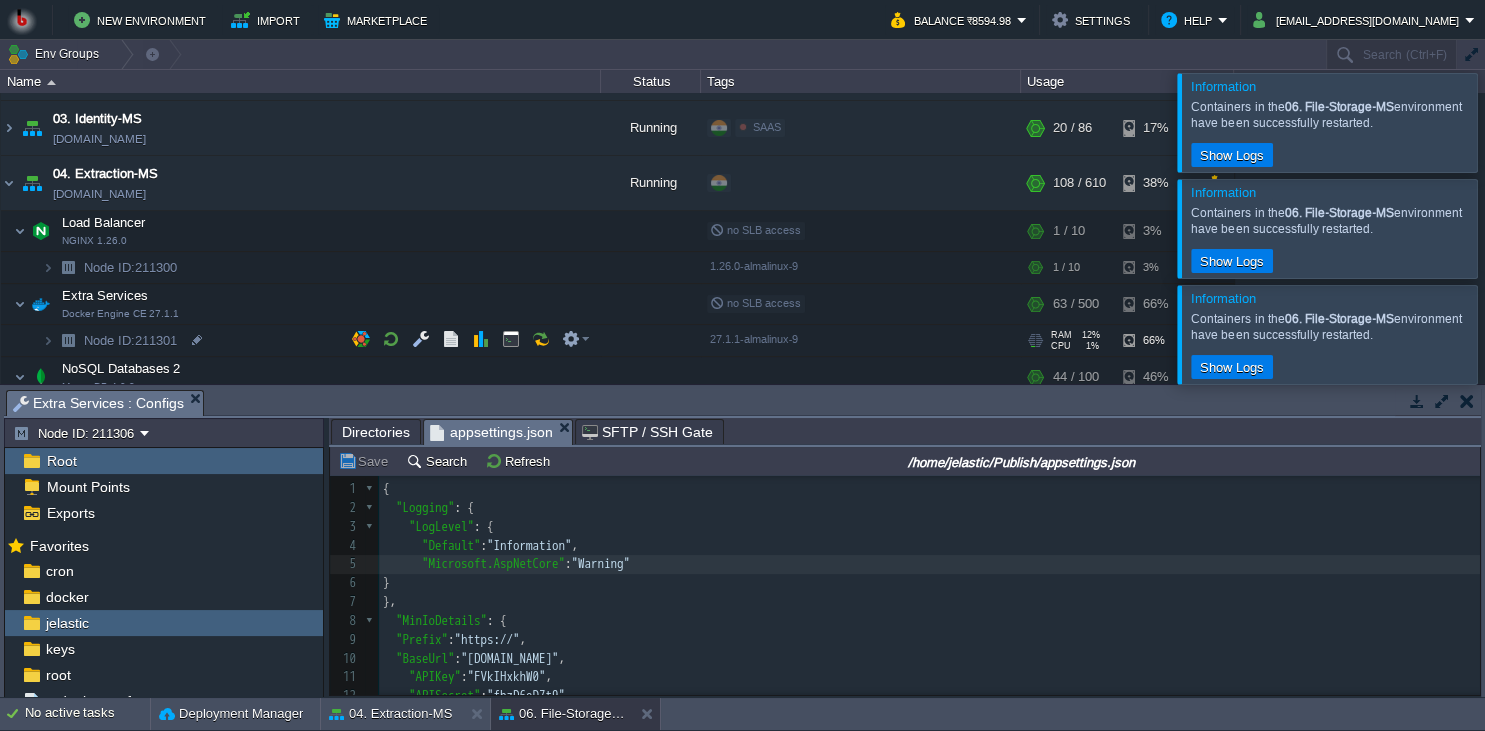 scroll, scrollTop: 182, scrollLeft: 0, axis: vertical 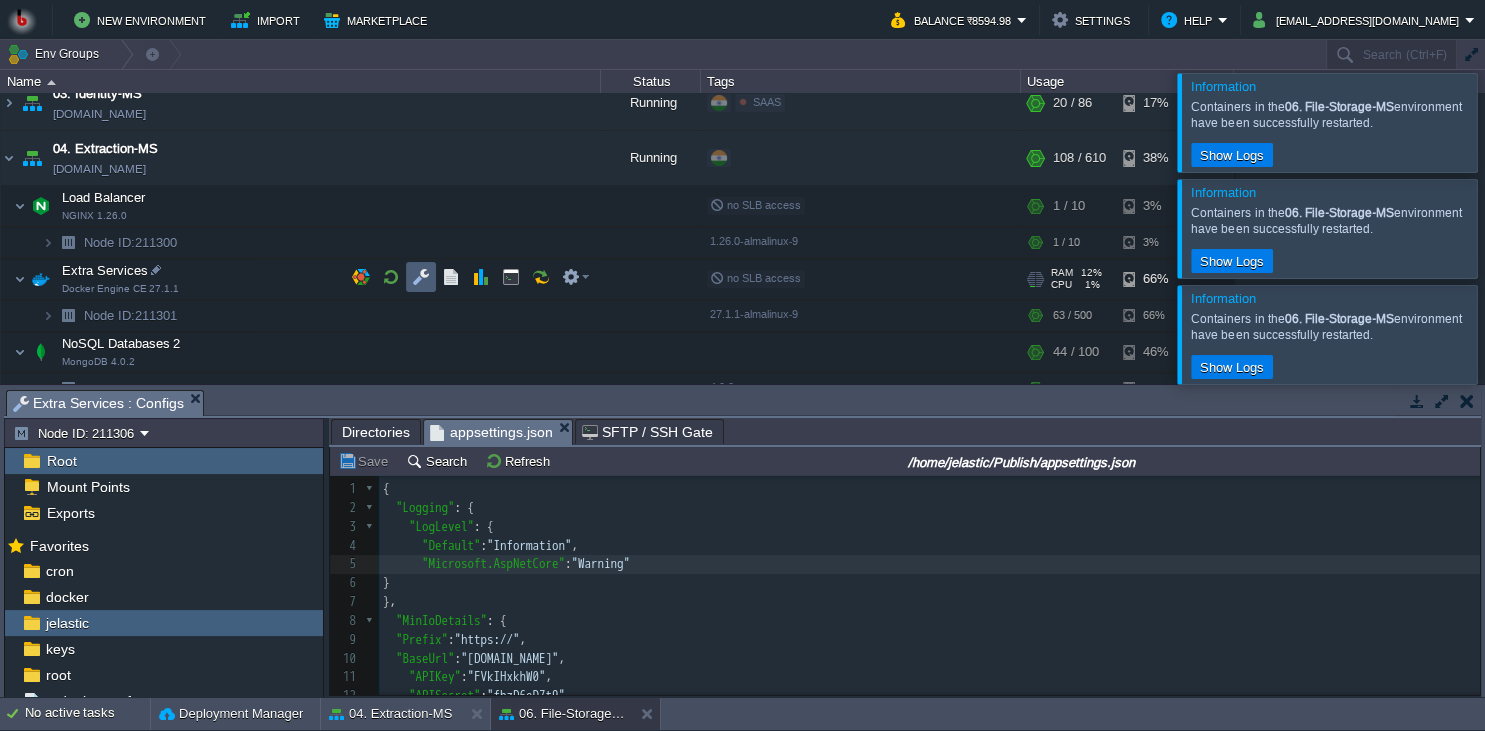 click at bounding box center (421, 277) 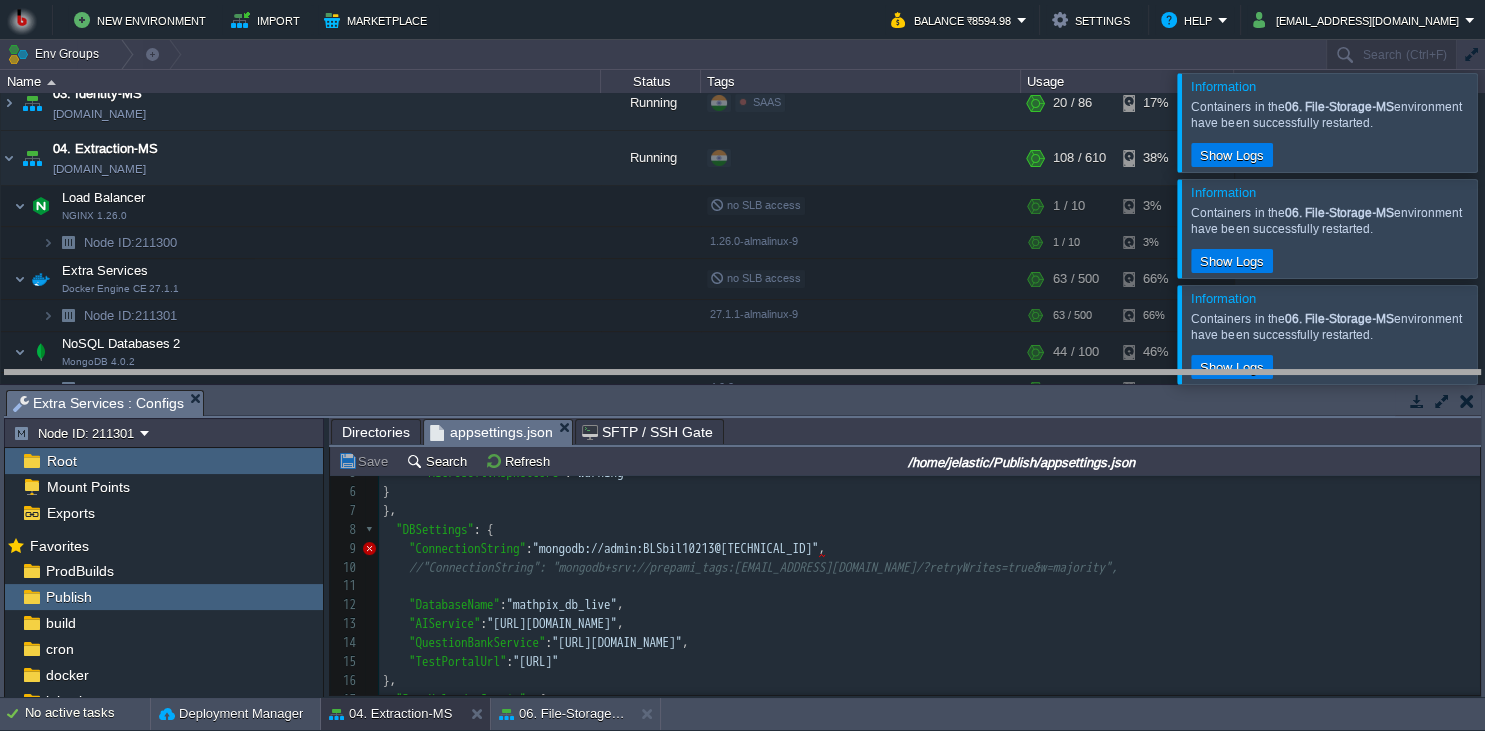 drag, startPoint x: 410, startPoint y: 398, endPoint x: 422, endPoint y: 314, distance: 84.85281 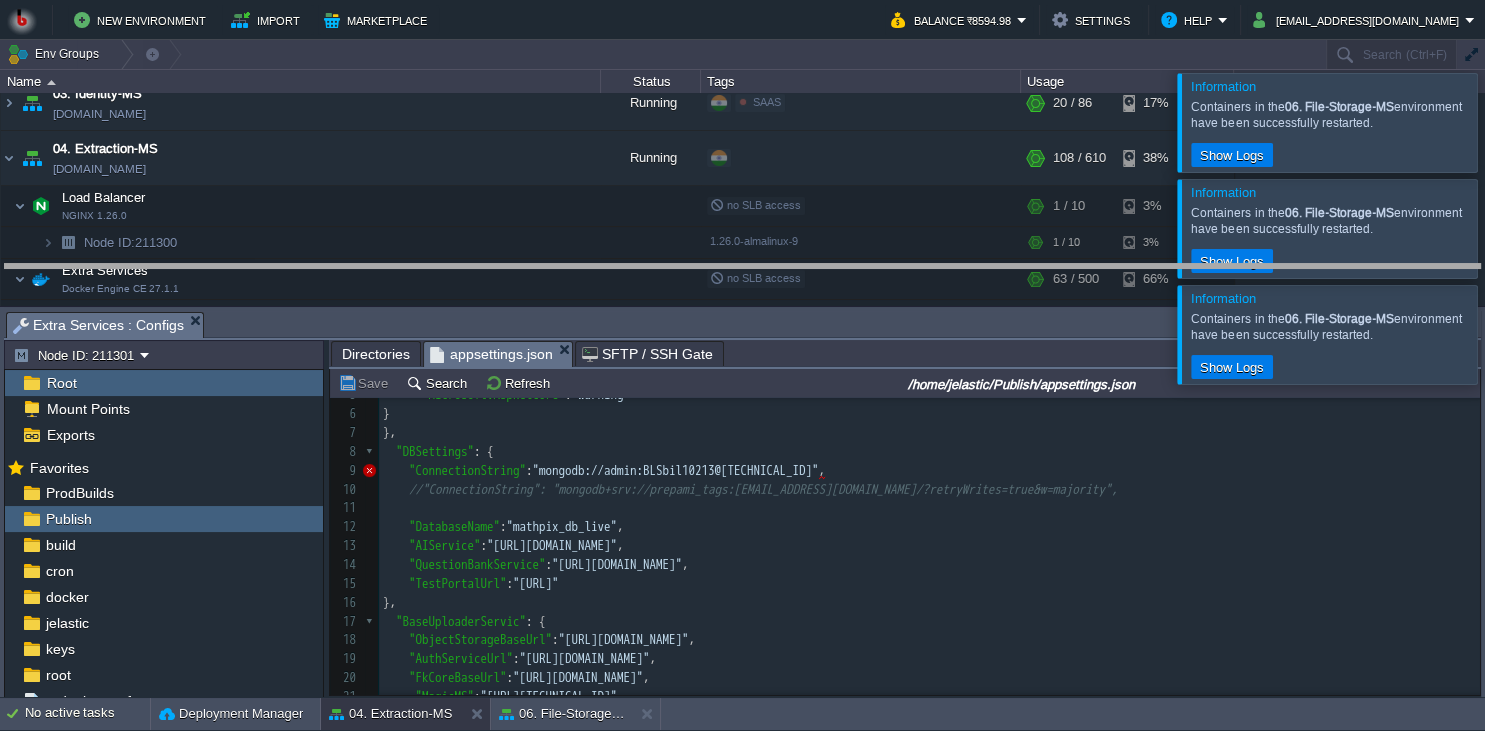 drag, startPoint x: 422, startPoint y: 314, endPoint x: 432, endPoint y: 266, distance: 49.0306 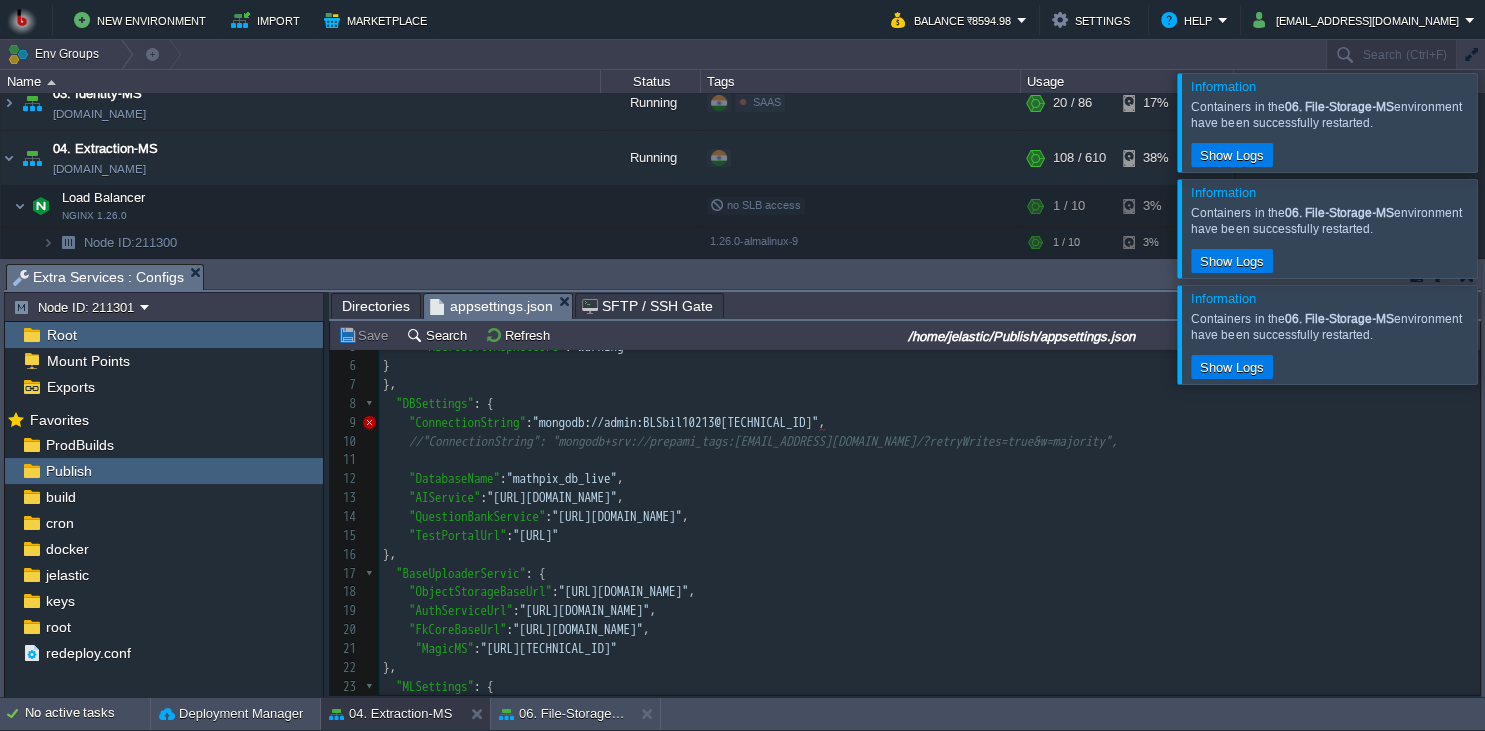 click on "Directories" at bounding box center [376, 306] 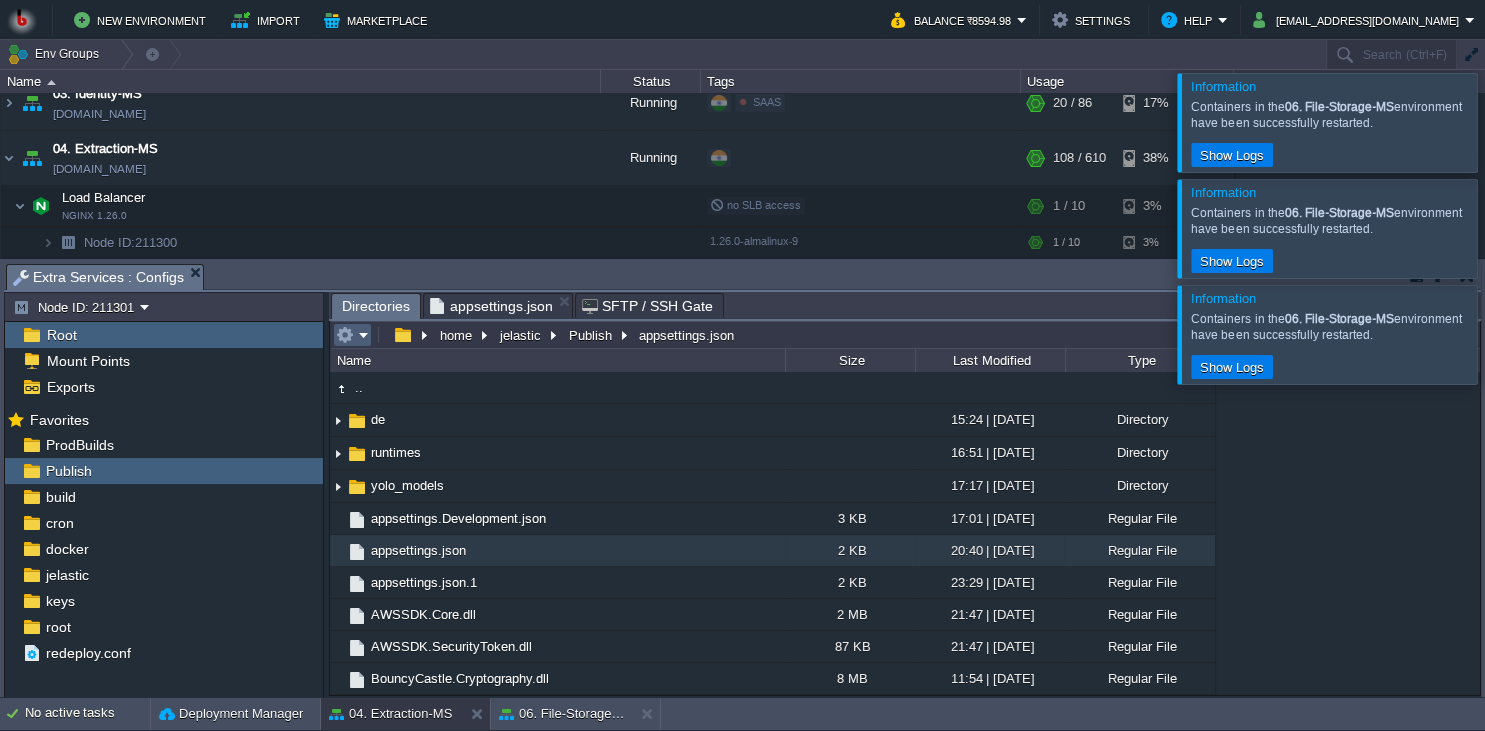 click at bounding box center (352, 335) 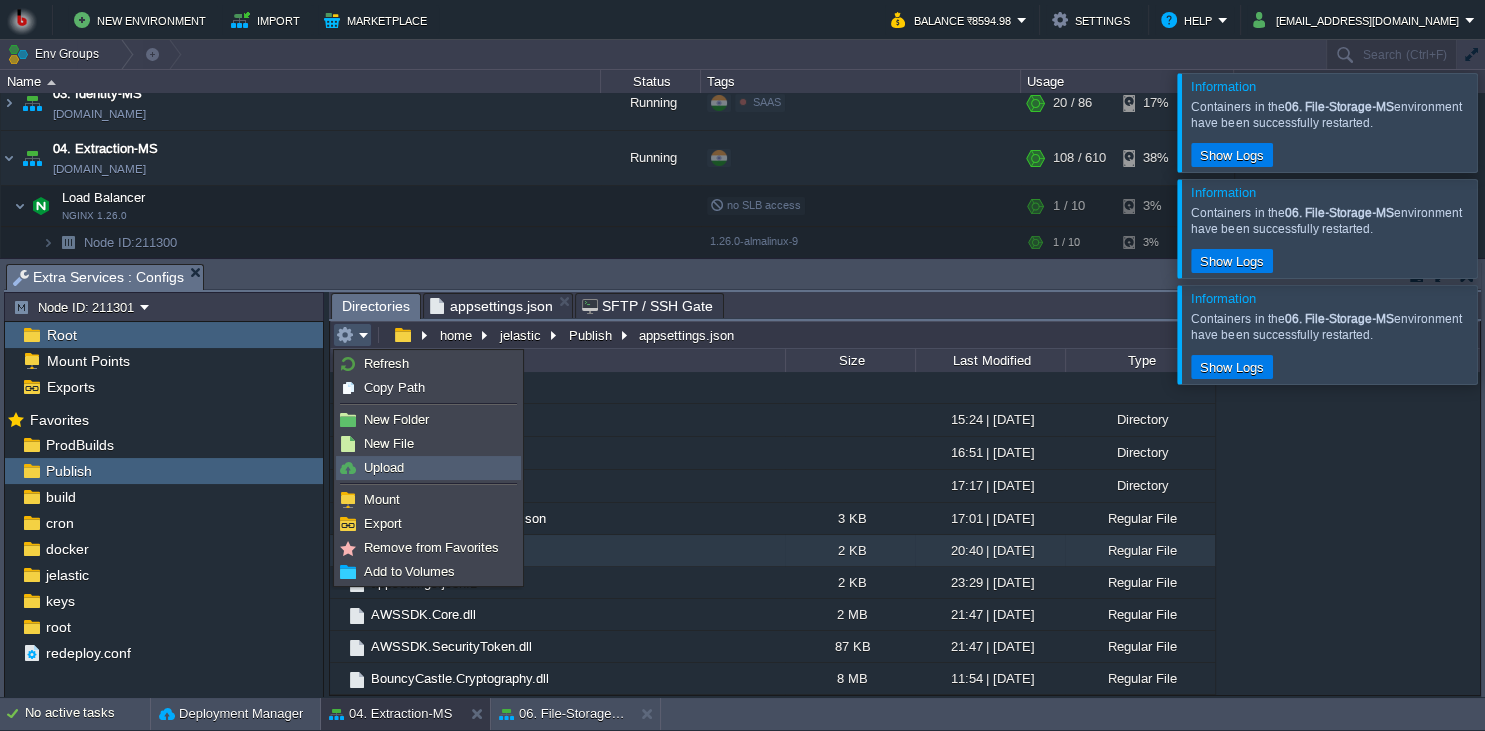 click on "Upload" at bounding box center [428, 468] 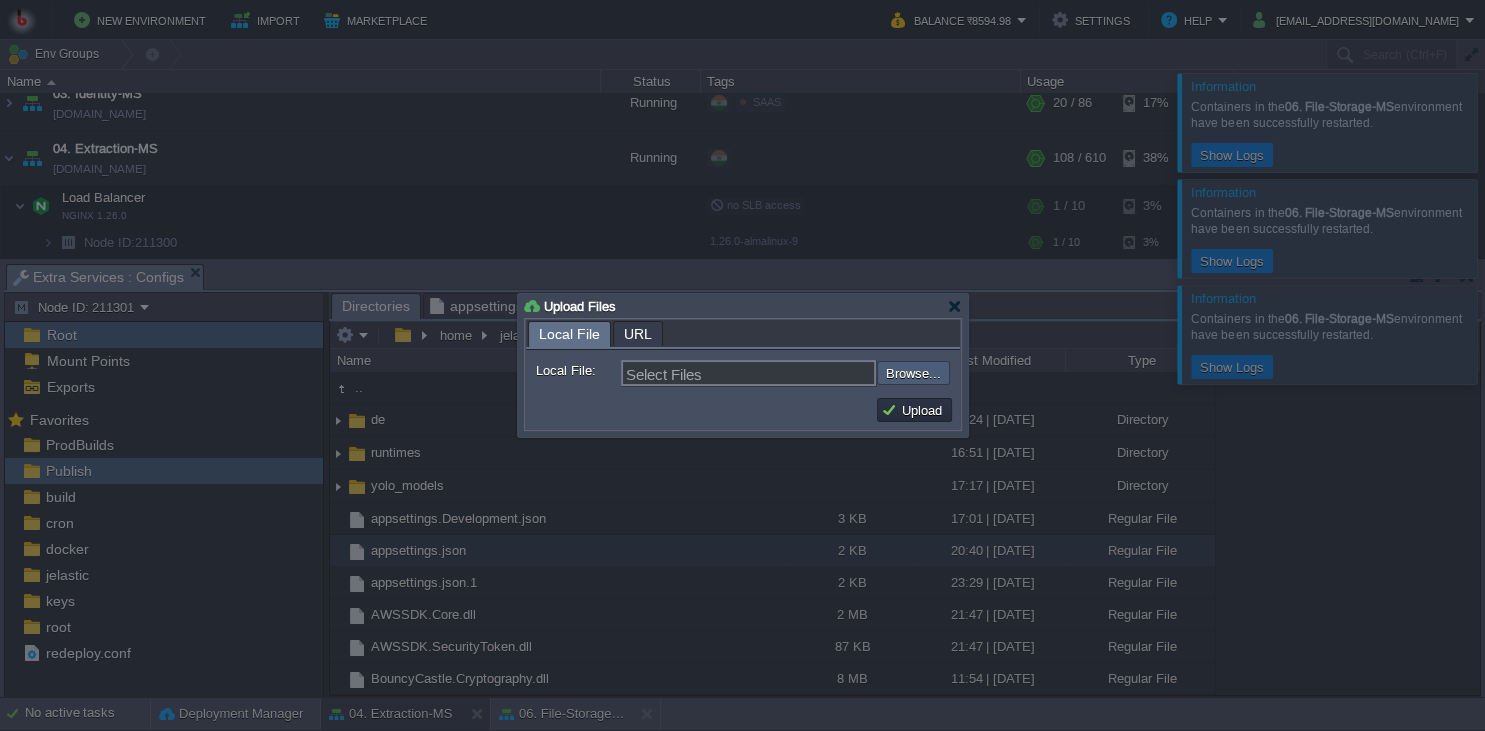 click at bounding box center (823, 373) 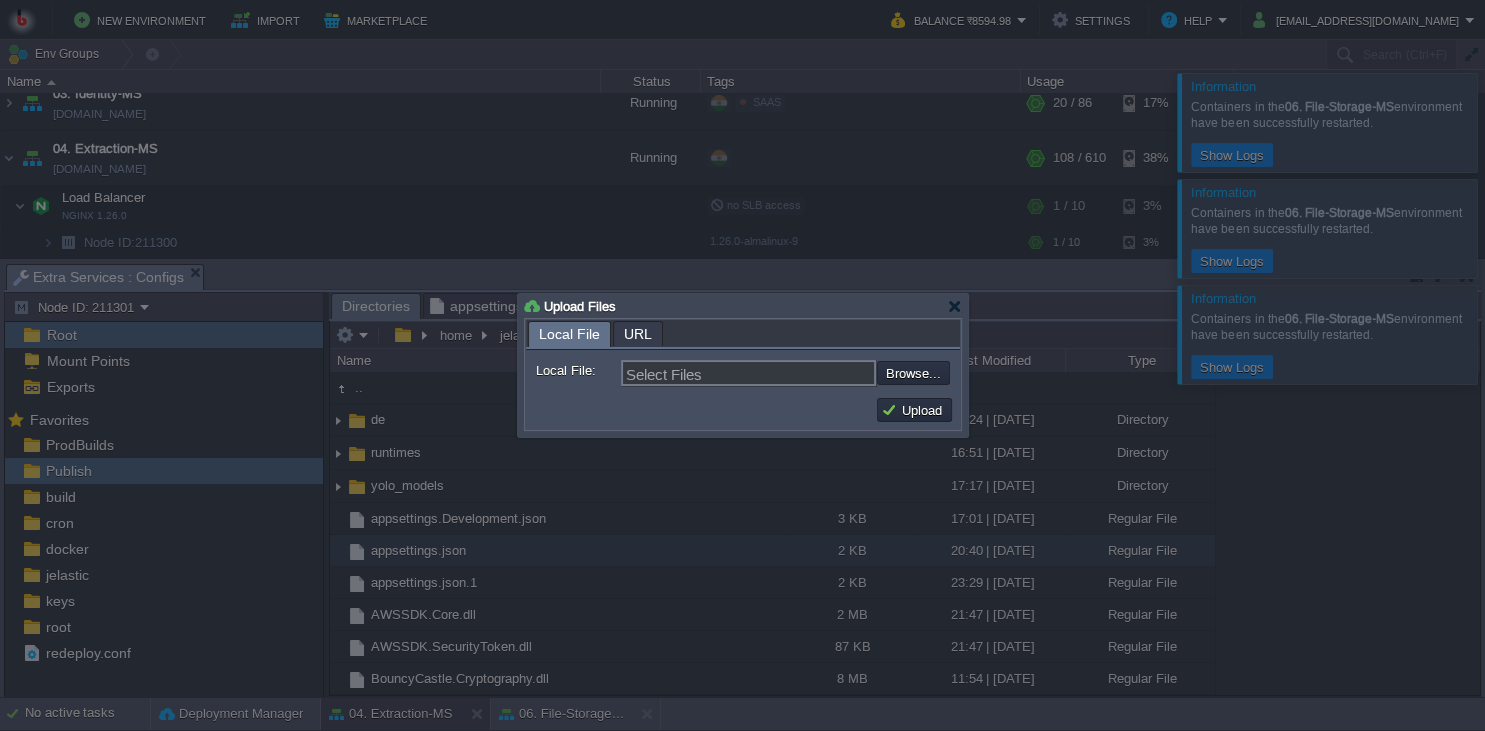 type on "C:\fakepath\MathpixMSApp.dll" 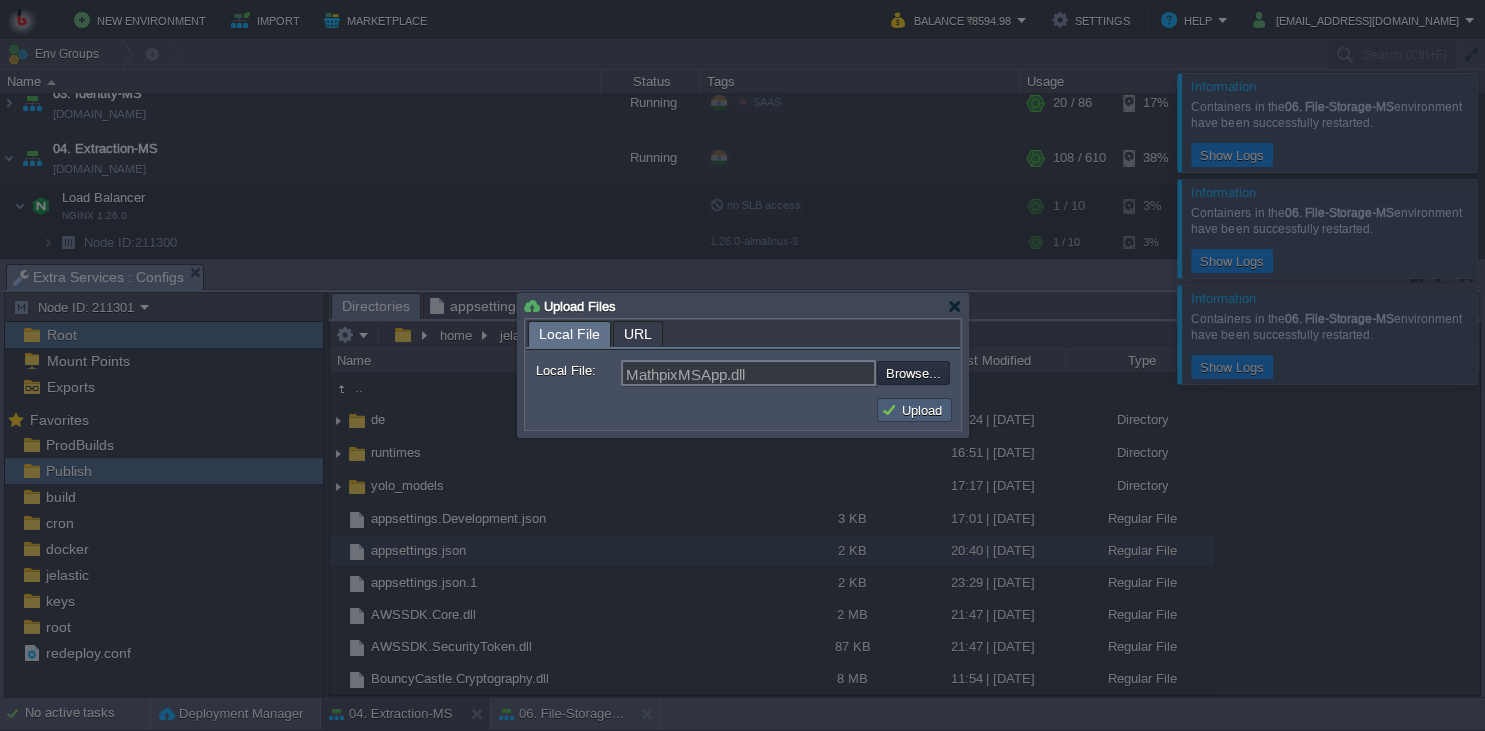 click on "Upload" at bounding box center [914, 410] 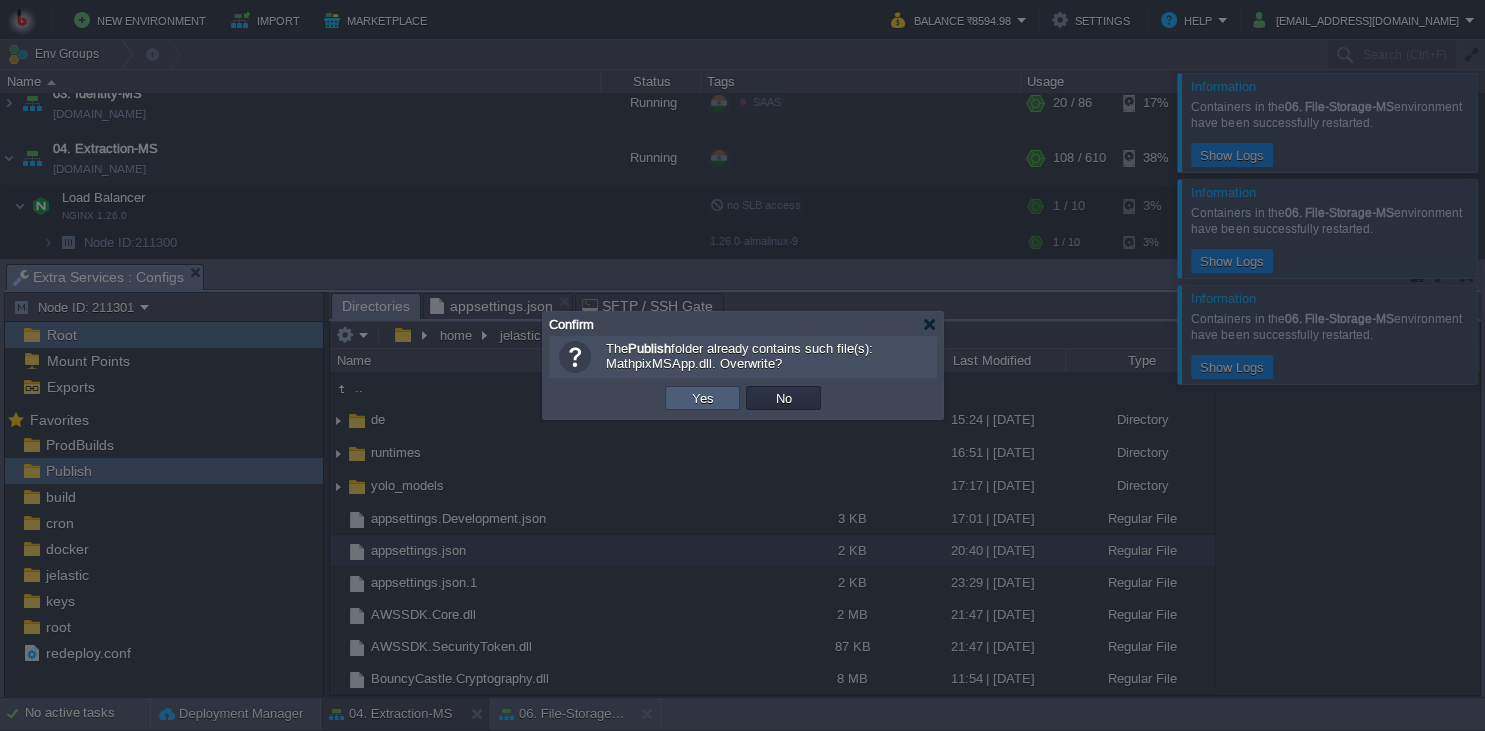 click on "Yes" at bounding box center (702, 398) 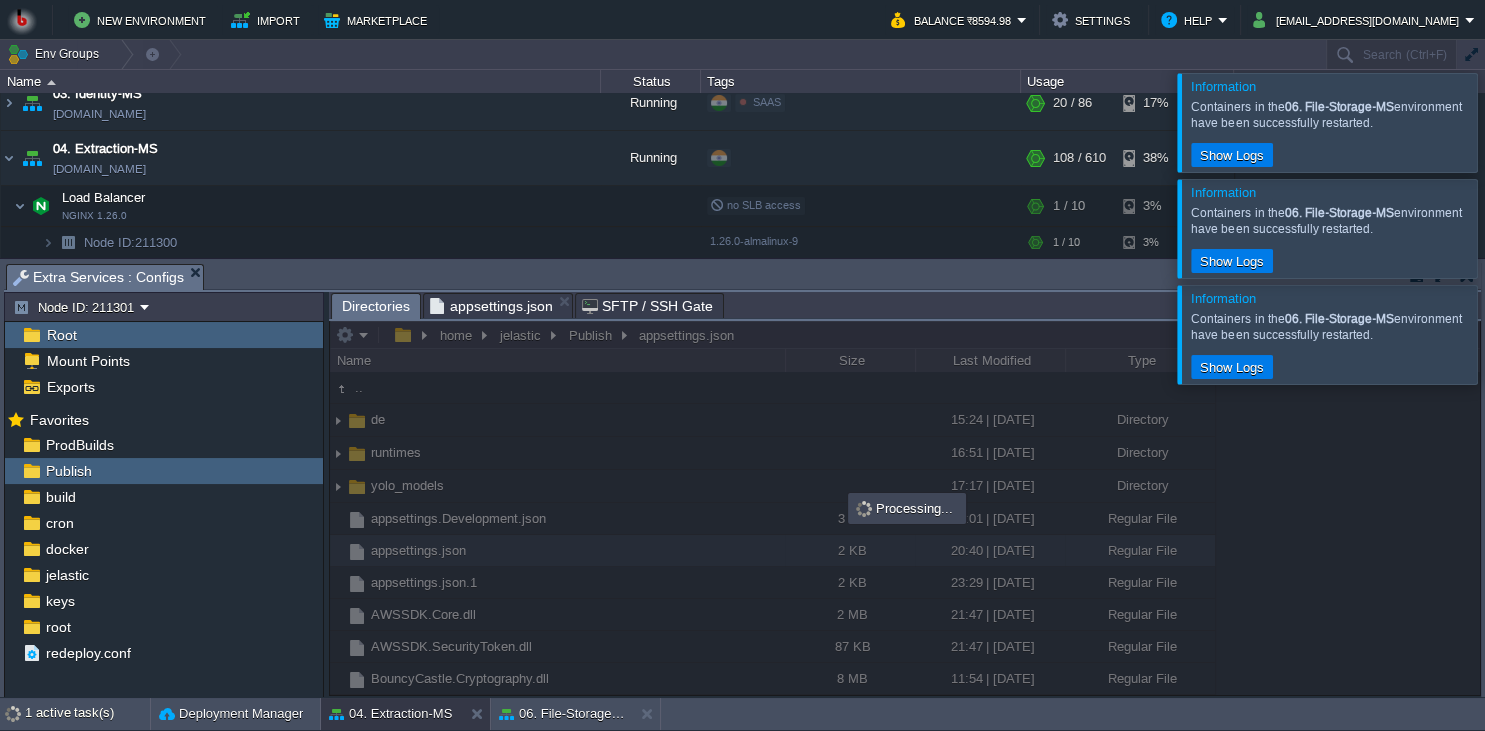 click on "New Environment Import Marketplace Bonus ₹0.00 Upgrade Account Balance ₹8594.98 Settings Help [EMAIL_ADDRESS][DOMAIN_NAME] Information Containers in the  06. File-Storage-MS  environment have been successfully restarted. Show Logs Information Containers in the  06. File-Storage-MS  environment have been successfully restarted. Show Logs Information Containers in the  06. File-Storage-MS  environment have been successfully restarted. Show Logs         Env Groups                     Search (Ctrl+F)         auto-gen Name Status Tags Usage 00. [PERSON_NAME] DevOps Server [DOMAIN_NAME] Stopped                                 + Add to Env Group                                                                                                                                                            RAM                 0%                                         CPU                 0%                             0 / 32                    1%       01. QuestionBank-Microservice Running   1%" at bounding box center (742, 365) 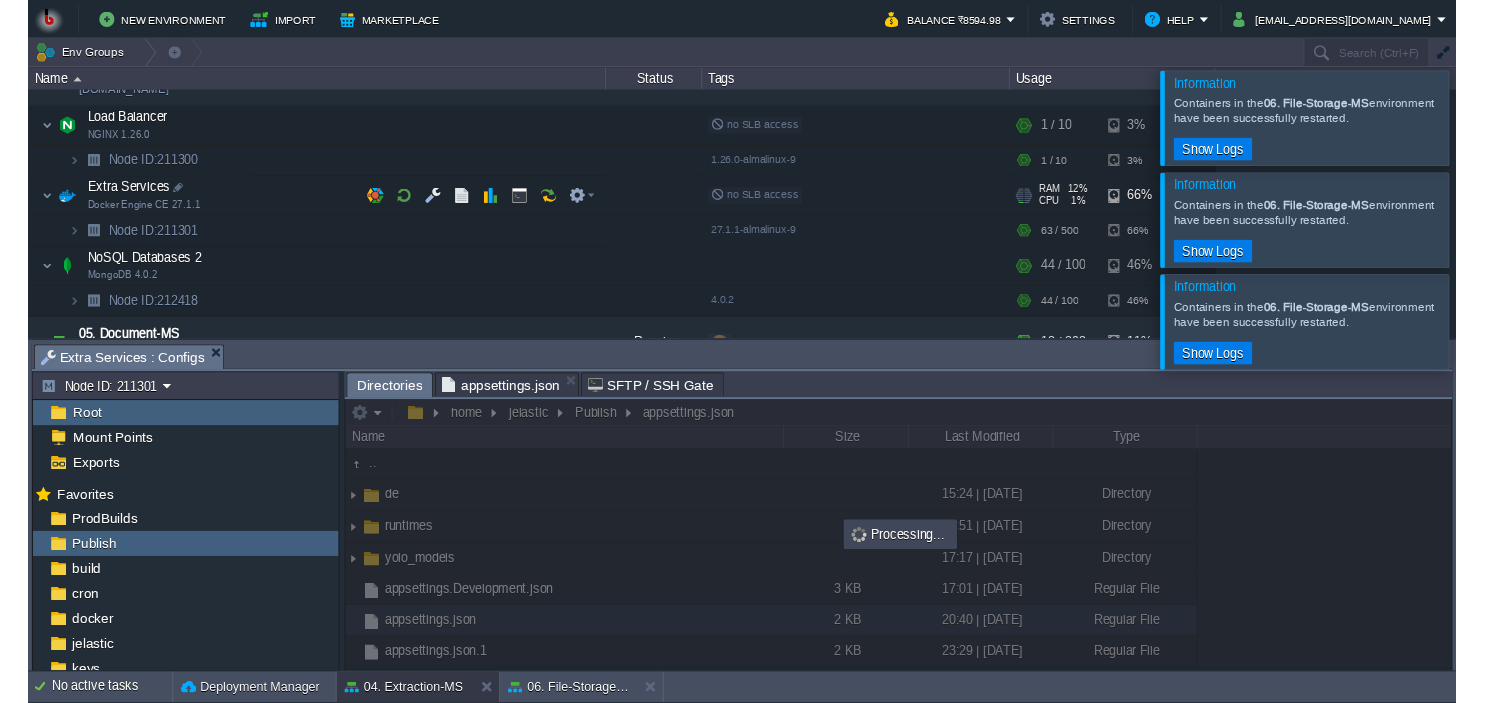 scroll, scrollTop: 274, scrollLeft: 0, axis: vertical 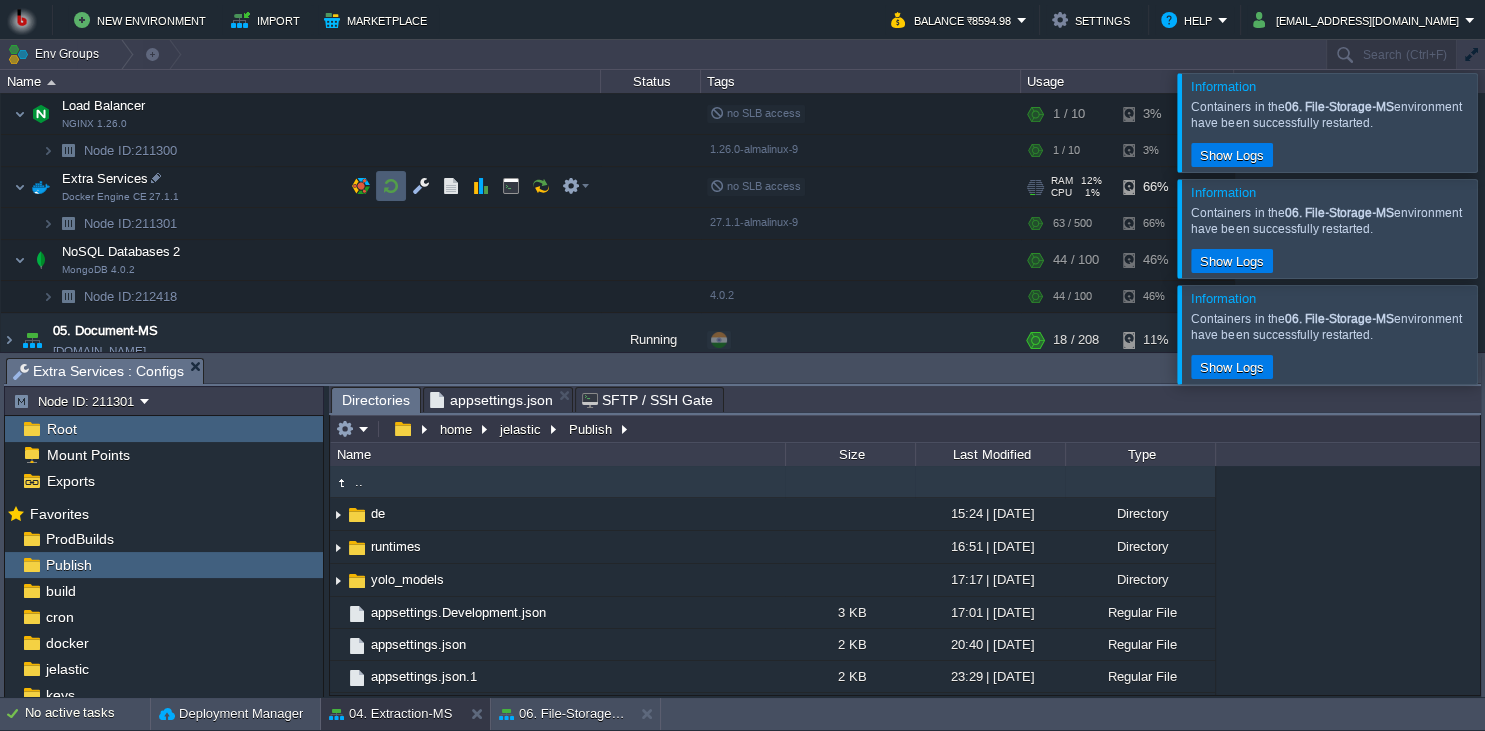 click at bounding box center (391, 186) 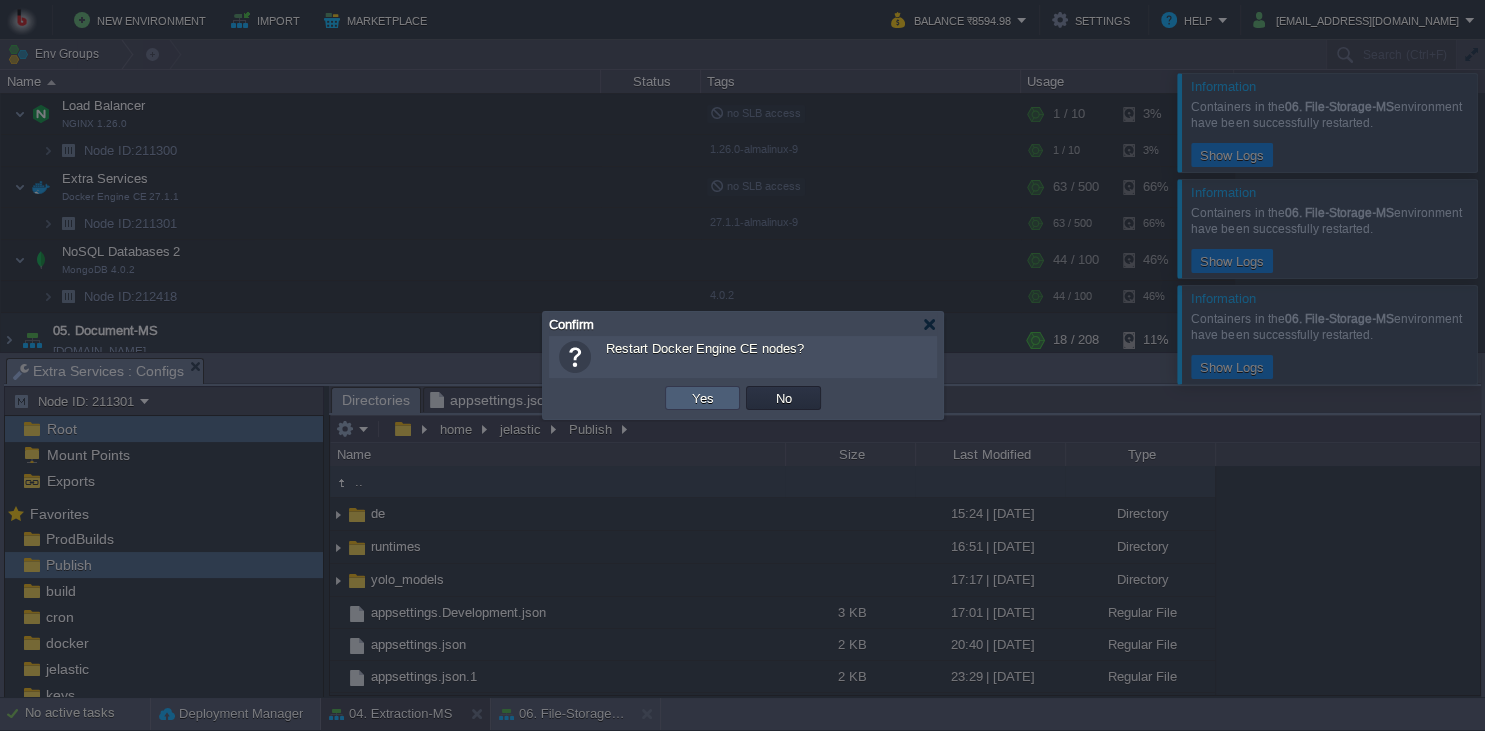 click on "Yes" at bounding box center (703, 398) 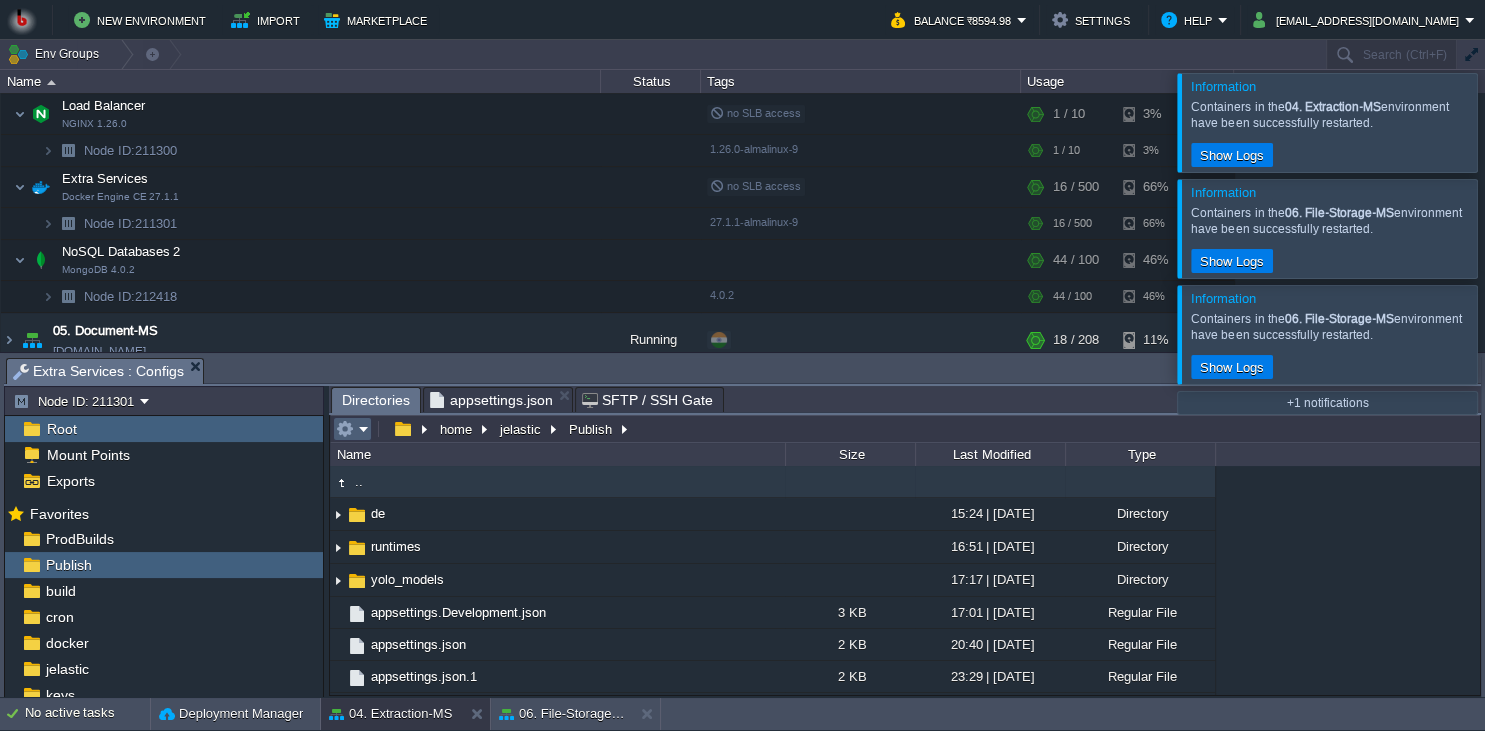 click at bounding box center (352, 429) 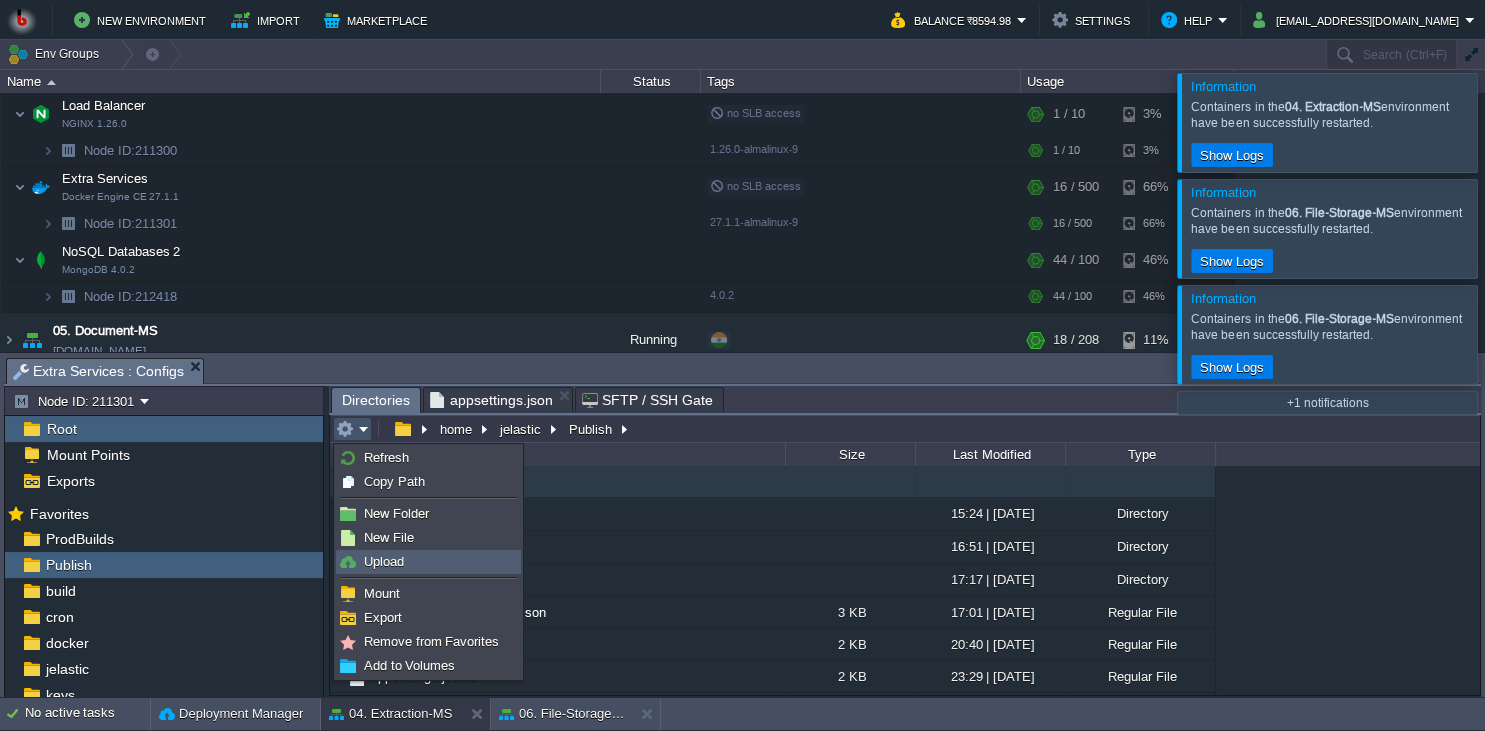 click on "Upload" at bounding box center [384, 561] 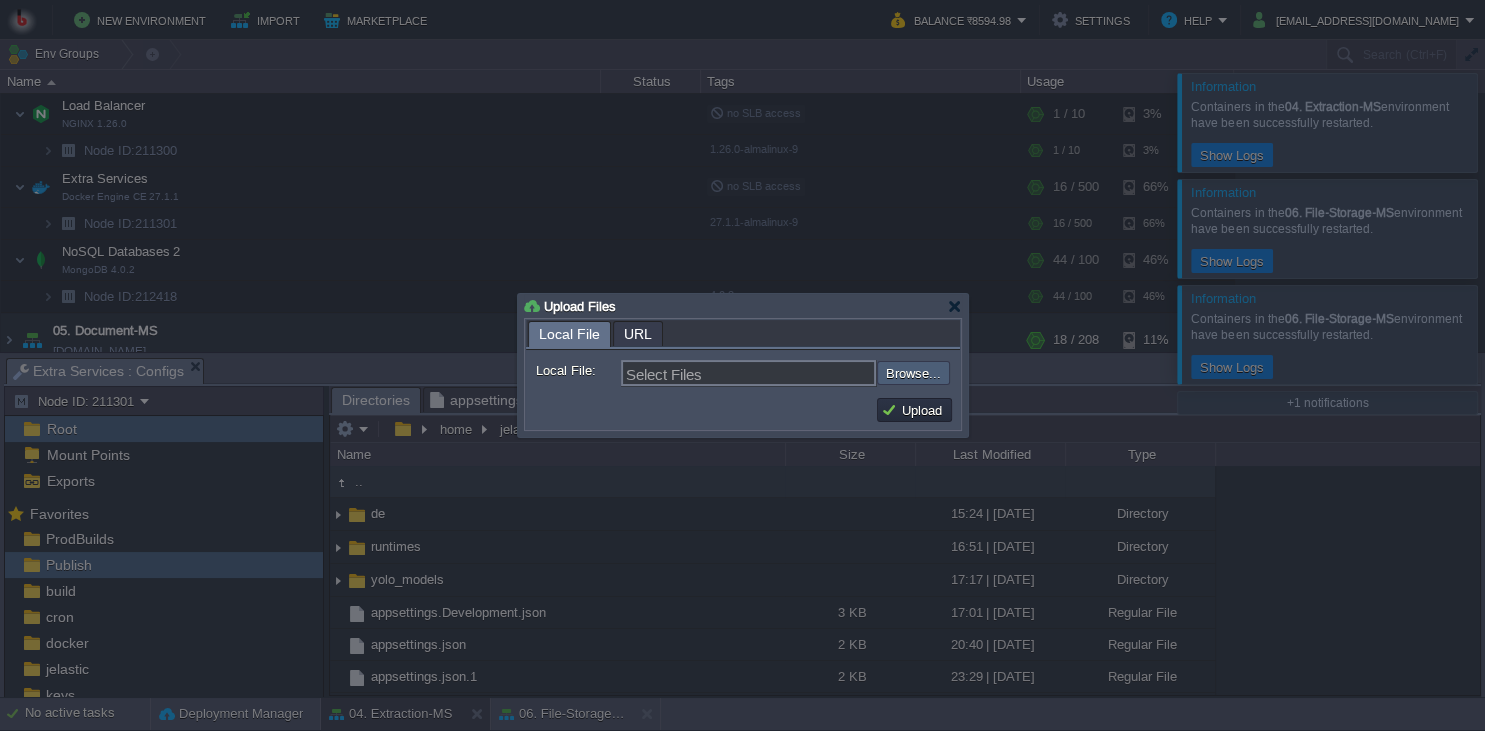 click at bounding box center (823, 373) 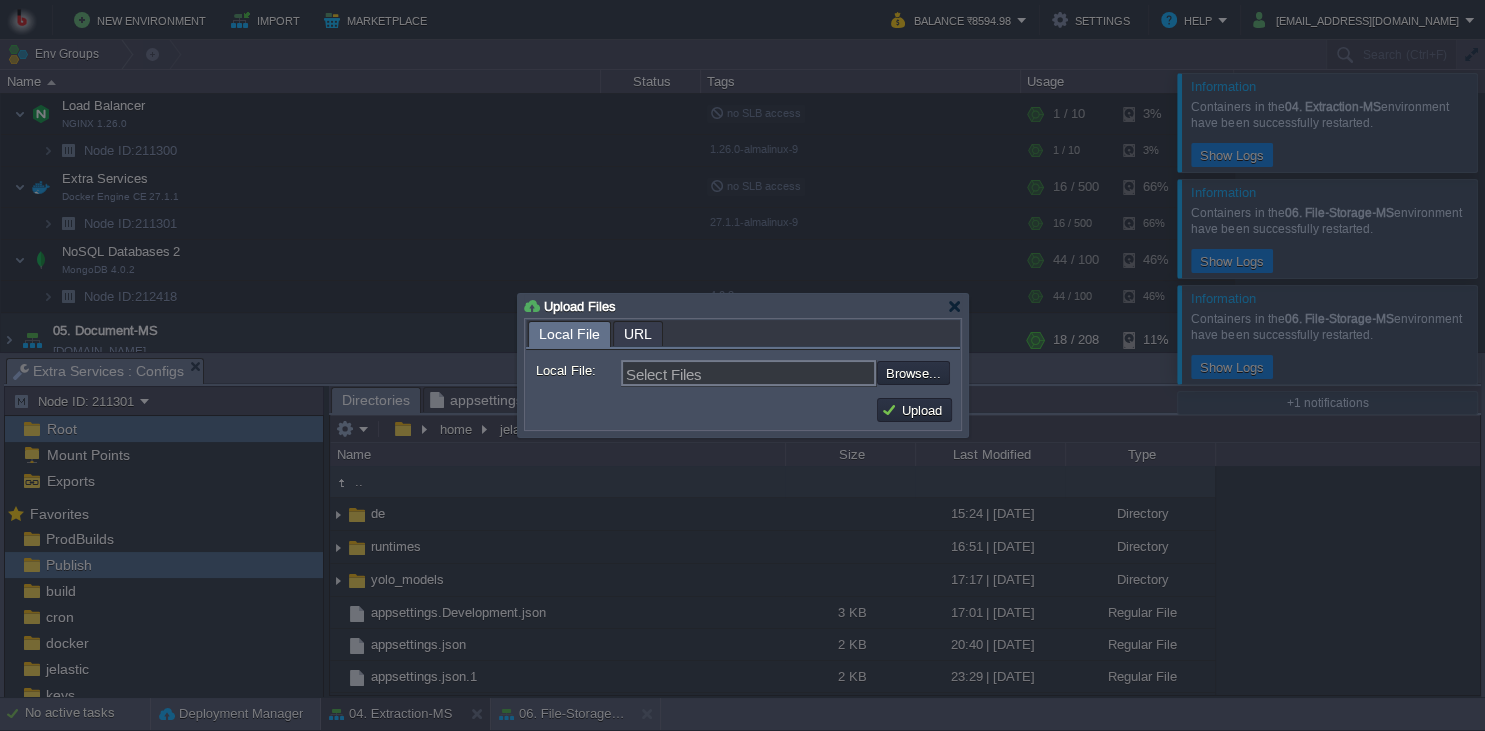 type on "C:\fakepath\MathpixMSApp.dll" 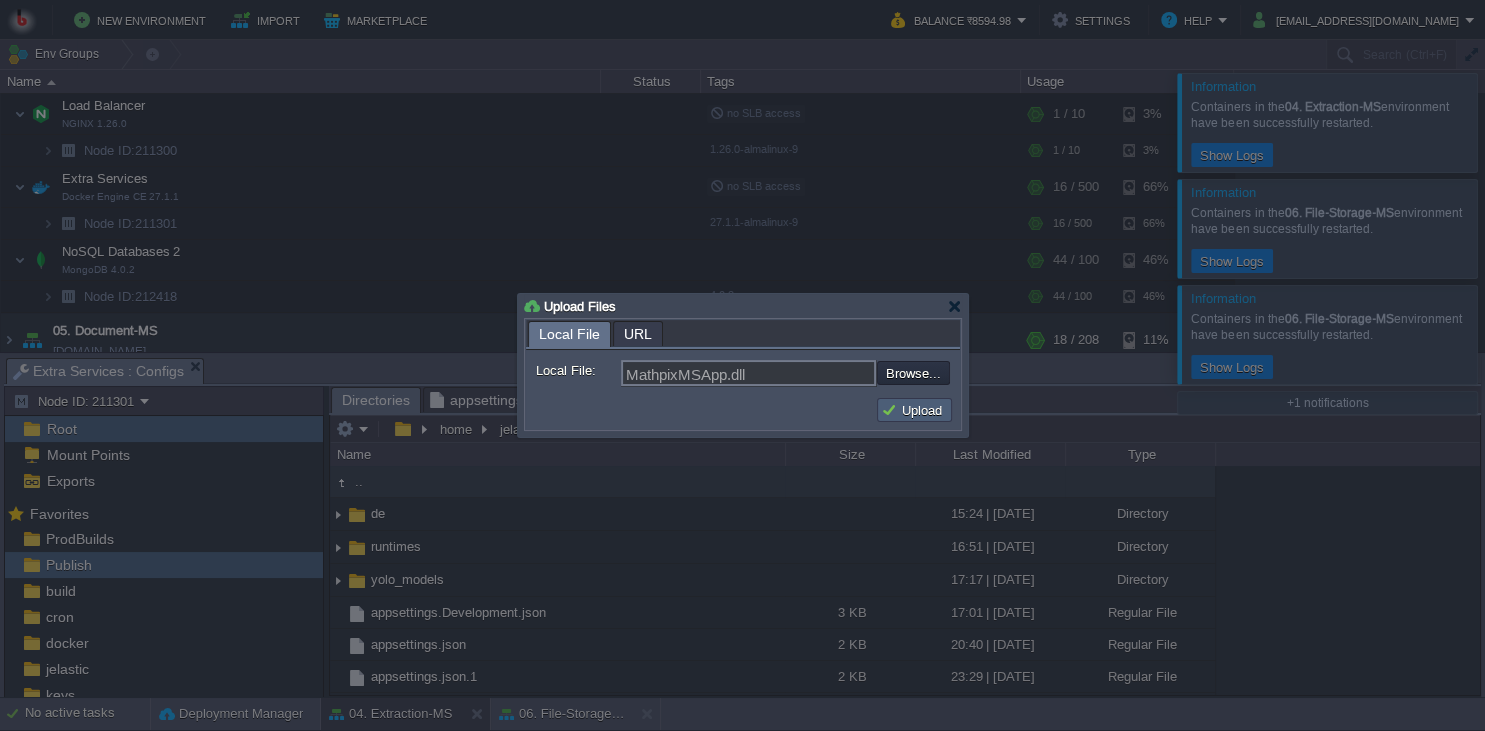 click on "Upload" at bounding box center [914, 410] 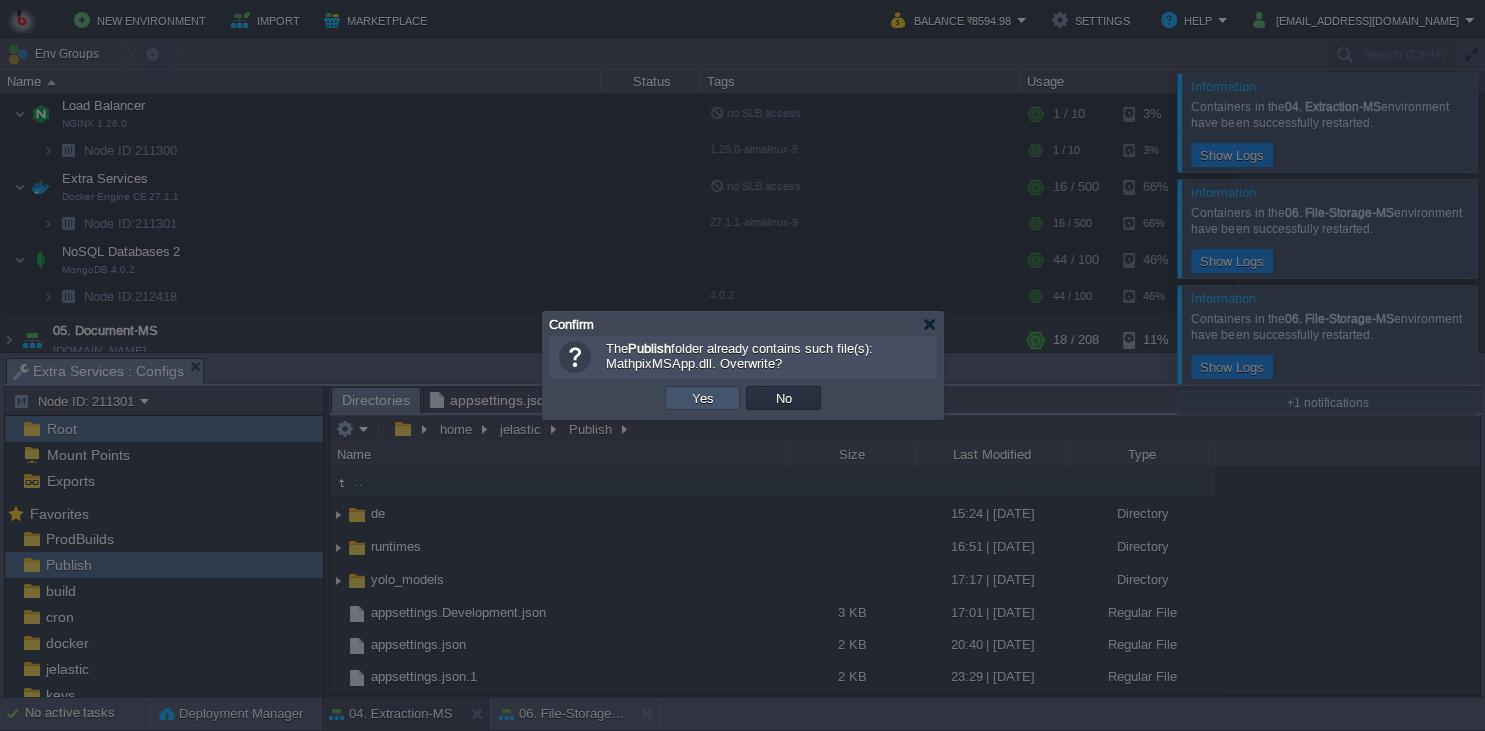 click on "Yes" at bounding box center (703, 398) 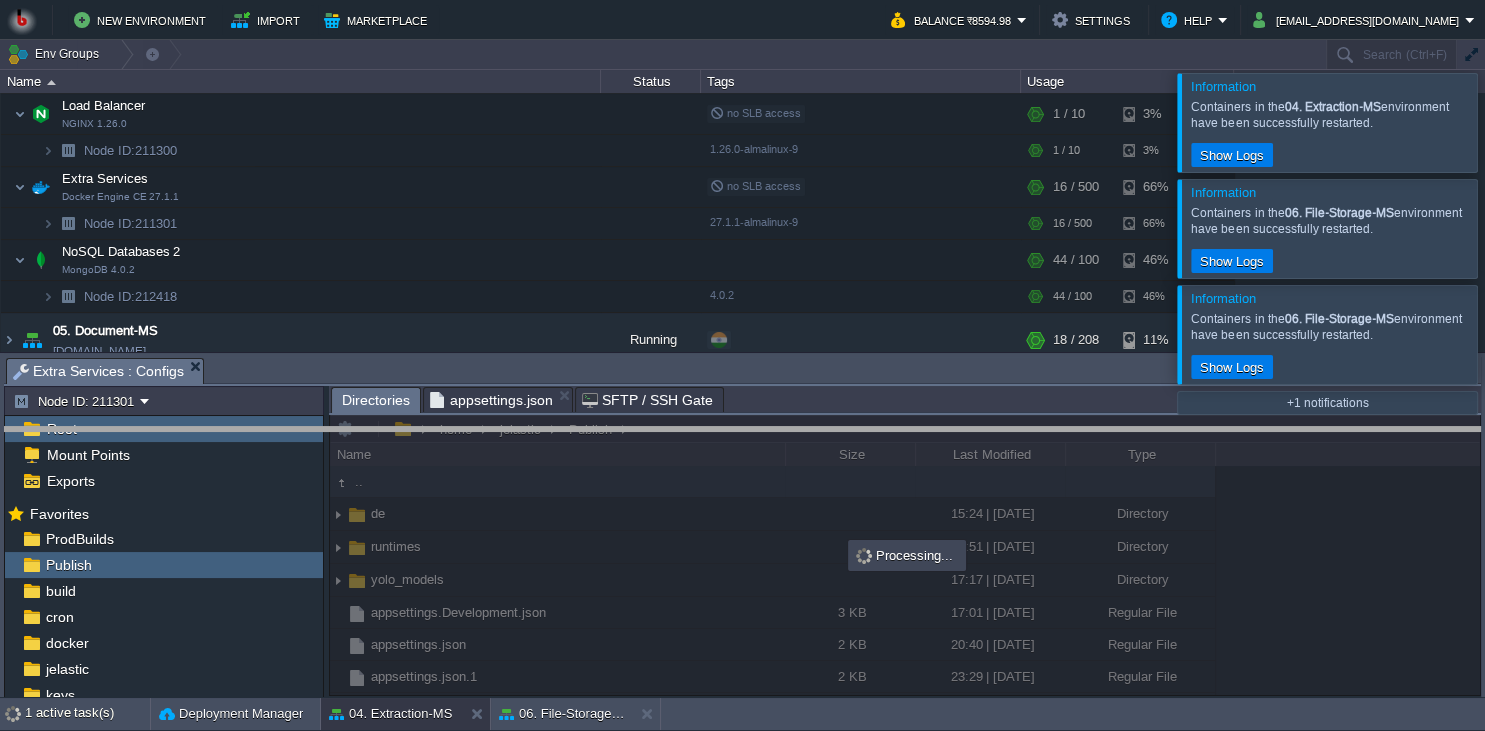 drag, startPoint x: 752, startPoint y: 369, endPoint x: 752, endPoint y: 380, distance: 11 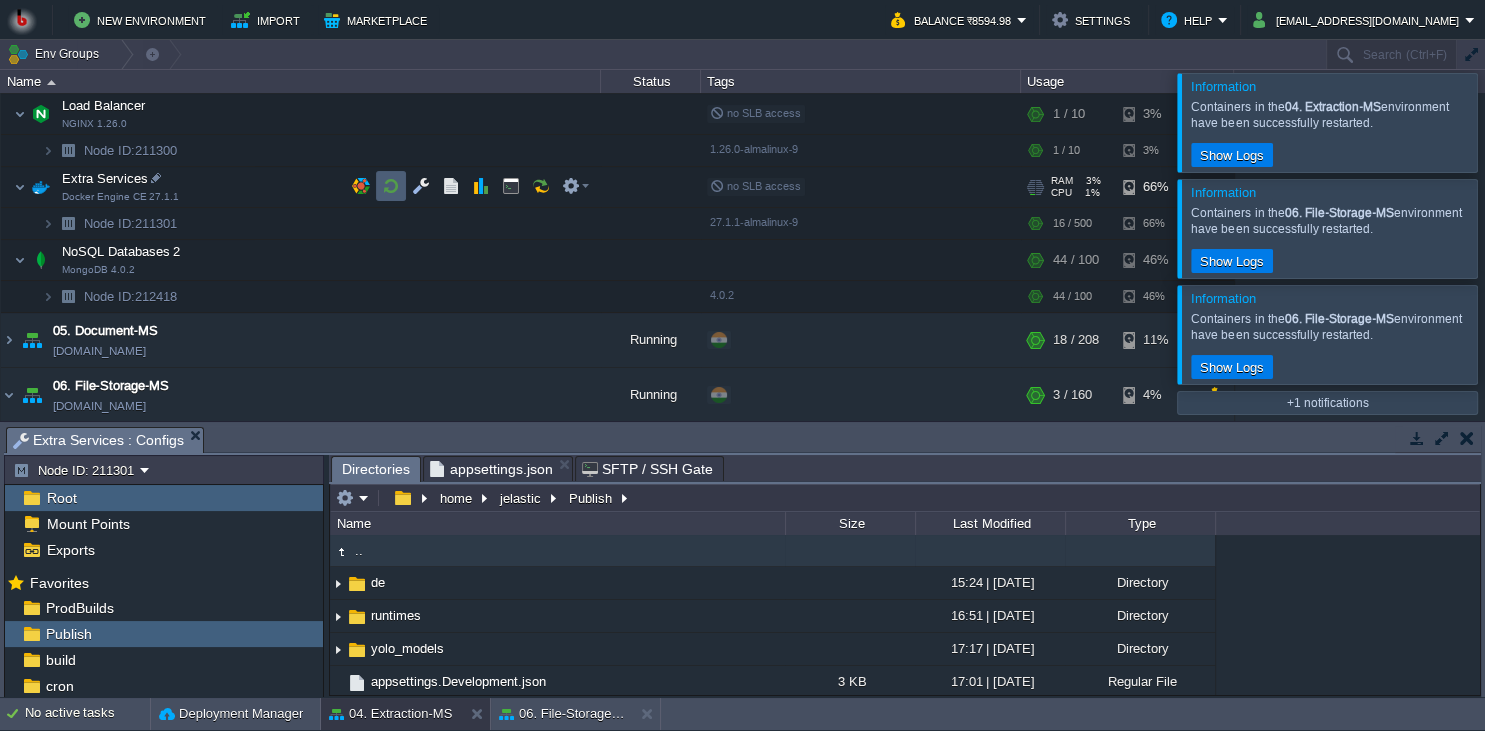 click at bounding box center (391, 186) 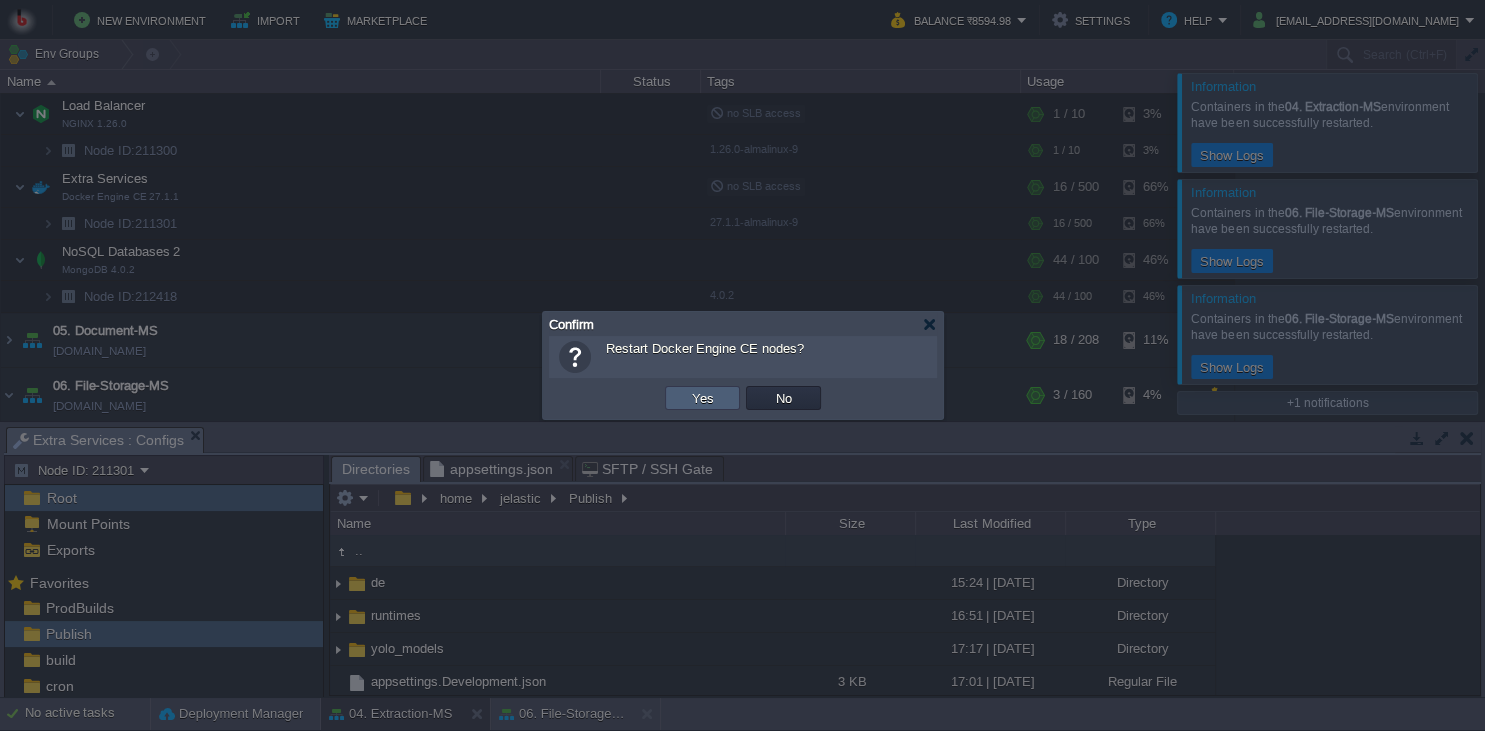 click on "Yes" at bounding box center [702, 398] 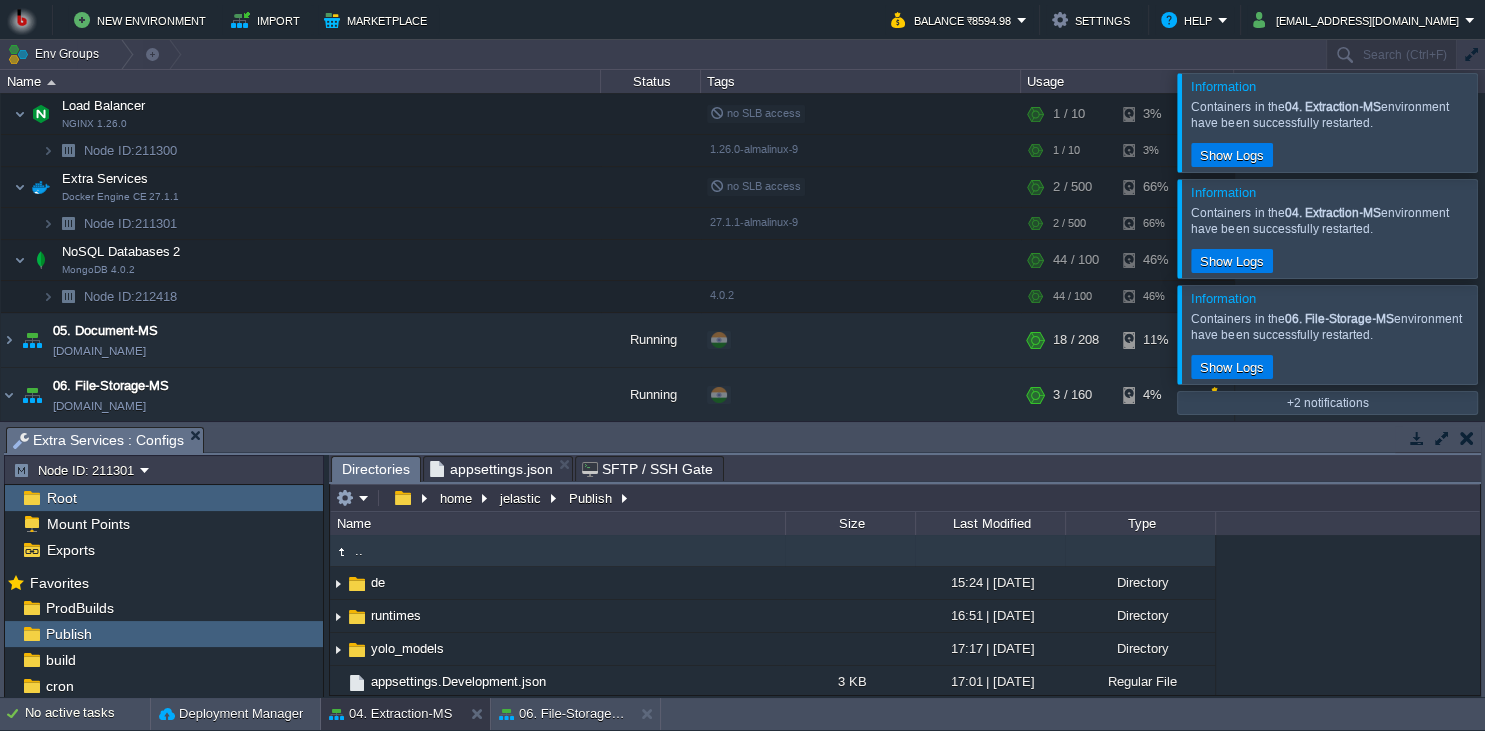 click on "home jelastic Publish" at bounding box center (483, 498) 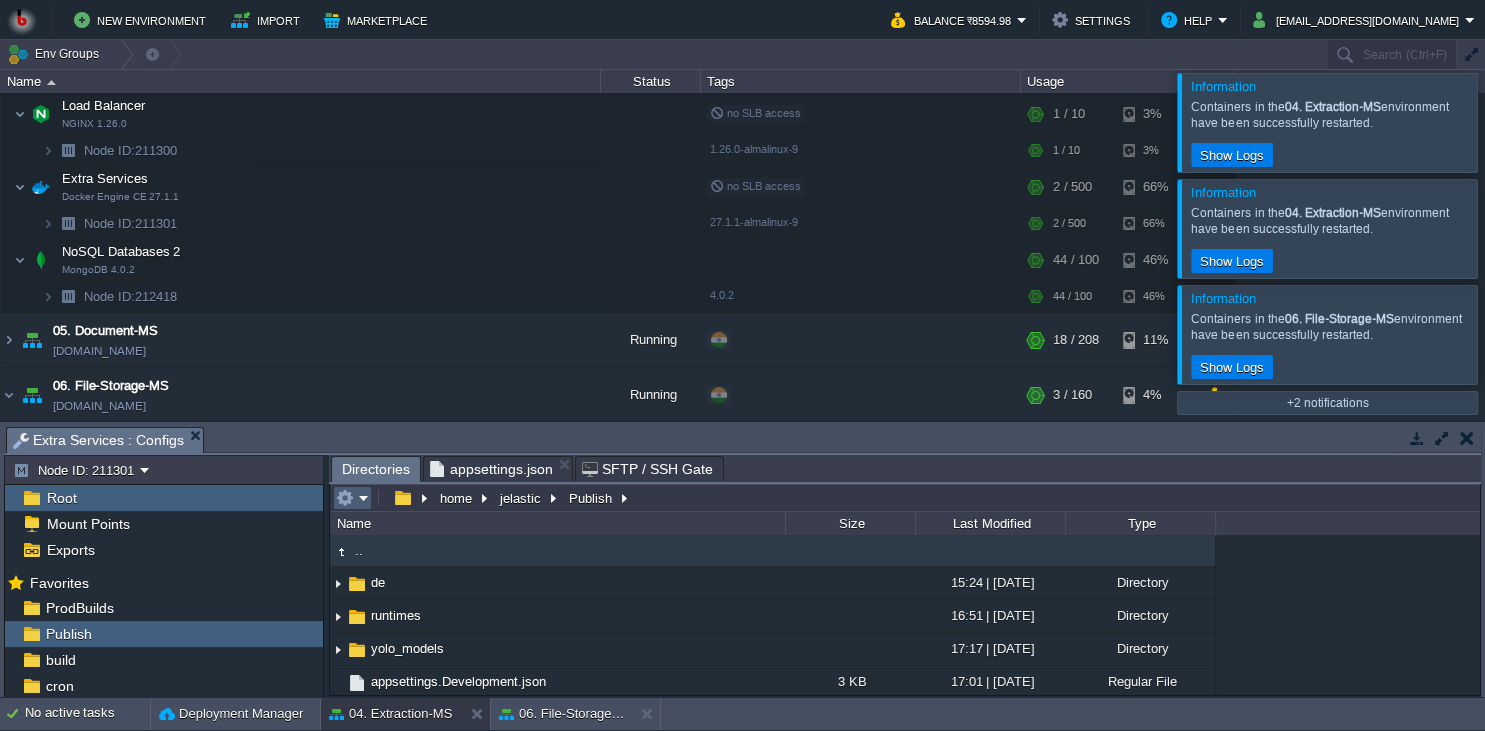 click at bounding box center [345, 498] 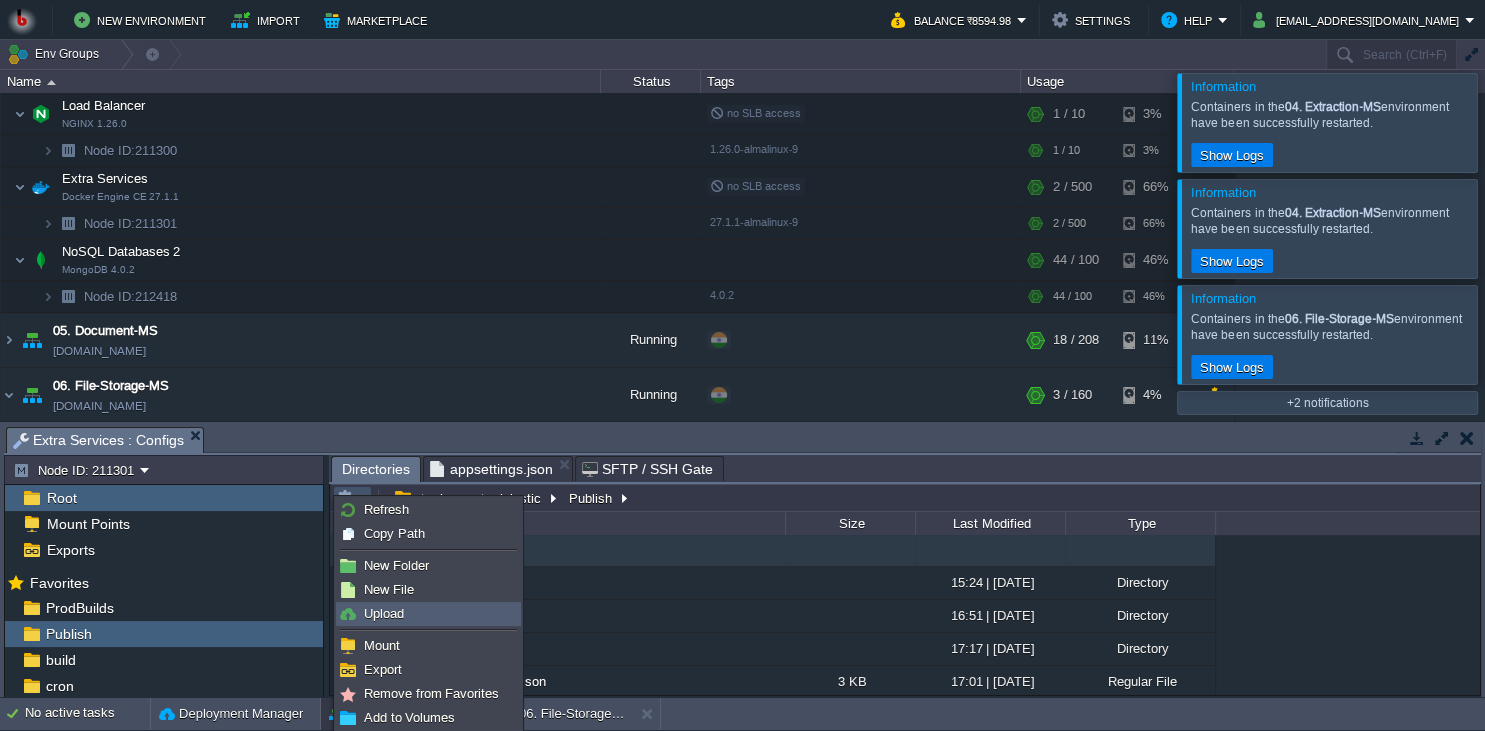 click on "Upload" at bounding box center (428, 614) 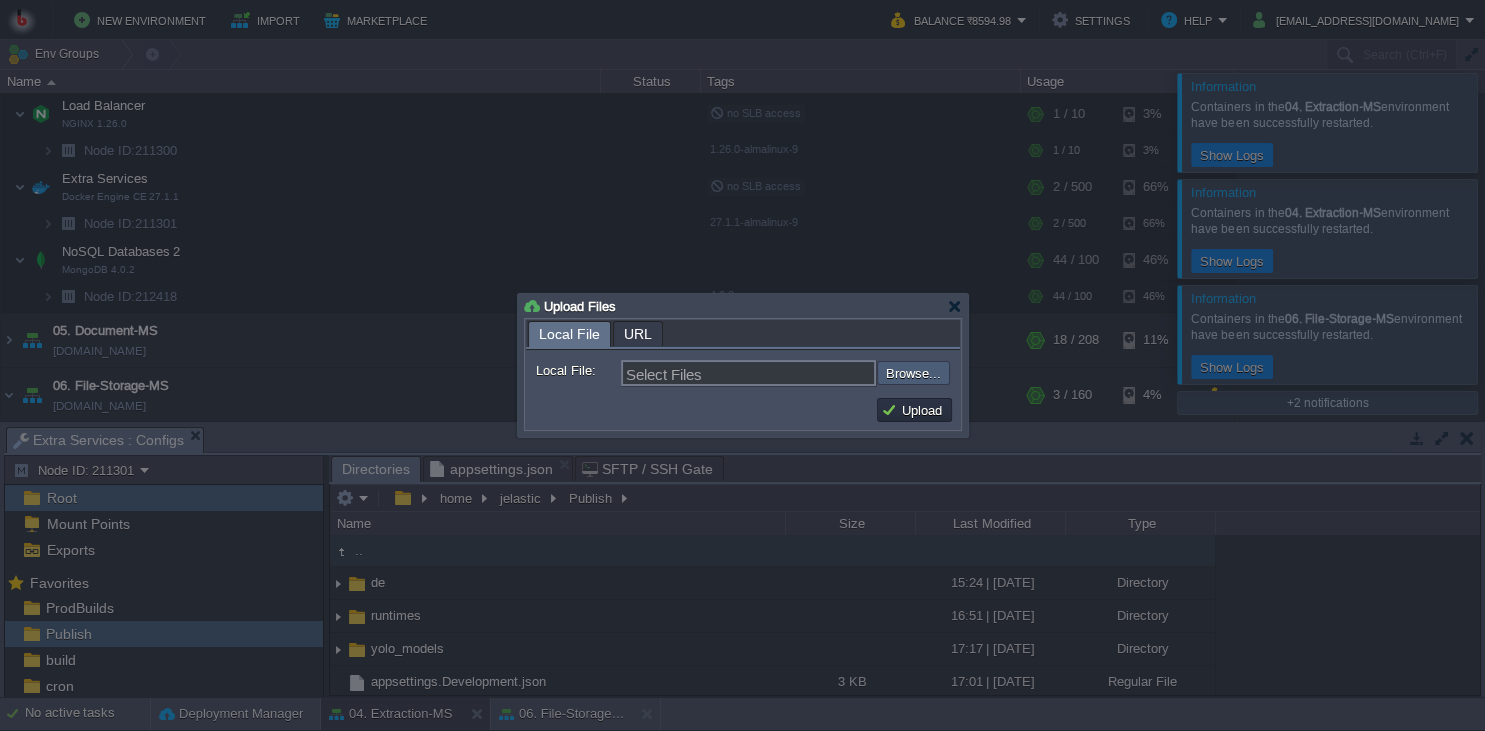 click at bounding box center (823, 373) 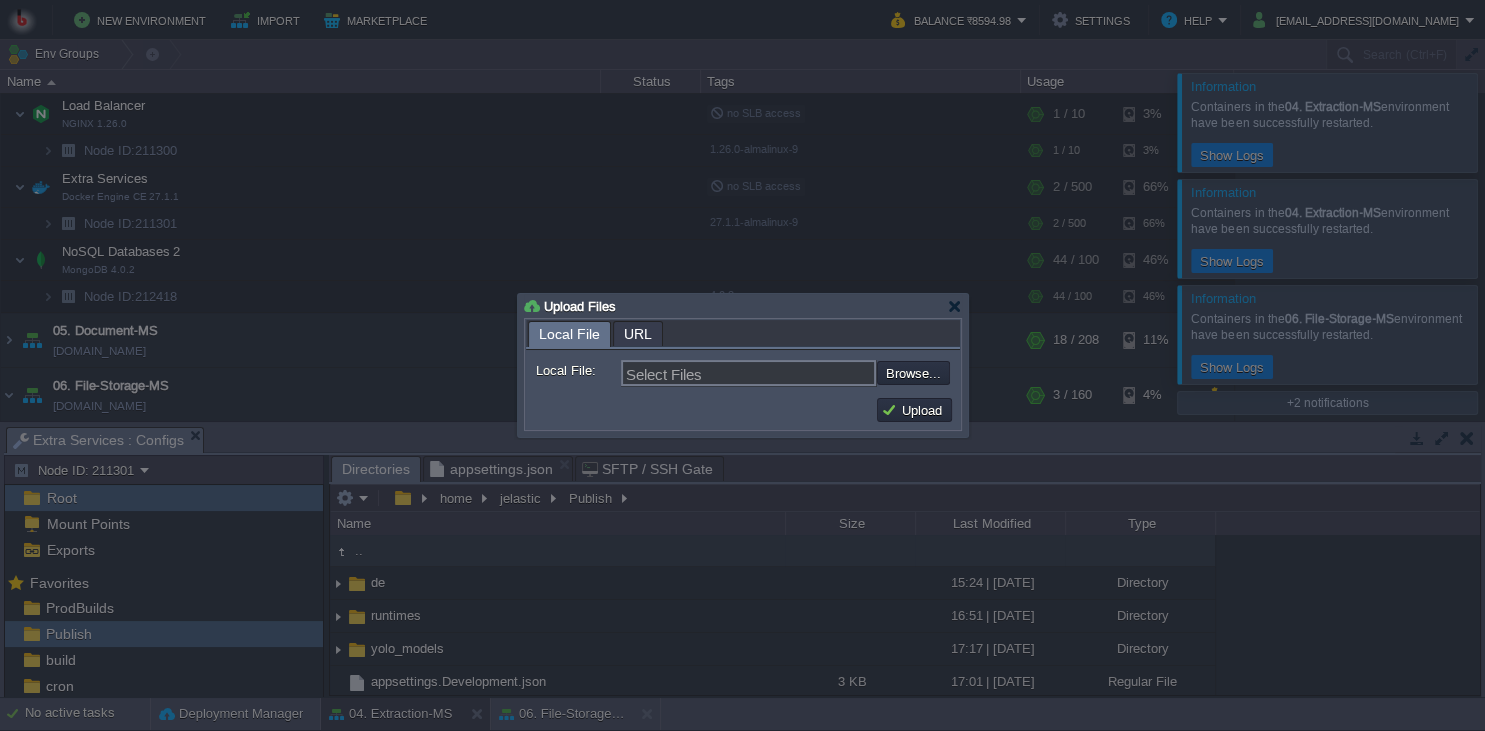 type on "C:\fakepath\MathpixMSApp.exe" 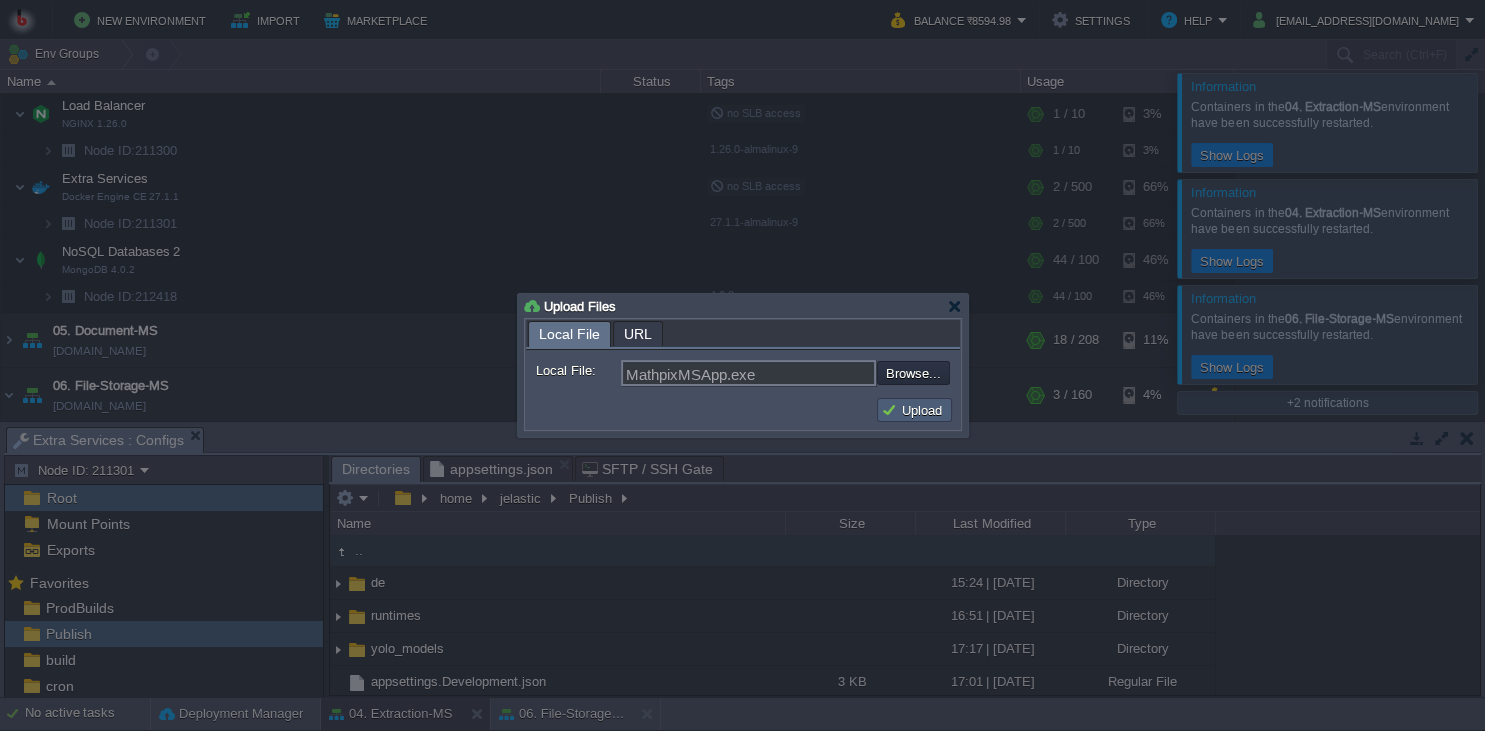 click on "Upload" at bounding box center [914, 410] 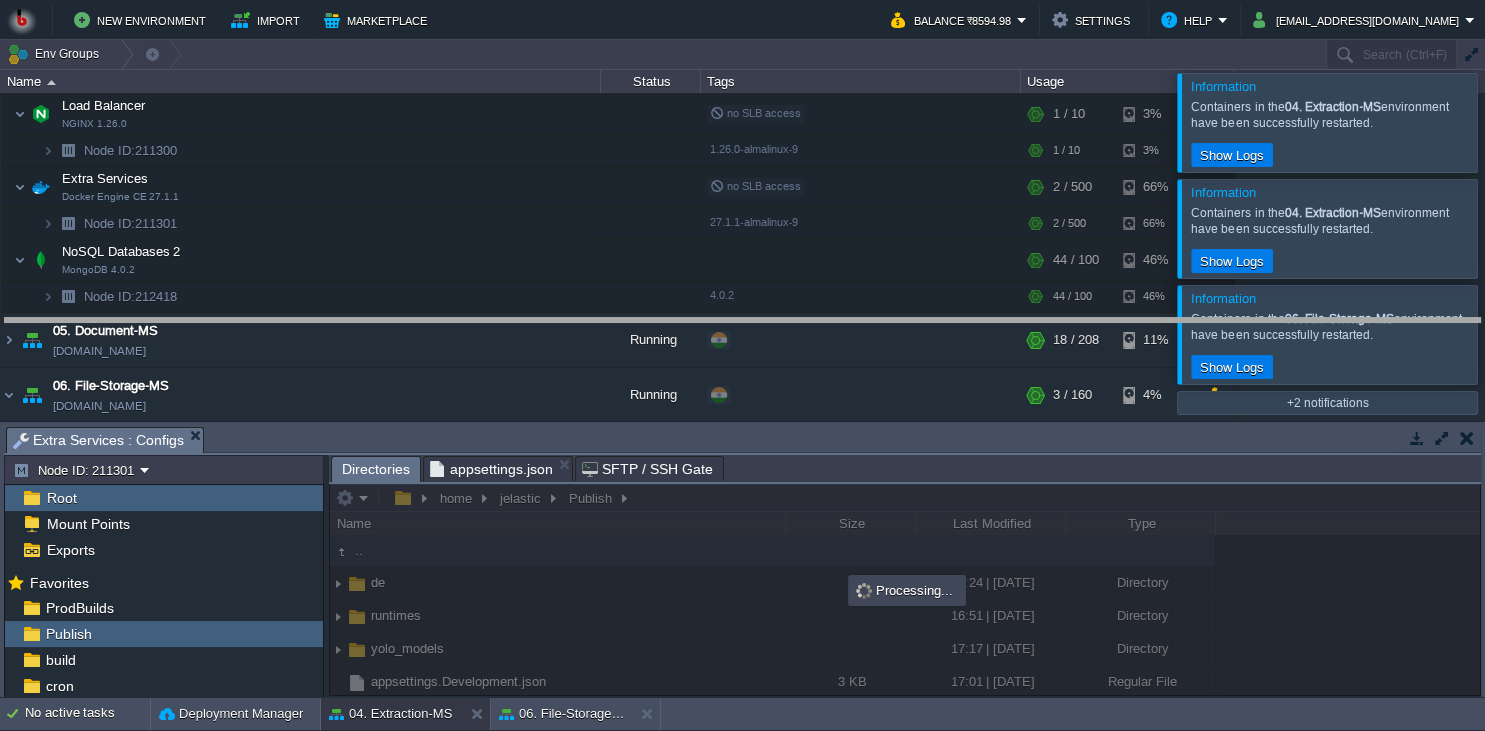 drag, startPoint x: 803, startPoint y: 447, endPoint x: 797, endPoint y: 331, distance: 116.15507 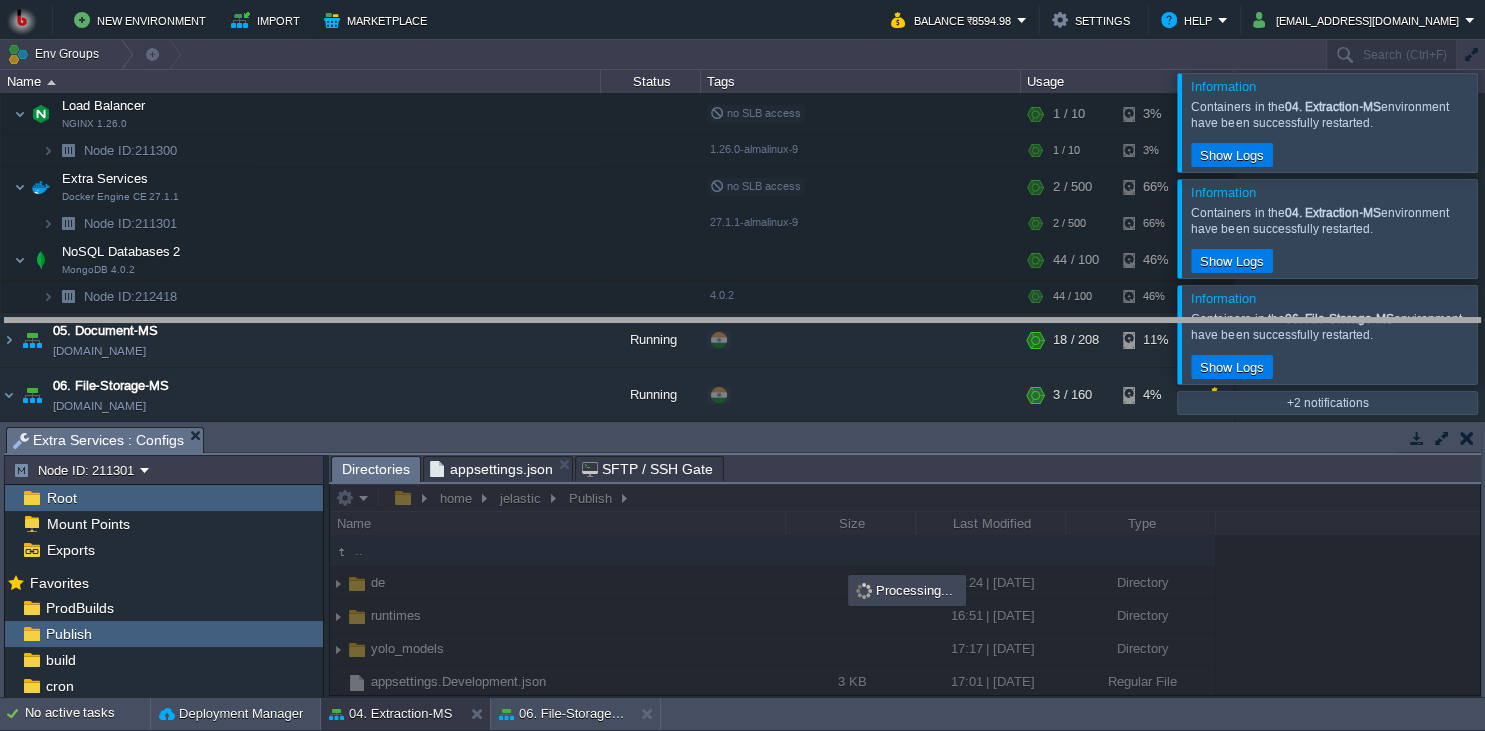 click on "New Environment Import Marketplace Bonus ₹0.00 Upgrade Account Balance ₹8594.98 Settings Help [EMAIL_ADDRESS][DOMAIN_NAME] Information Containers in the  04. Extraction-MS  environment have been successfully restarted. Show Logs Information Containers in the  04. Extraction-MS  environment have been successfully restarted. Show Logs Information Containers in the  06. File-Storage-MS  environment have been successfully restarted. Show Logs Information Containers in the  06. File-Storage-MS  environment have been successfully restarted. Show Logs Information Containers in the  06. File-Storage-MS  environment have been successfully restarted. Show Logs +2 notifications       Env Groups                     Search (Ctrl+F)         auto-gen Name Status Tags Usage 00. [PERSON_NAME] DevOps Server [DOMAIN_NAME] Stopped                                 + Add to Env Group                                                                                                                        RAM" at bounding box center [742, 365] 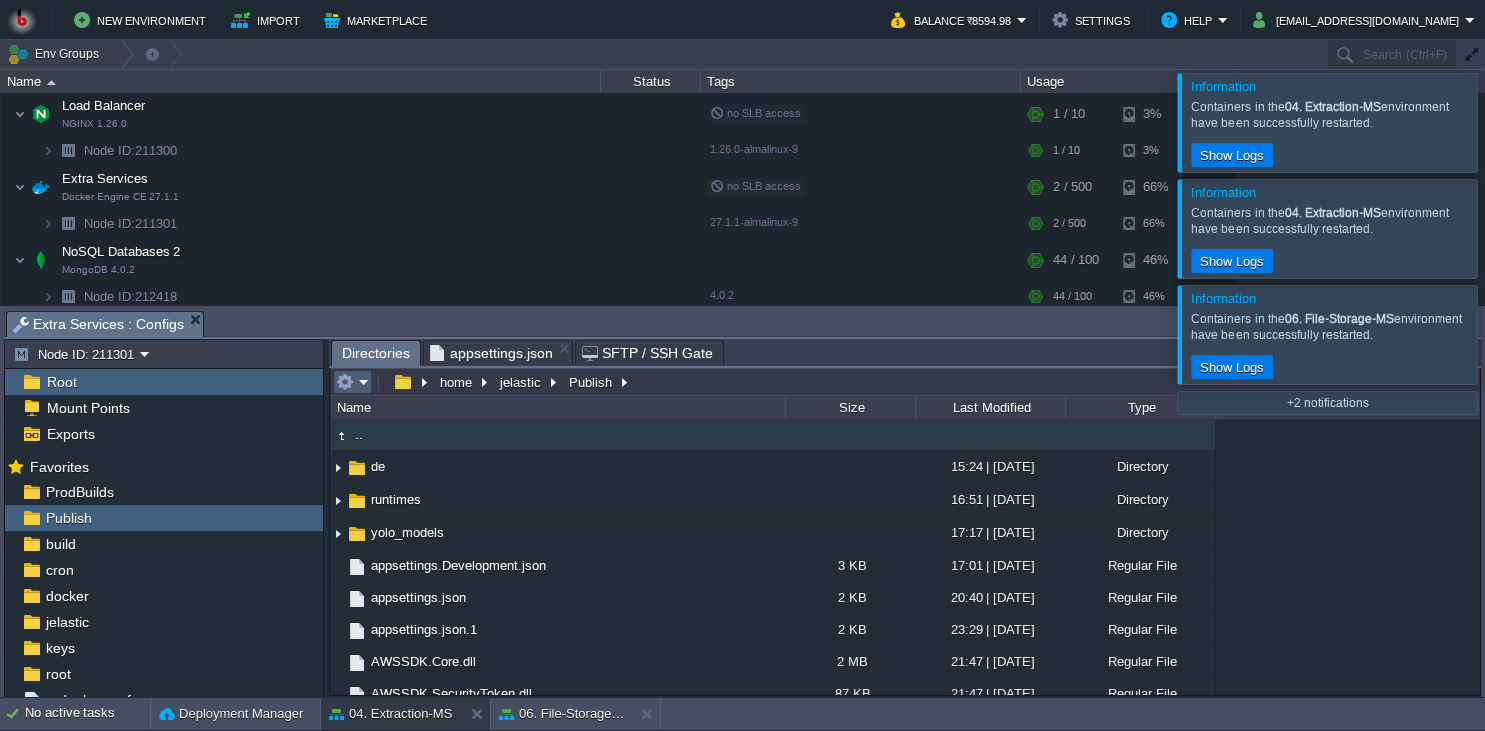 click at bounding box center (352, 382) 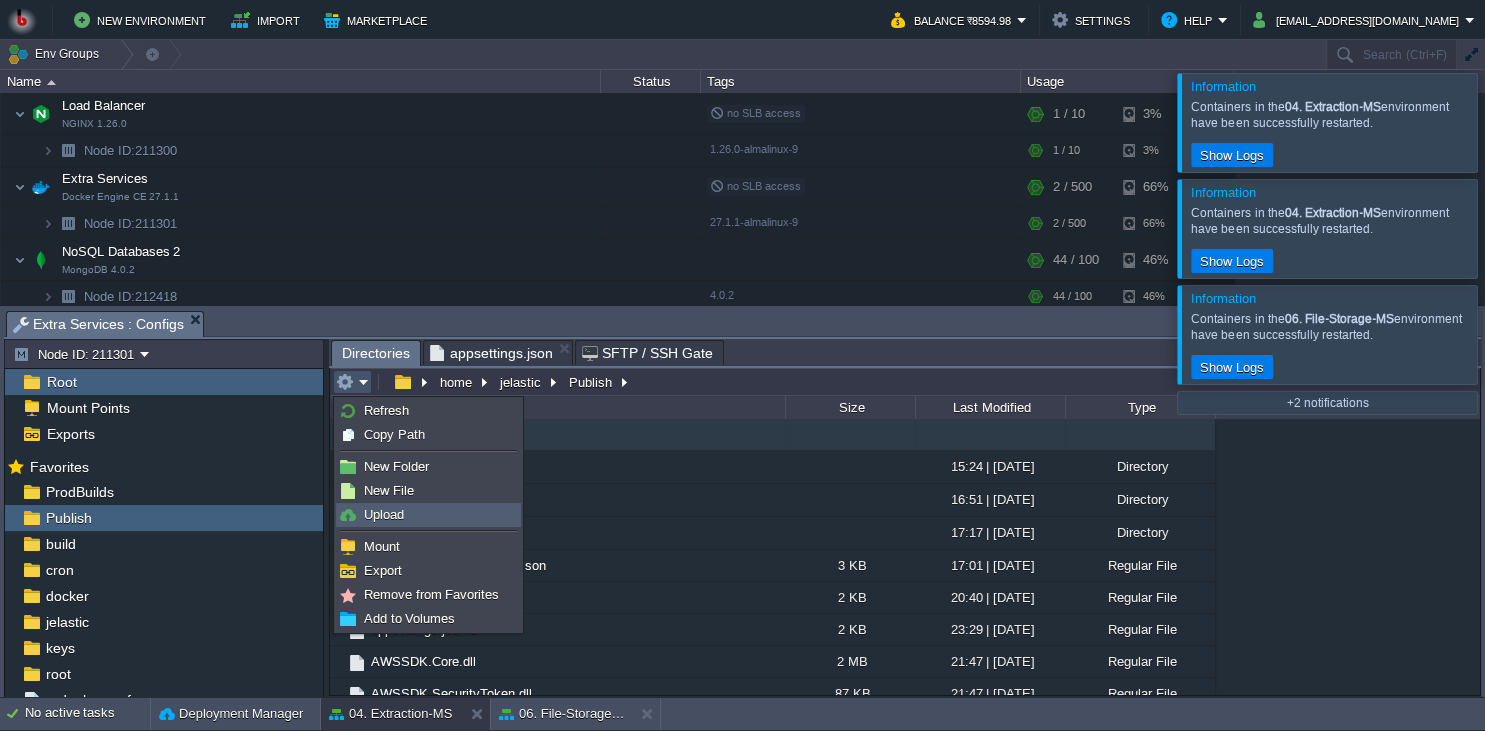click on "Upload" at bounding box center [384, 514] 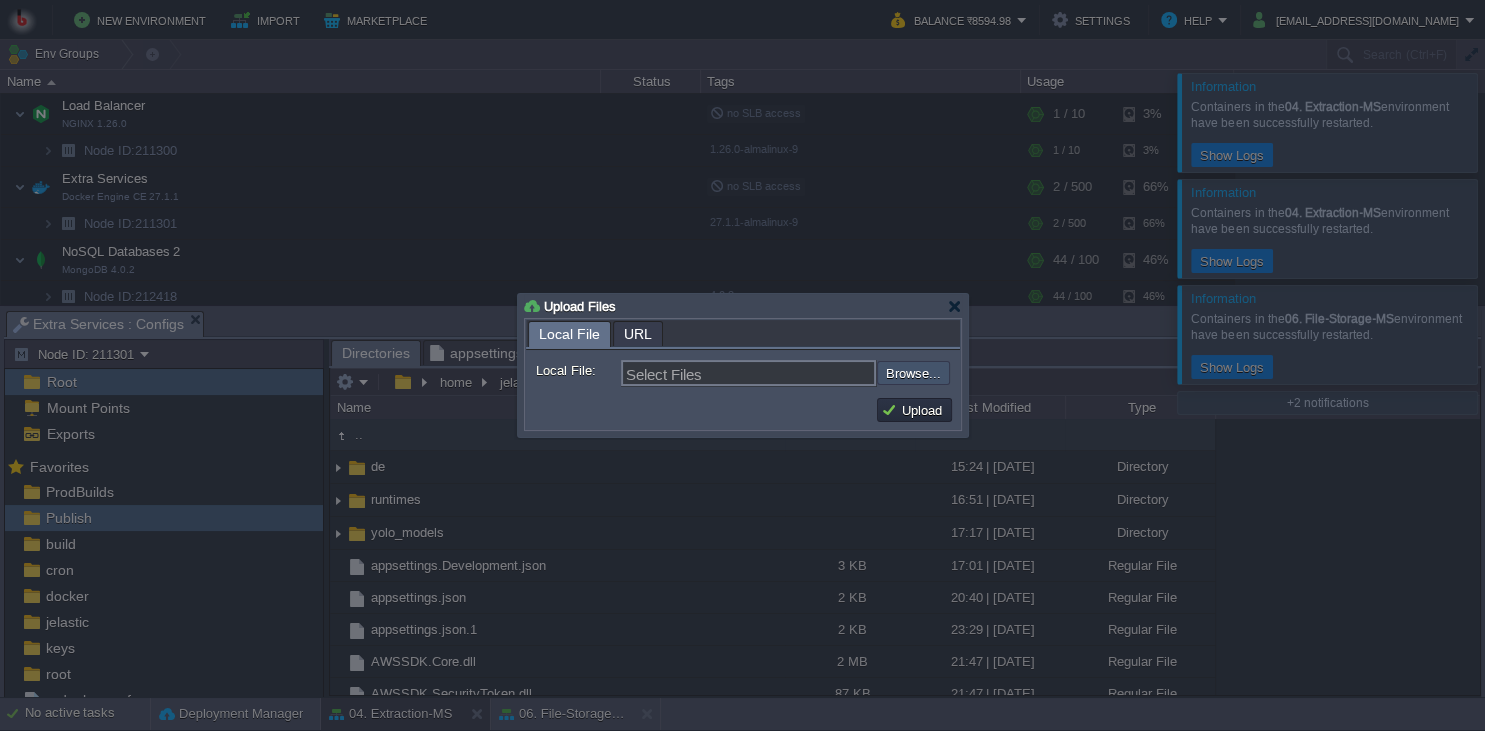 click at bounding box center (823, 373) 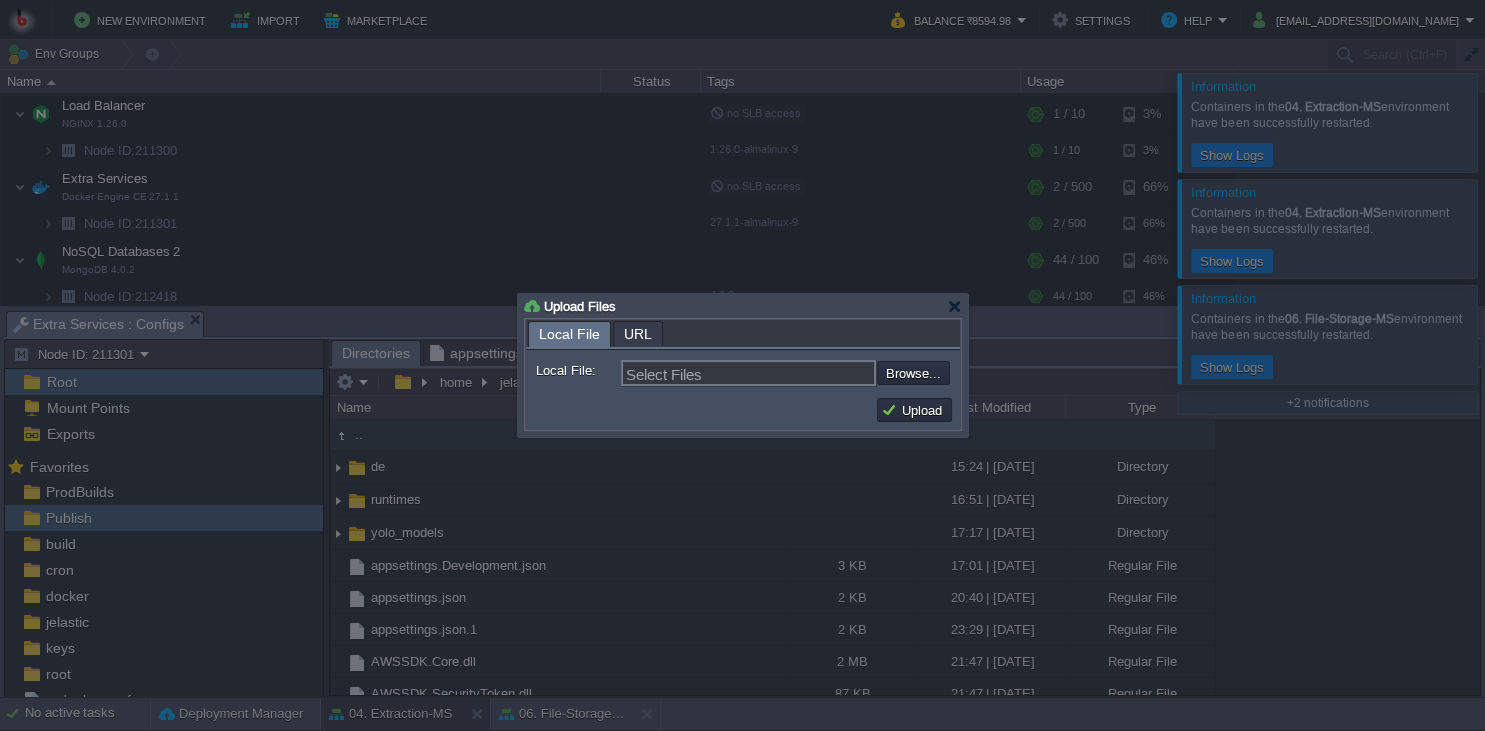 type on "C:\fakepath\MathpixMSApp.dll" 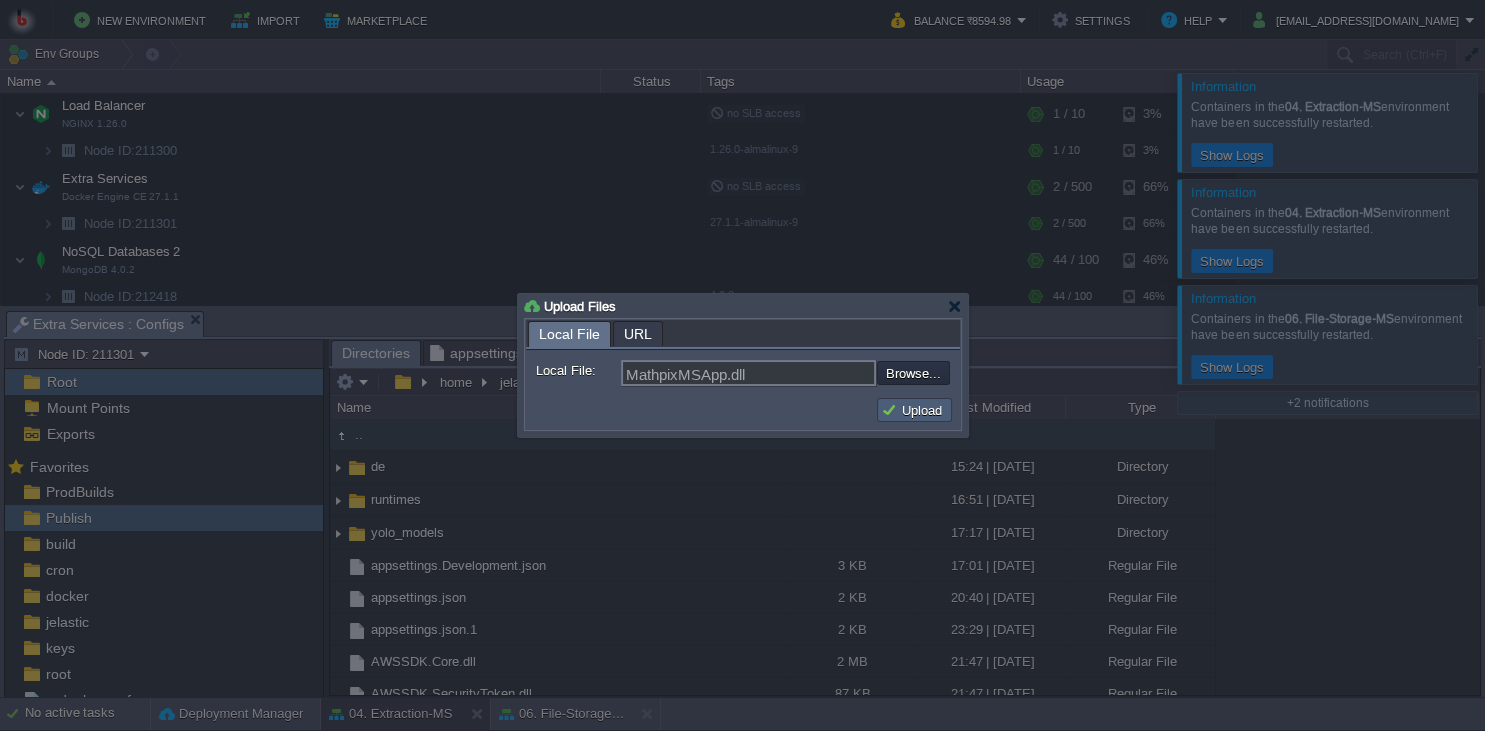 click on "Upload" at bounding box center [914, 410] 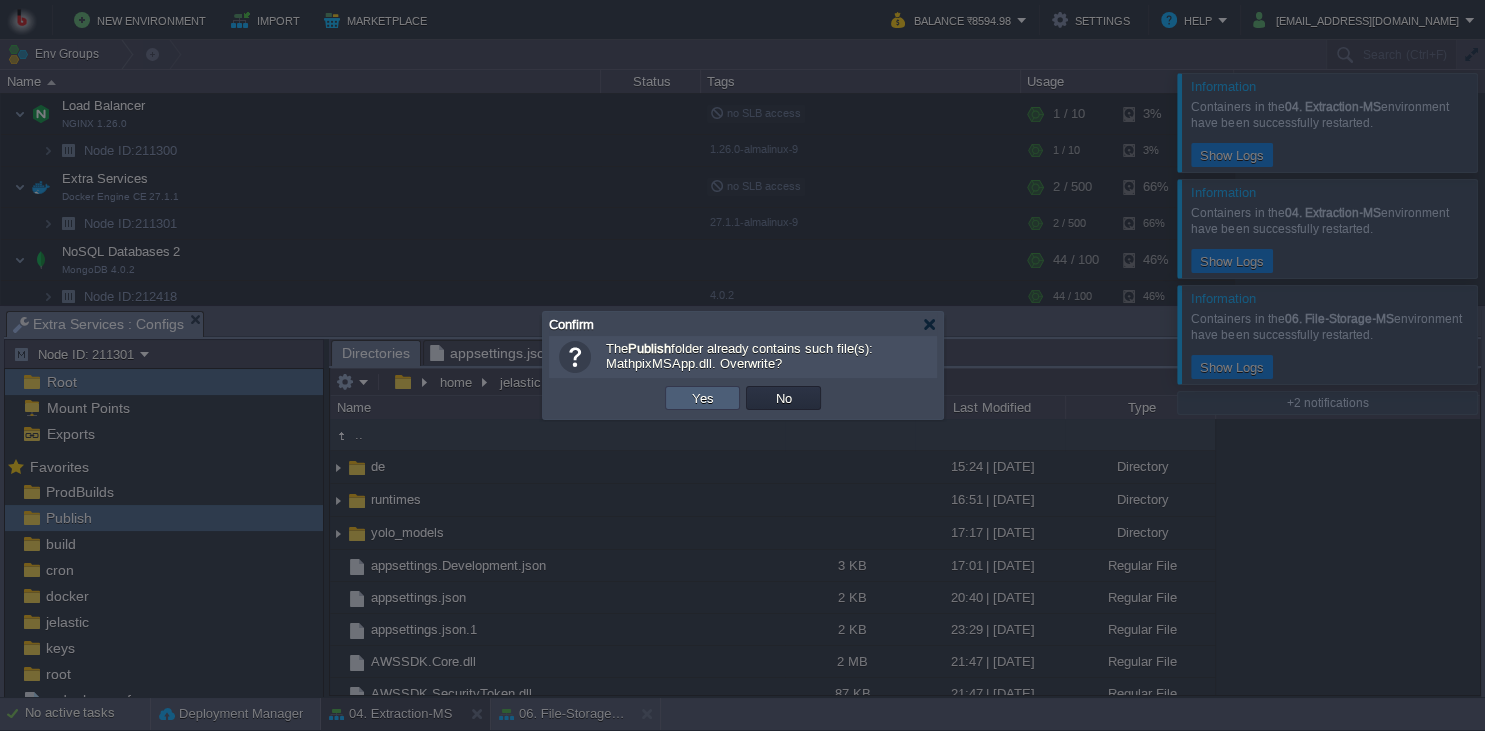 click on "Yes" at bounding box center [702, 398] 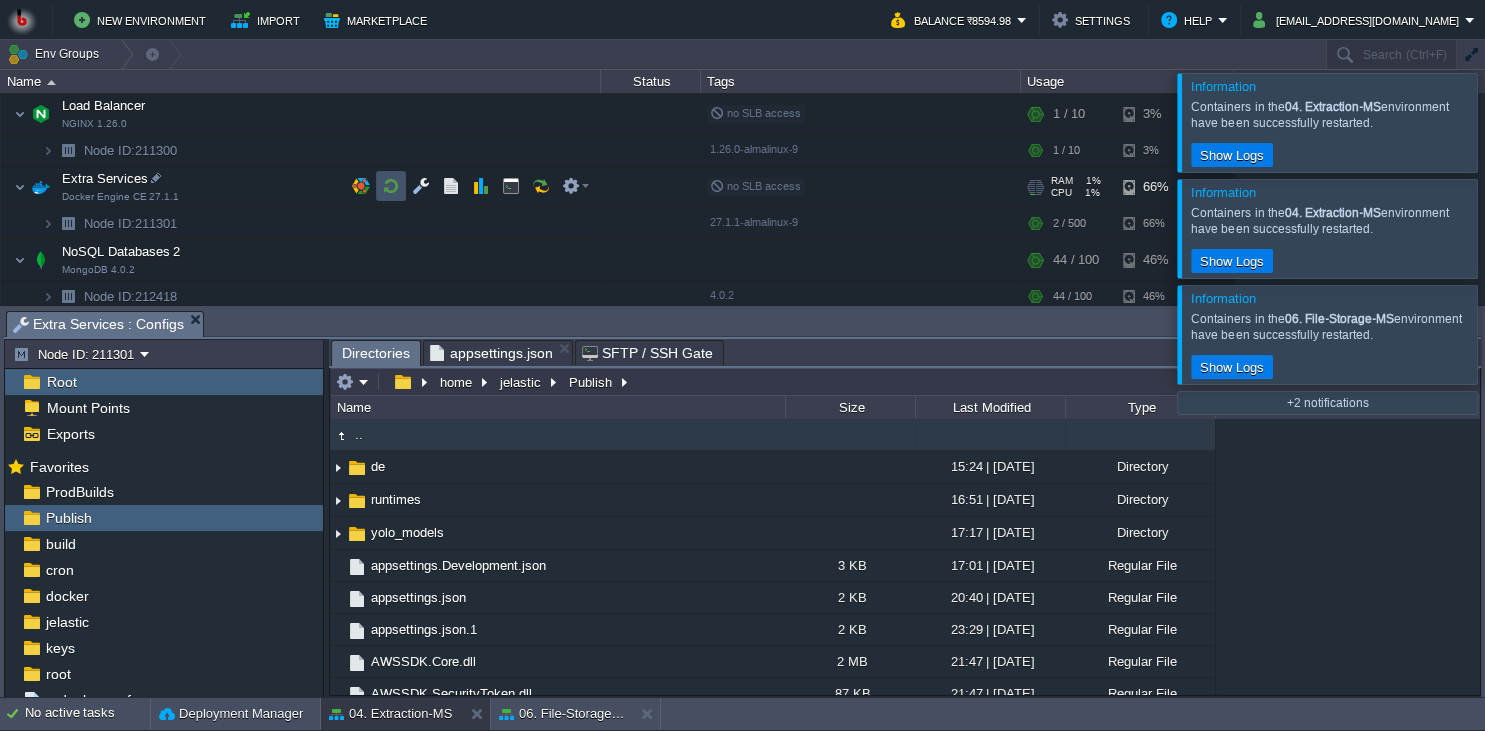 click at bounding box center (391, 186) 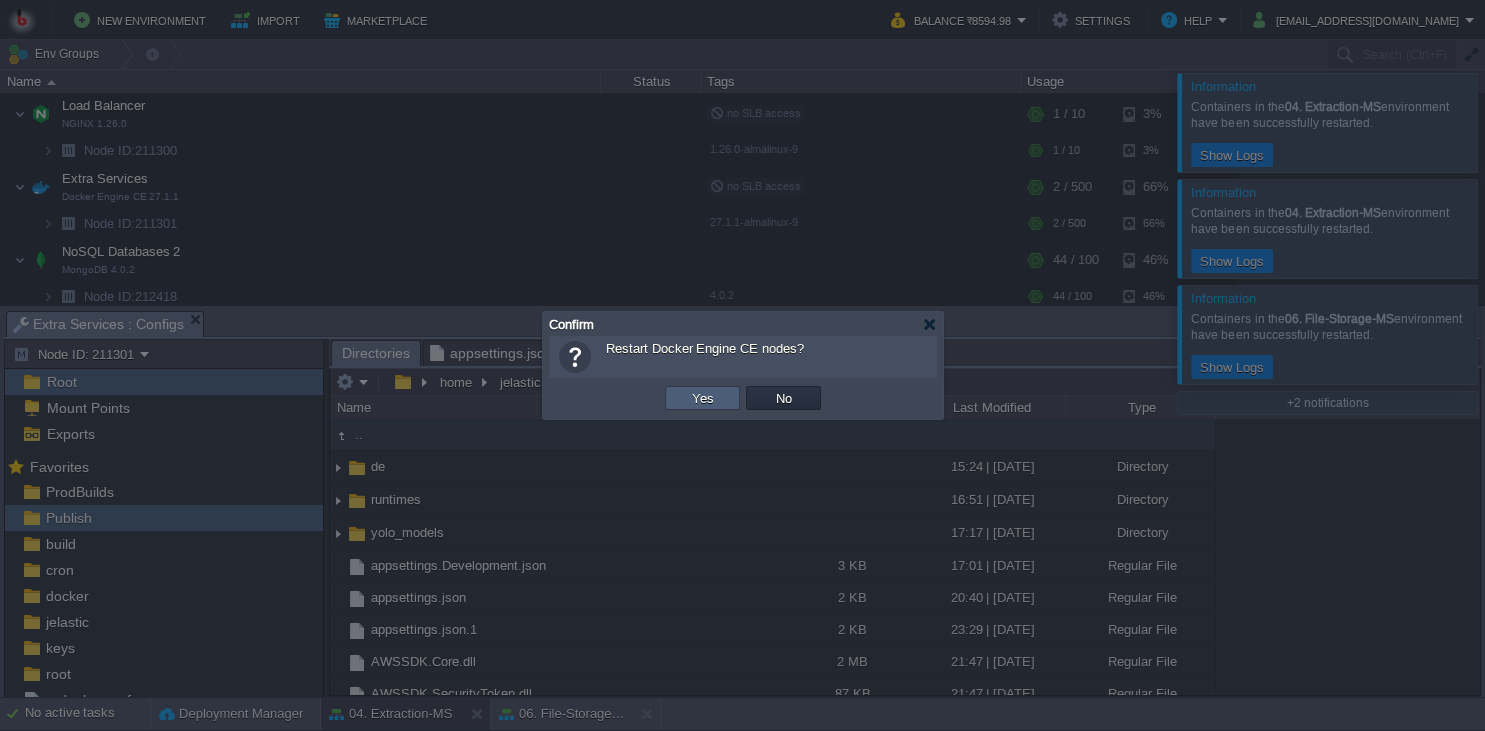 click on "Yes" at bounding box center [702, 398] 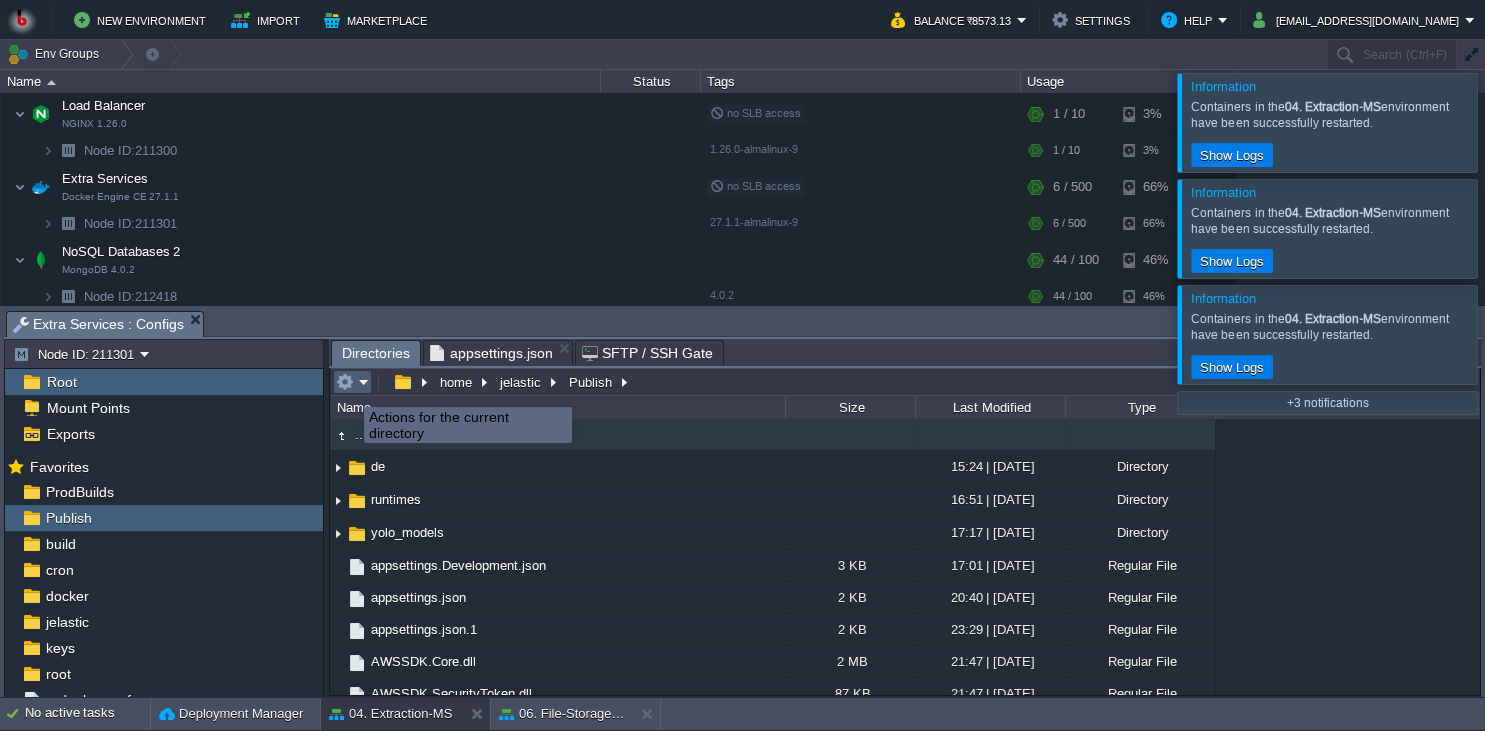 click at bounding box center [345, 382] 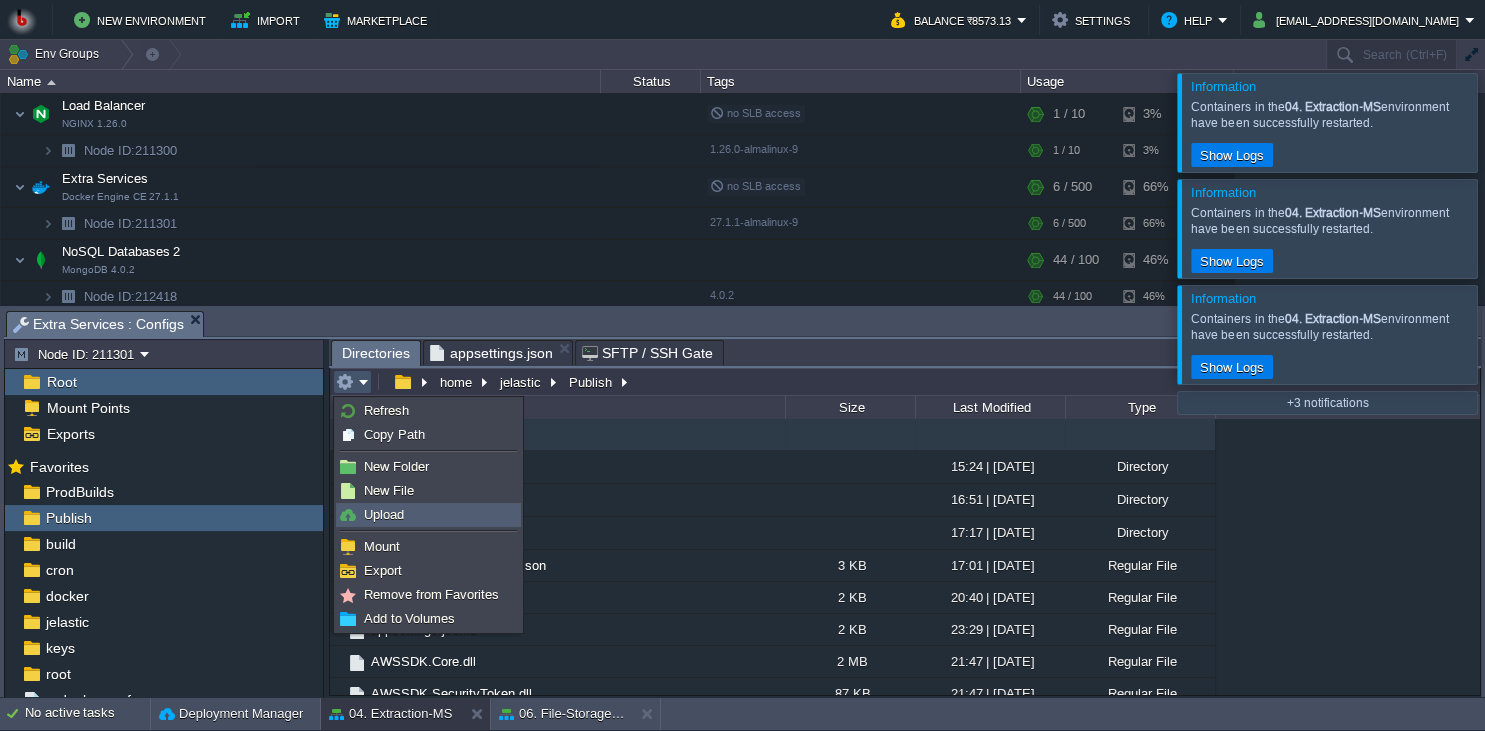 click on "Upload" at bounding box center [384, 514] 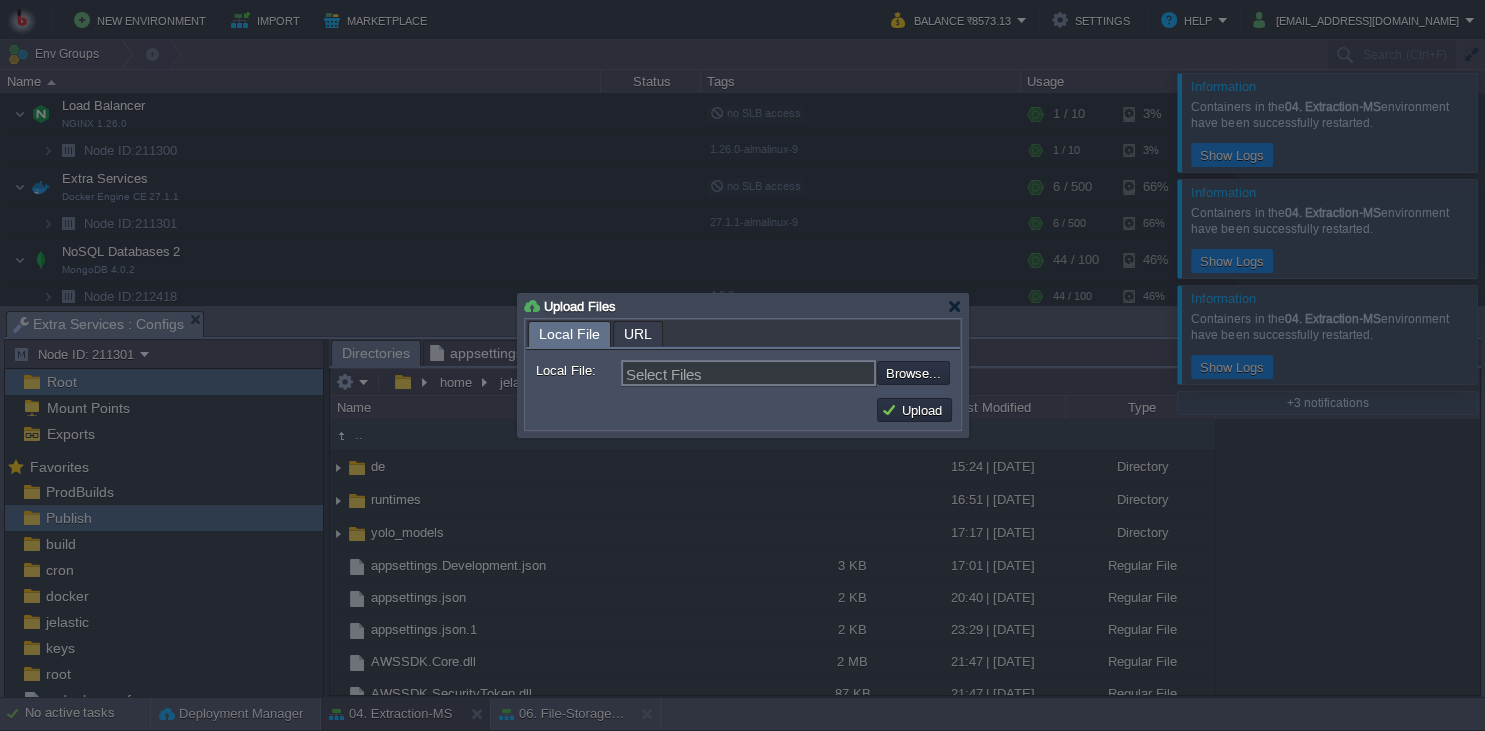 click on "Local File: Select Files Browse... Comment:" at bounding box center [743, 370] 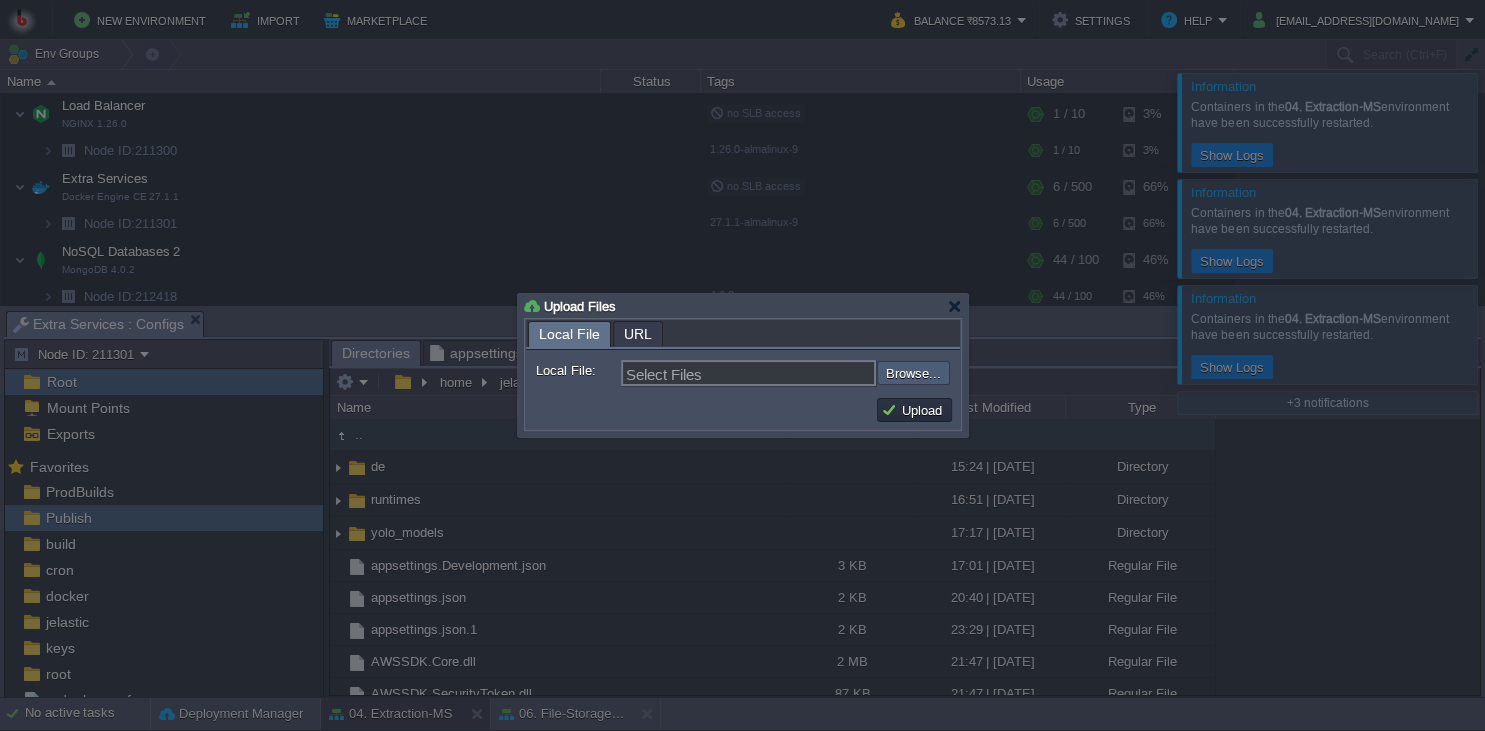 click at bounding box center [823, 373] 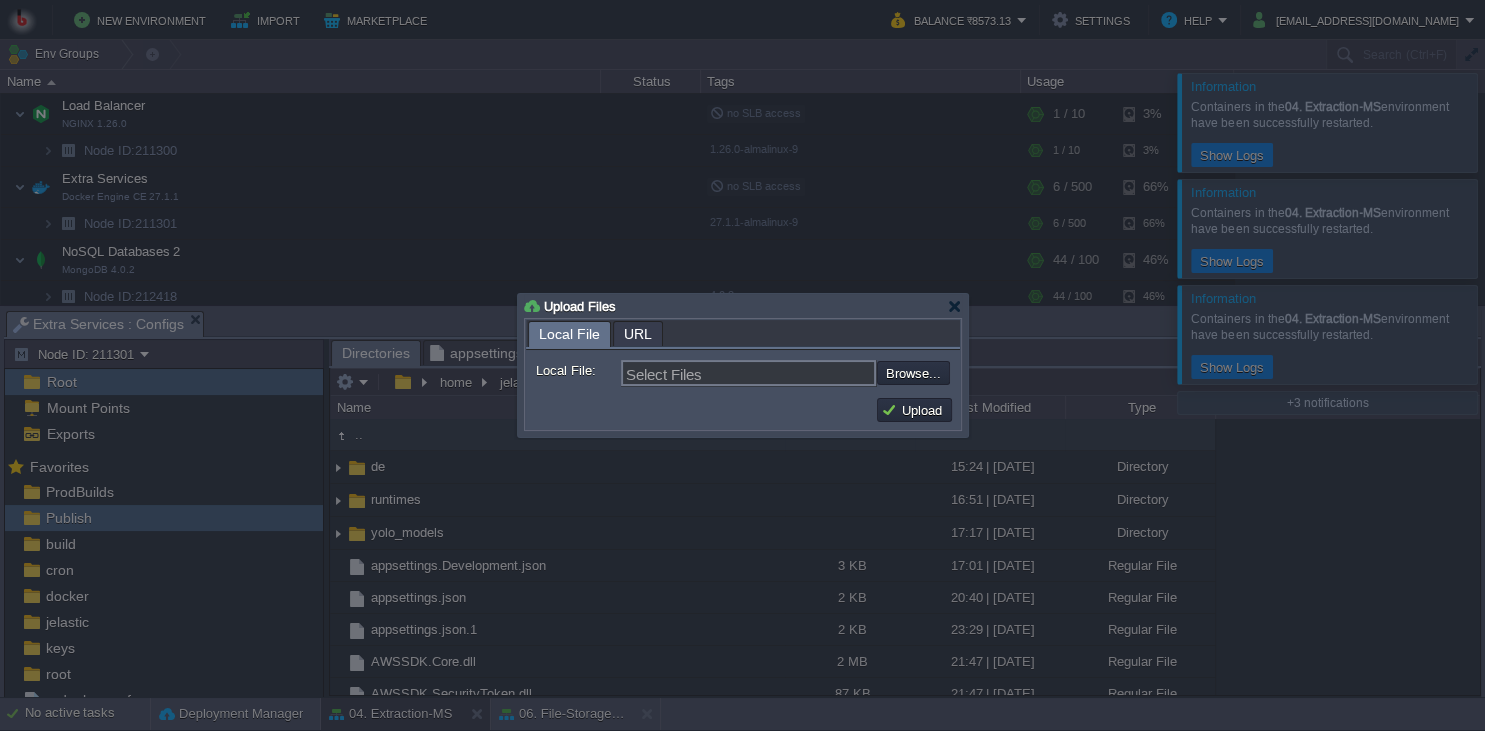 type on "C:\fakepath\MathpixMSApp.dll" 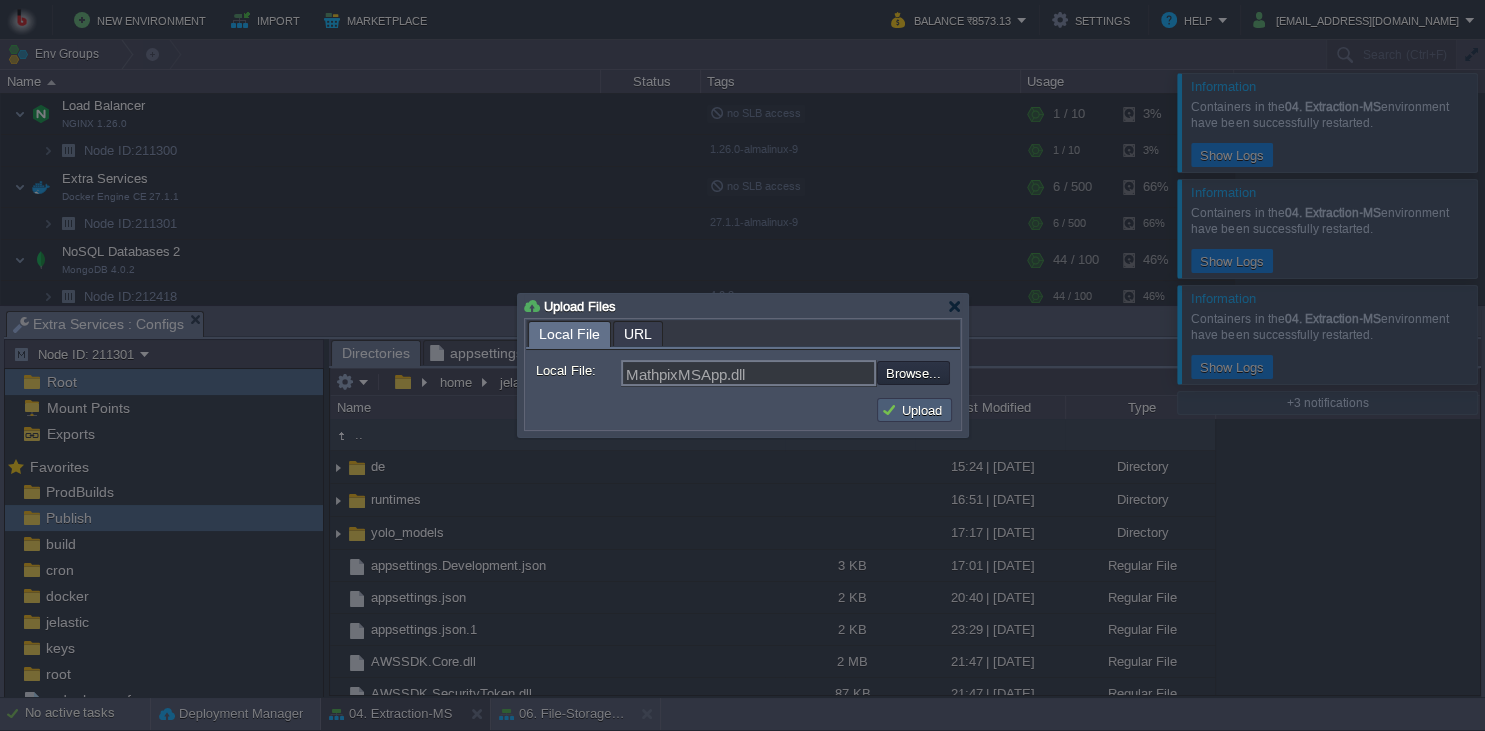 click on "Upload" at bounding box center [914, 410] 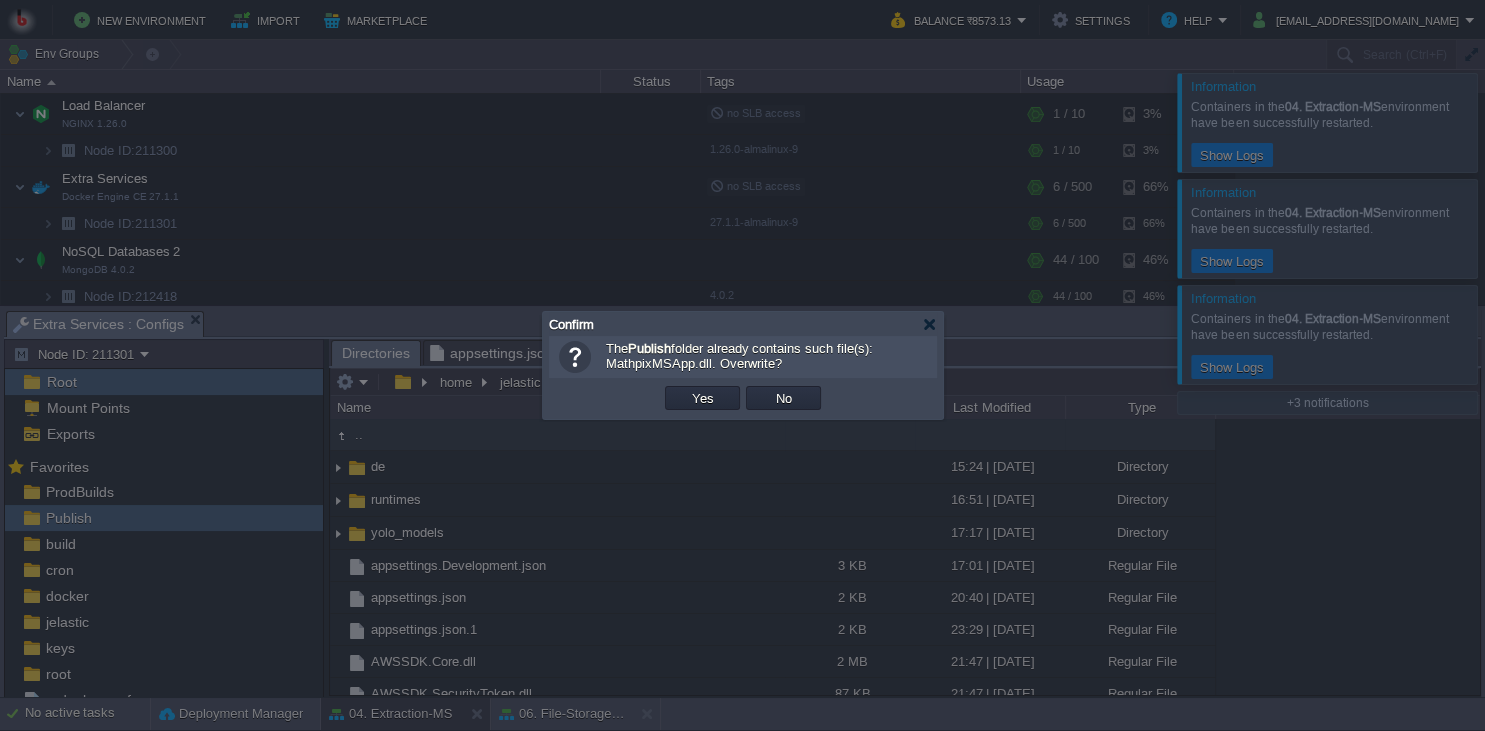 click on "Yes" at bounding box center [702, 398] 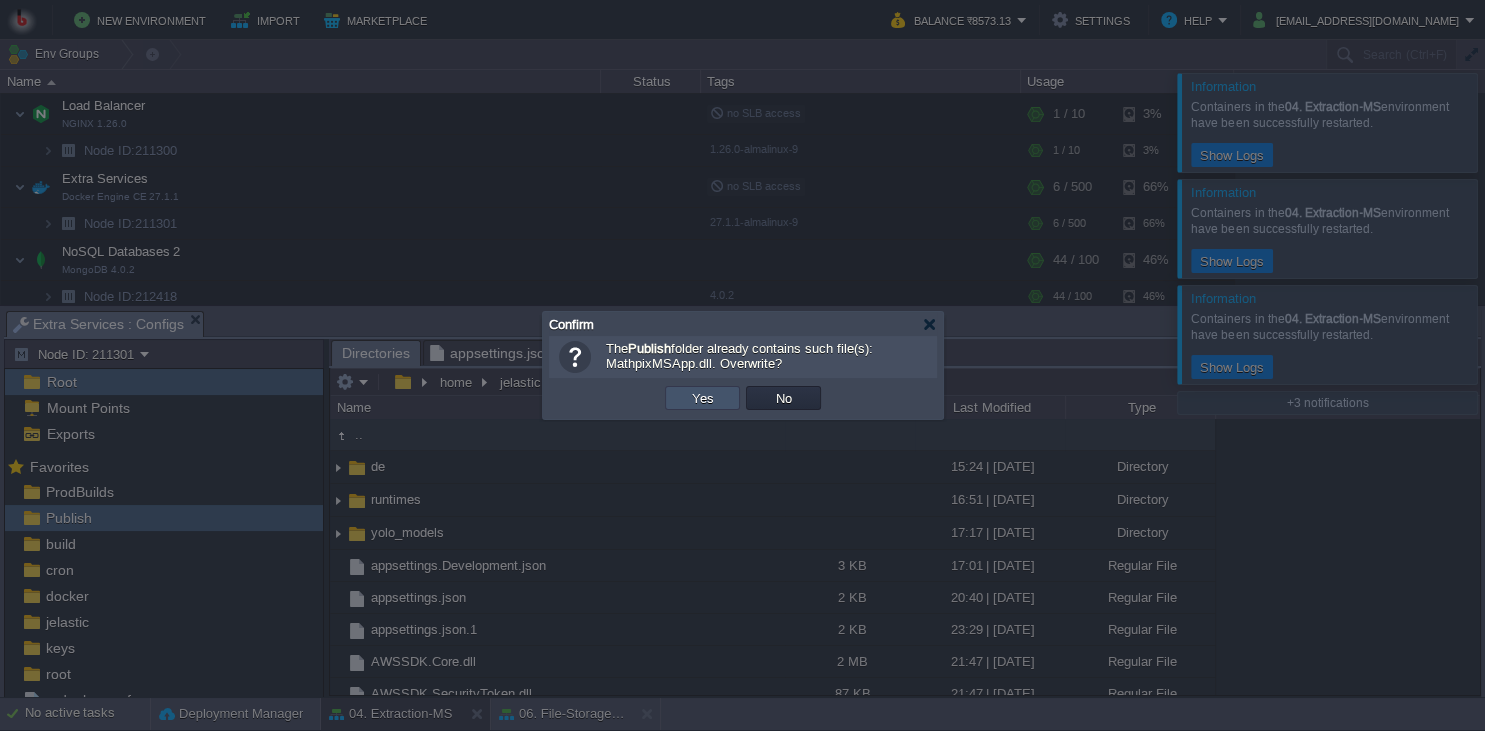 click on "Yes" at bounding box center [703, 398] 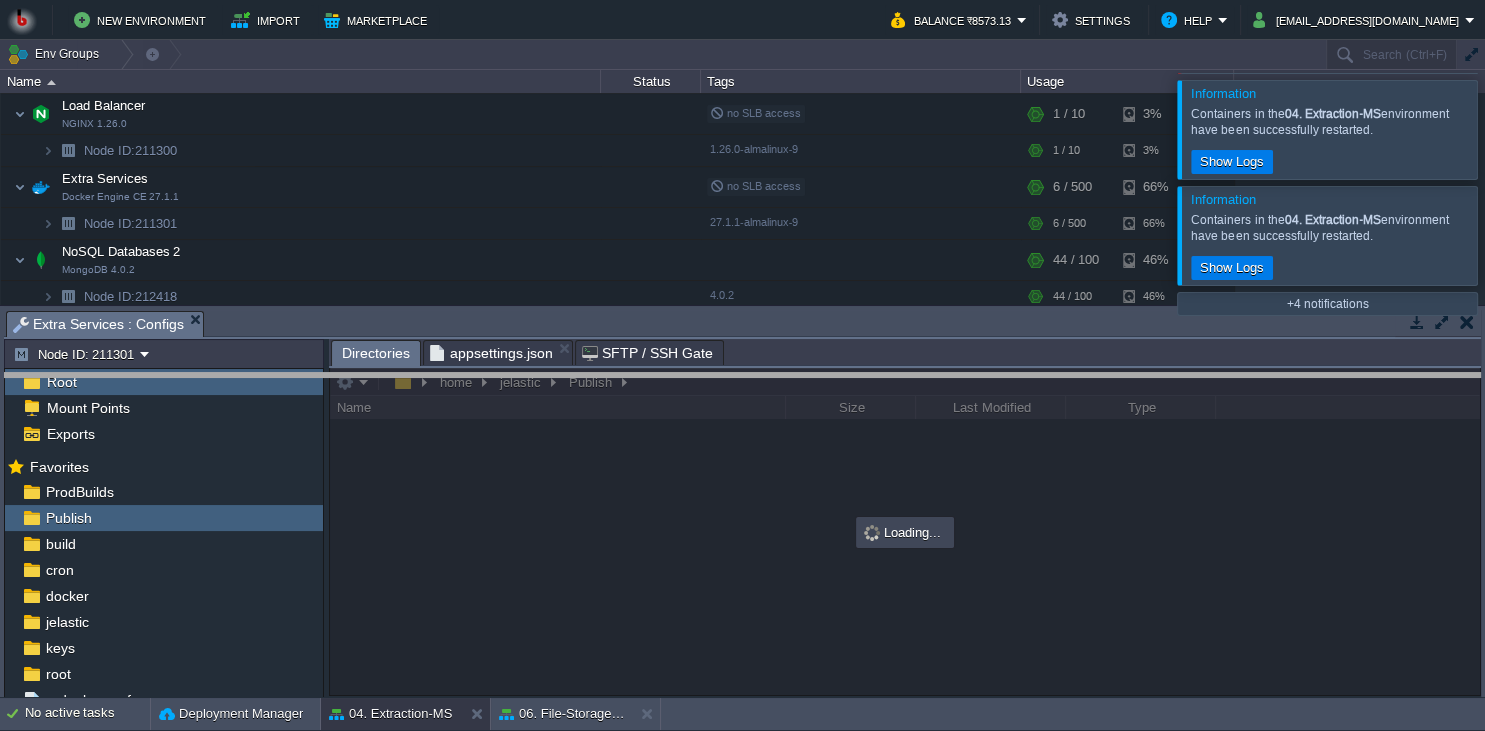 drag, startPoint x: 662, startPoint y: 322, endPoint x: 662, endPoint y: 333, distance: 11 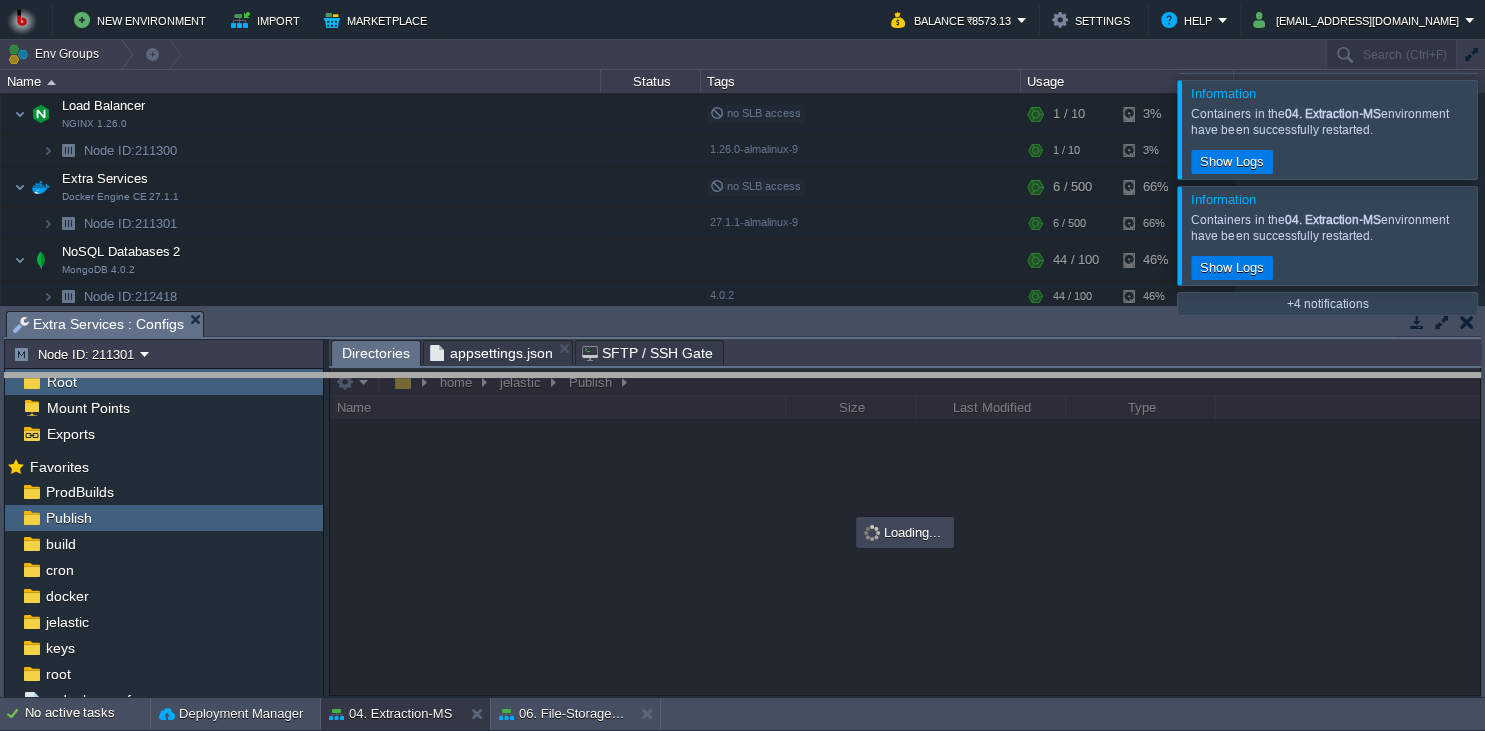 click on "New Environment Import Marketplace Bonus ₹0.00 Upgrade Account Balance ₹8573.13 Settings Help [EMAIL_ADDRESS][DOMAIN_NAME] Upload file(s) An unknown error has occurred. Please try again later Send Report Information Containers in the  04. Extraction-MS  environment have been successfully restarted. Show Logs Information Containers in the  04. Extraction-MS  environment have been successfully restarted. Show Logs Information Containers in the  04. Extraction-MS  environment have been successfully restarted. Show Logs Information Containers in the  06. File-Storage-MS  environment have been successfully restarted. Show Logs Information Containers in the  06. File-Storage-MS  environment have been successfully restarted. Show Logs Information Containers in the  06. File-Storage-MS  environment have been successfully restarted. Show Logs +4 notifications       Env Groups                     Search (Ctrl+F)         auto-gen Name Status Tags Usage 00. [PERSON_NAME] DevOps Server Stopped" at bounding box center [742, 365] 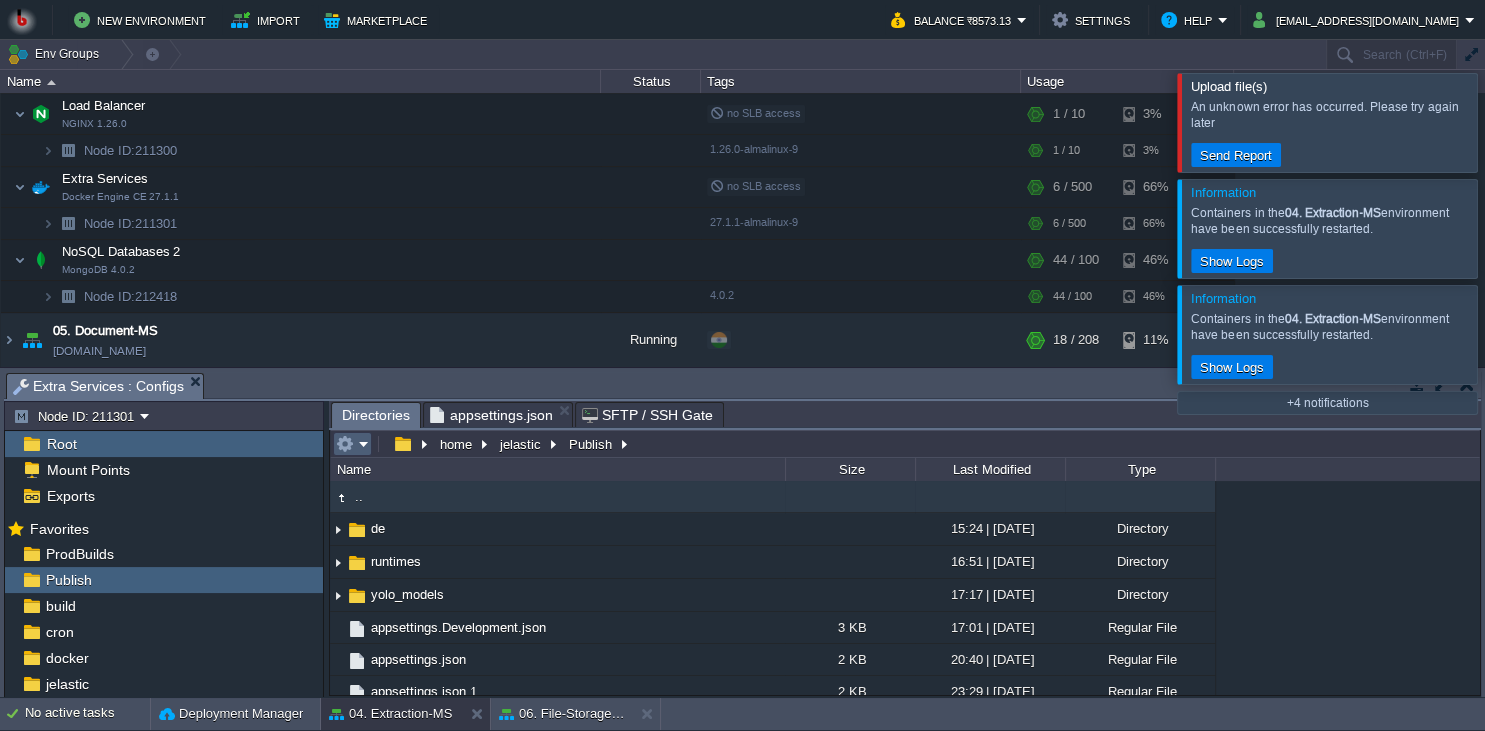 click at bounding box center [352, 444] 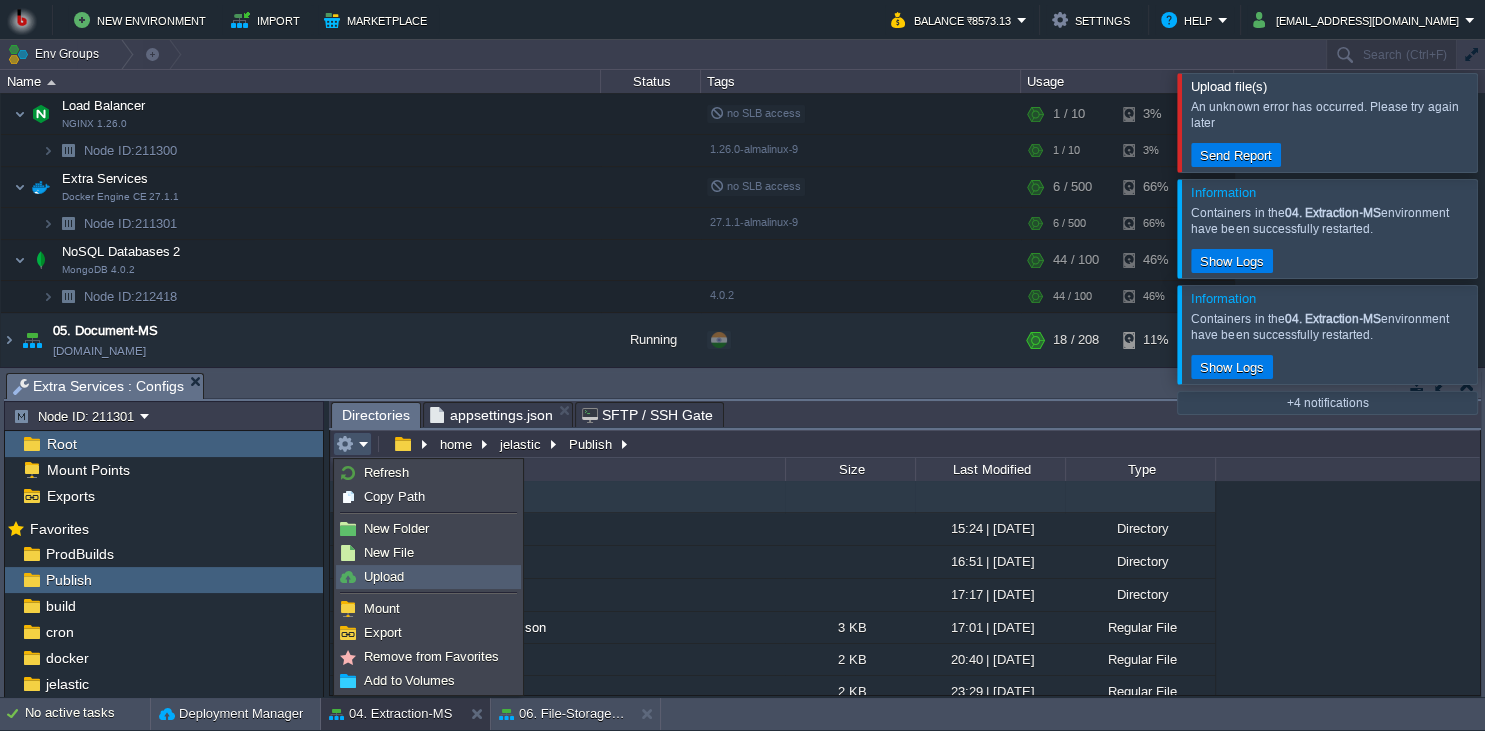 click on "Upload" at bounding box center (384, 576) 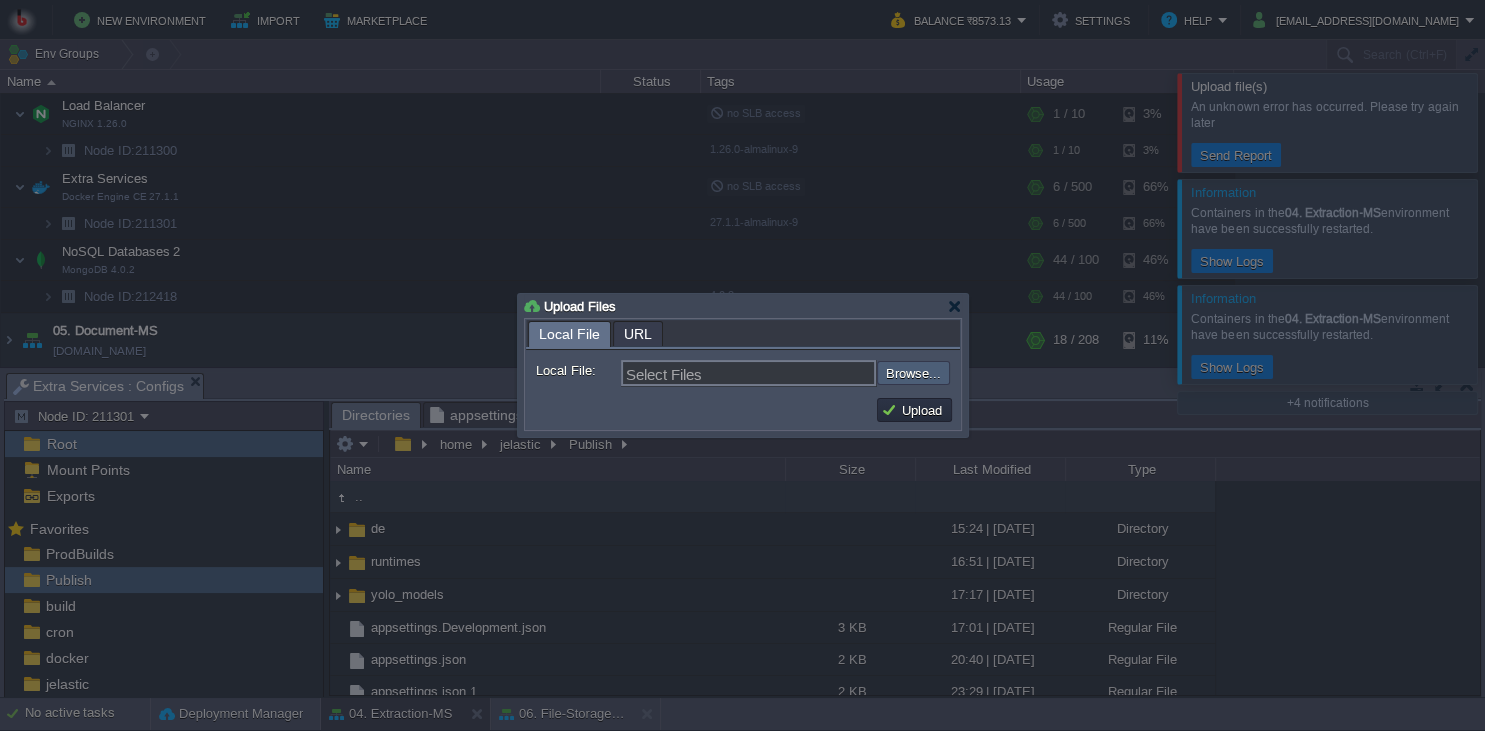 click at bounding box center [823, 373] 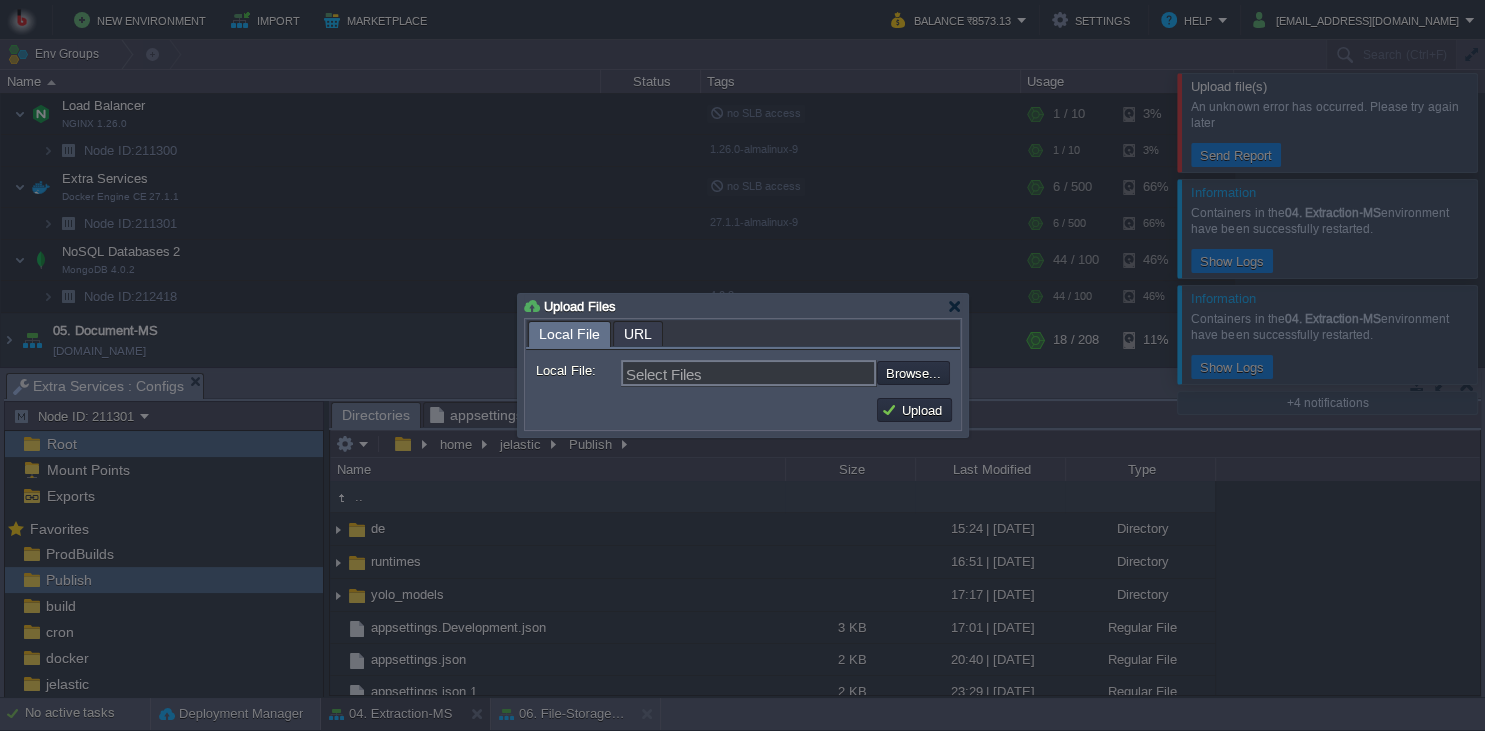 type on "C:\fakepath\MathpixMSApp.dll" 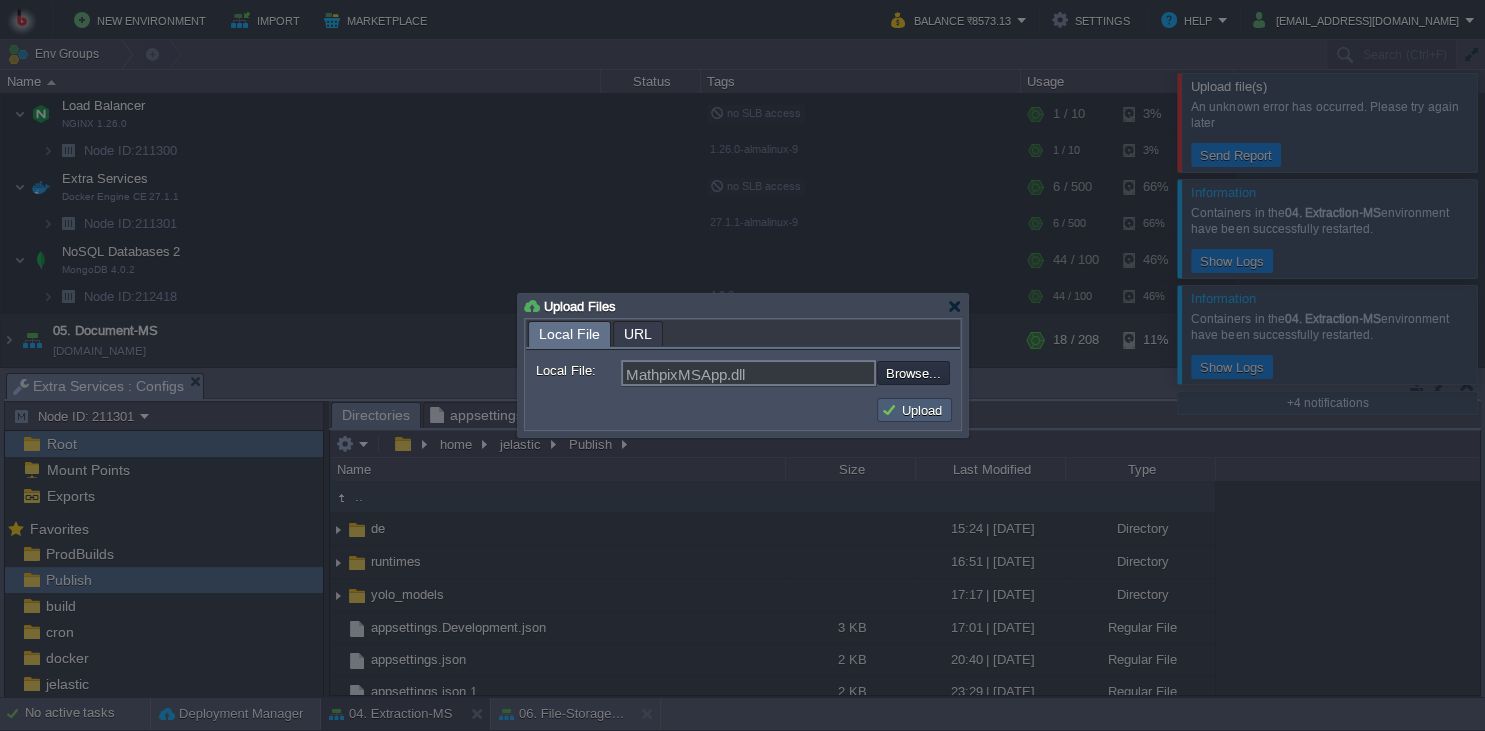 click on "Upload" at bounding box center (914, 410) 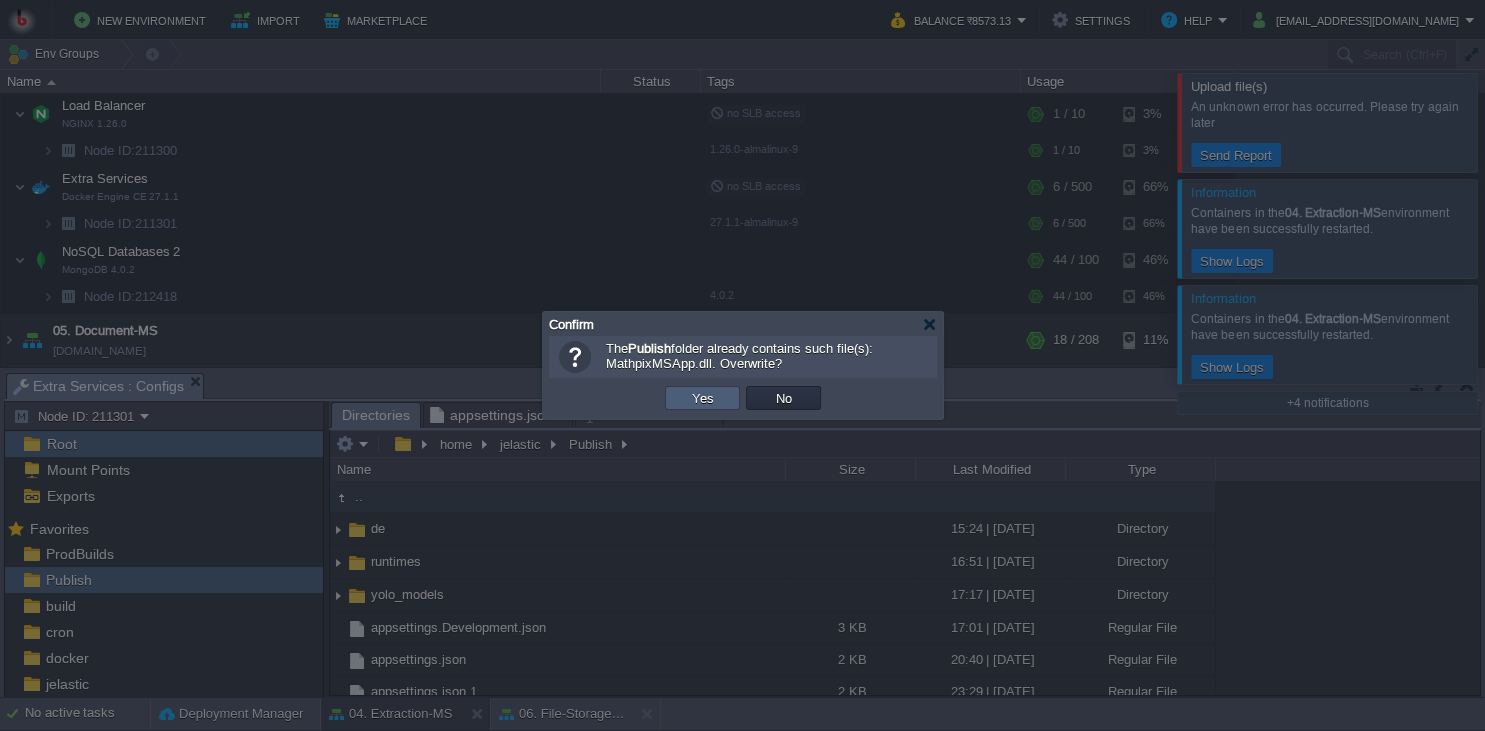 click on "Yes" at bounding box center [703, 398] 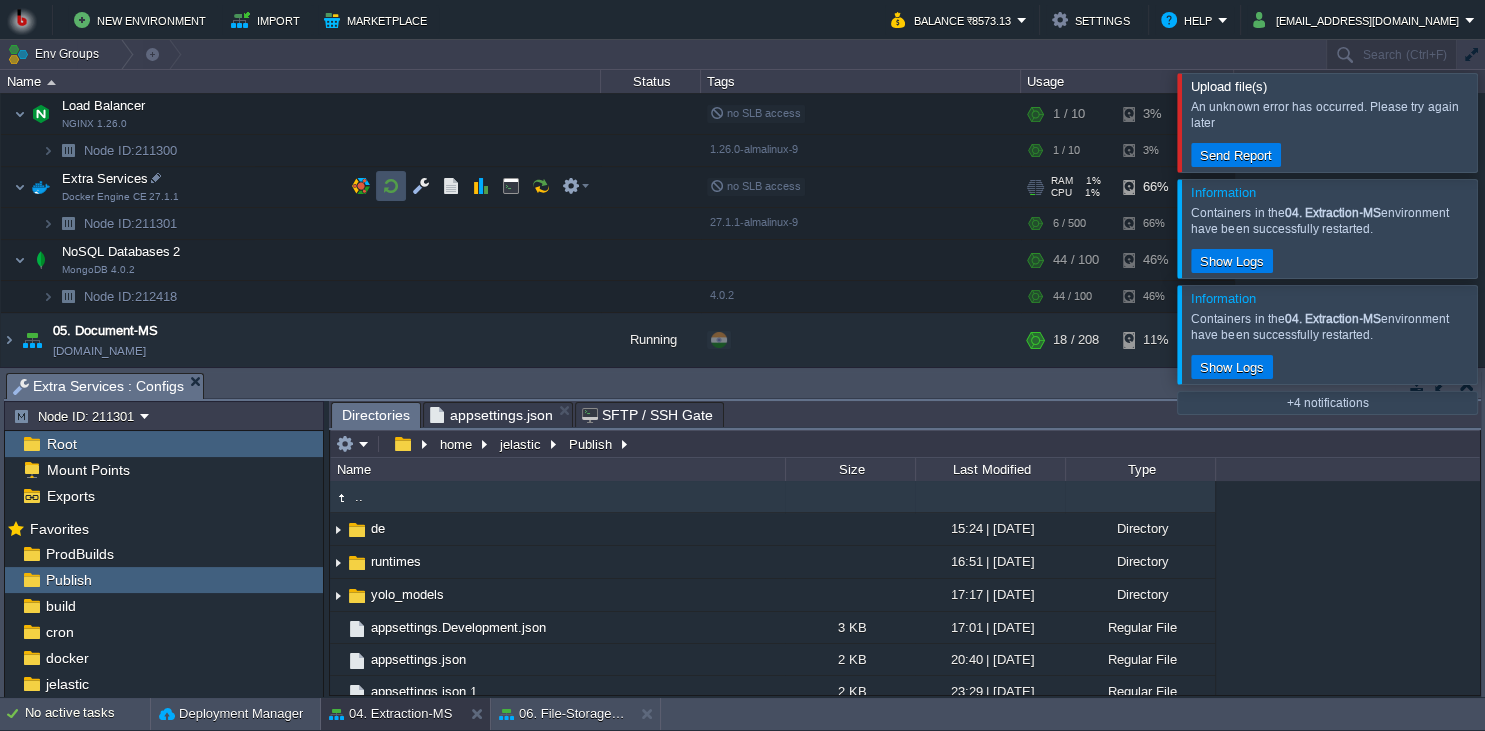 click at bounding box center [391, 186] 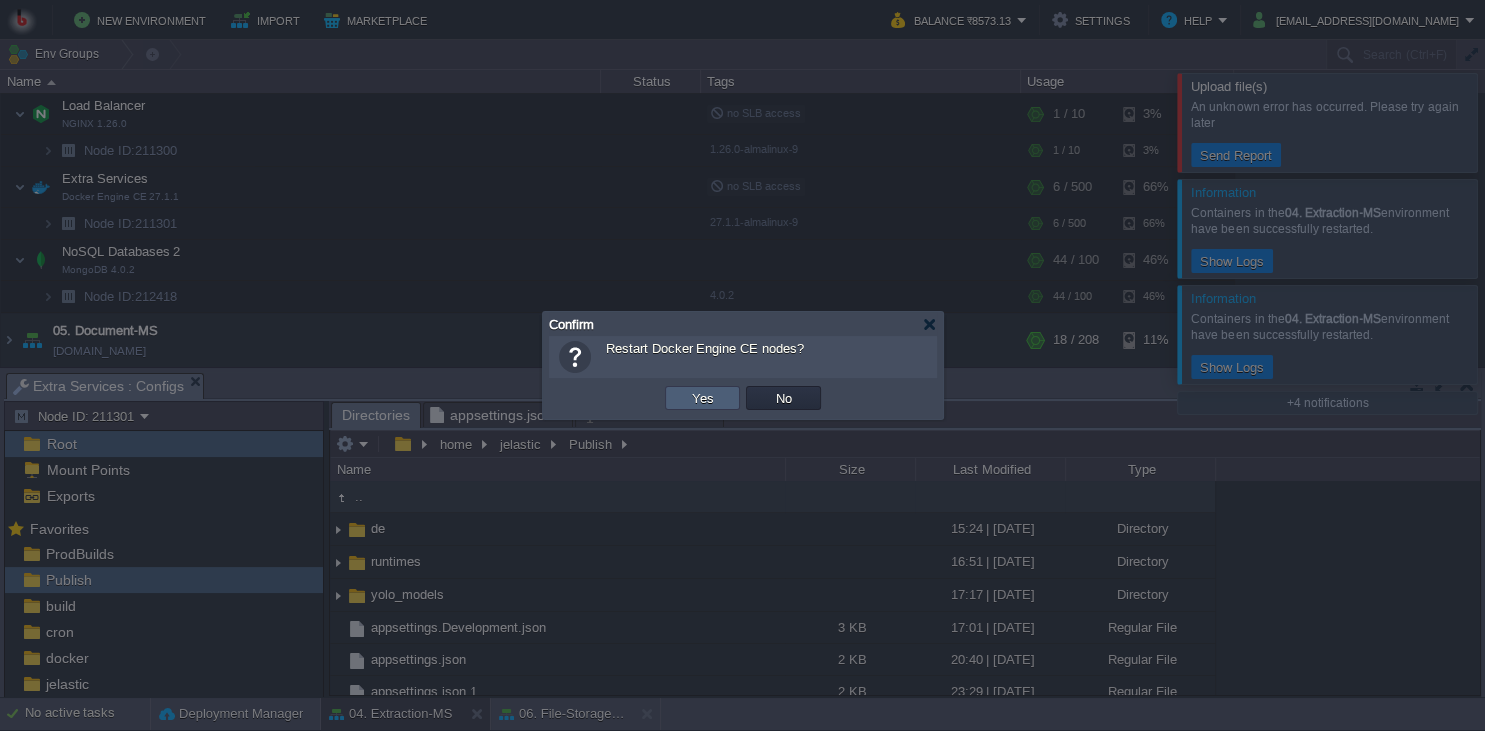 click on "Yes" at bounding box center [703, 398] 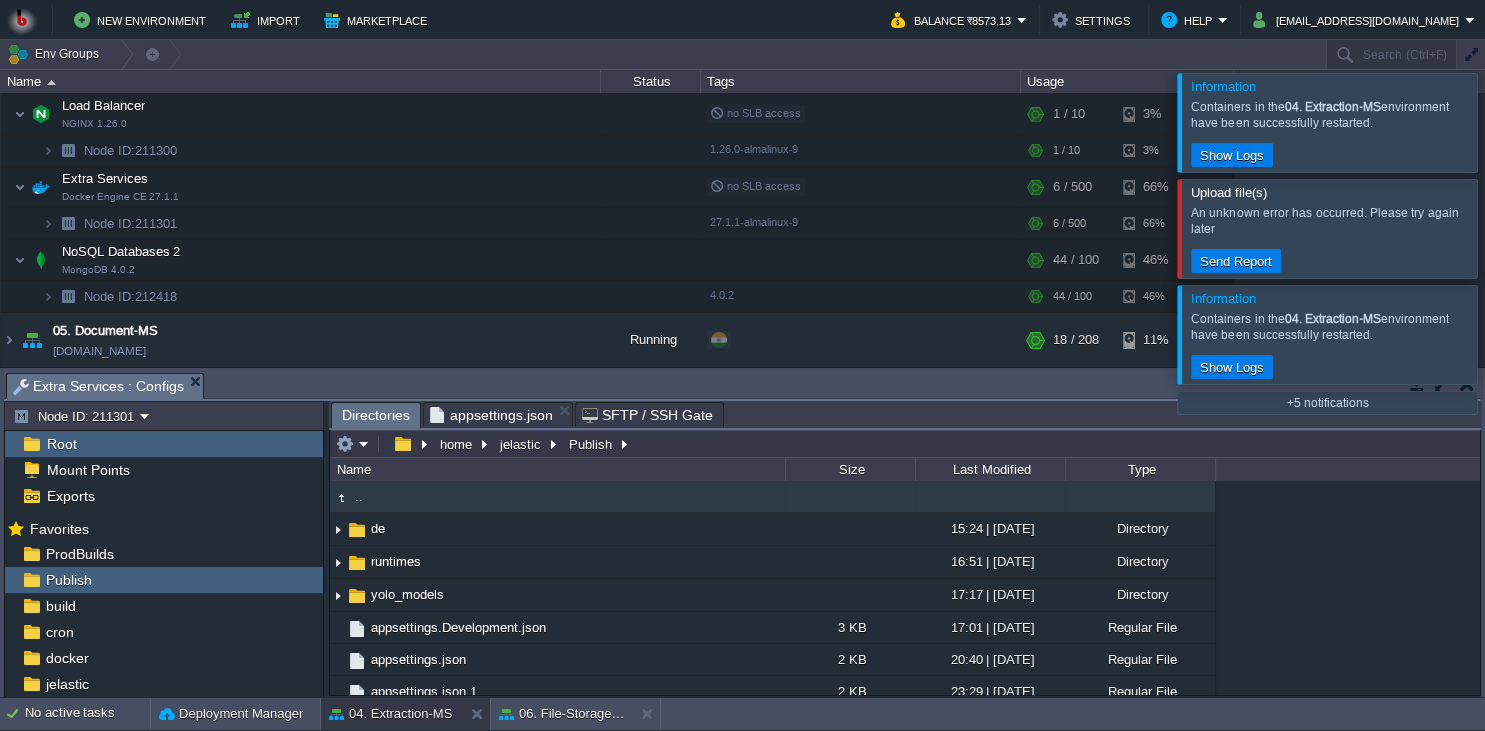 click at bounding box center [1509, 228] 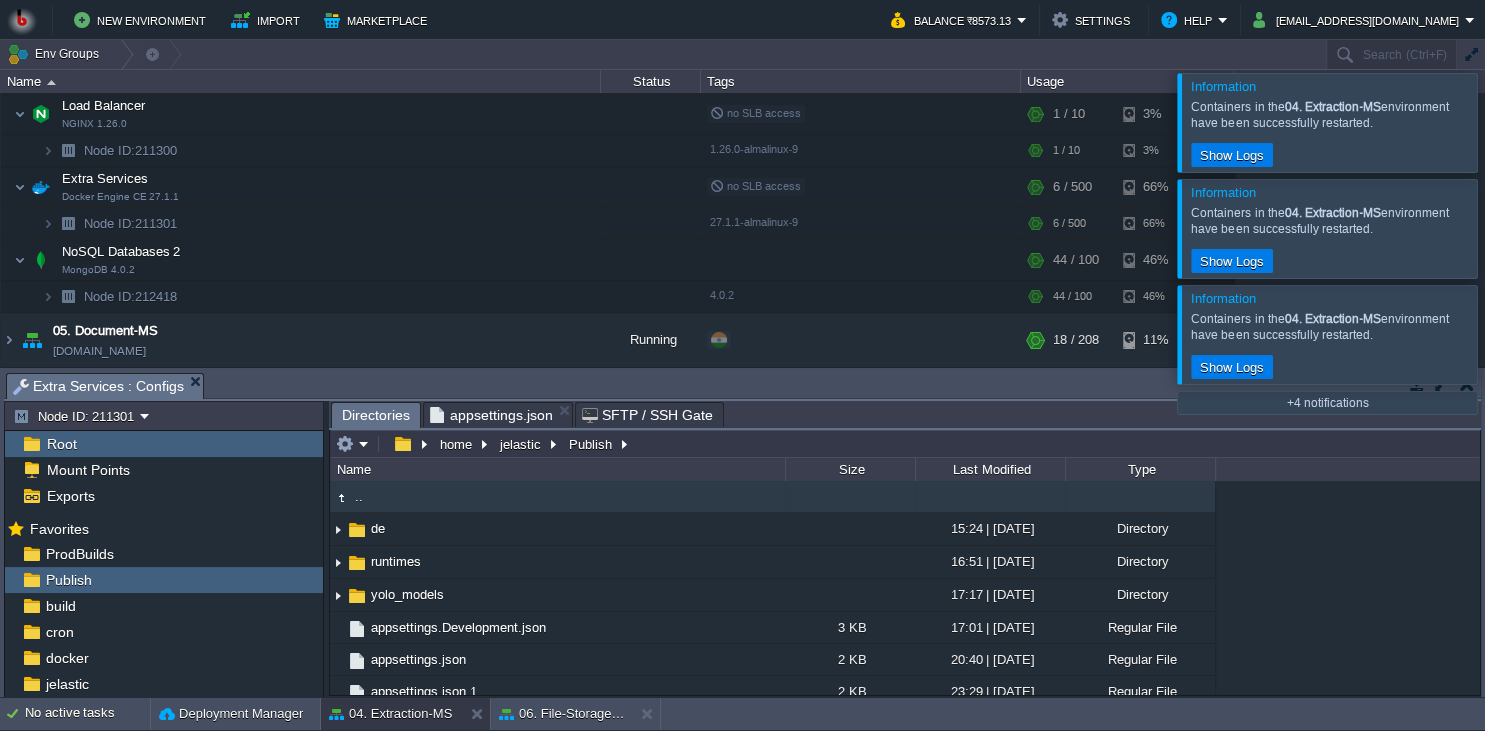 click at bounding box center [1509, 122] 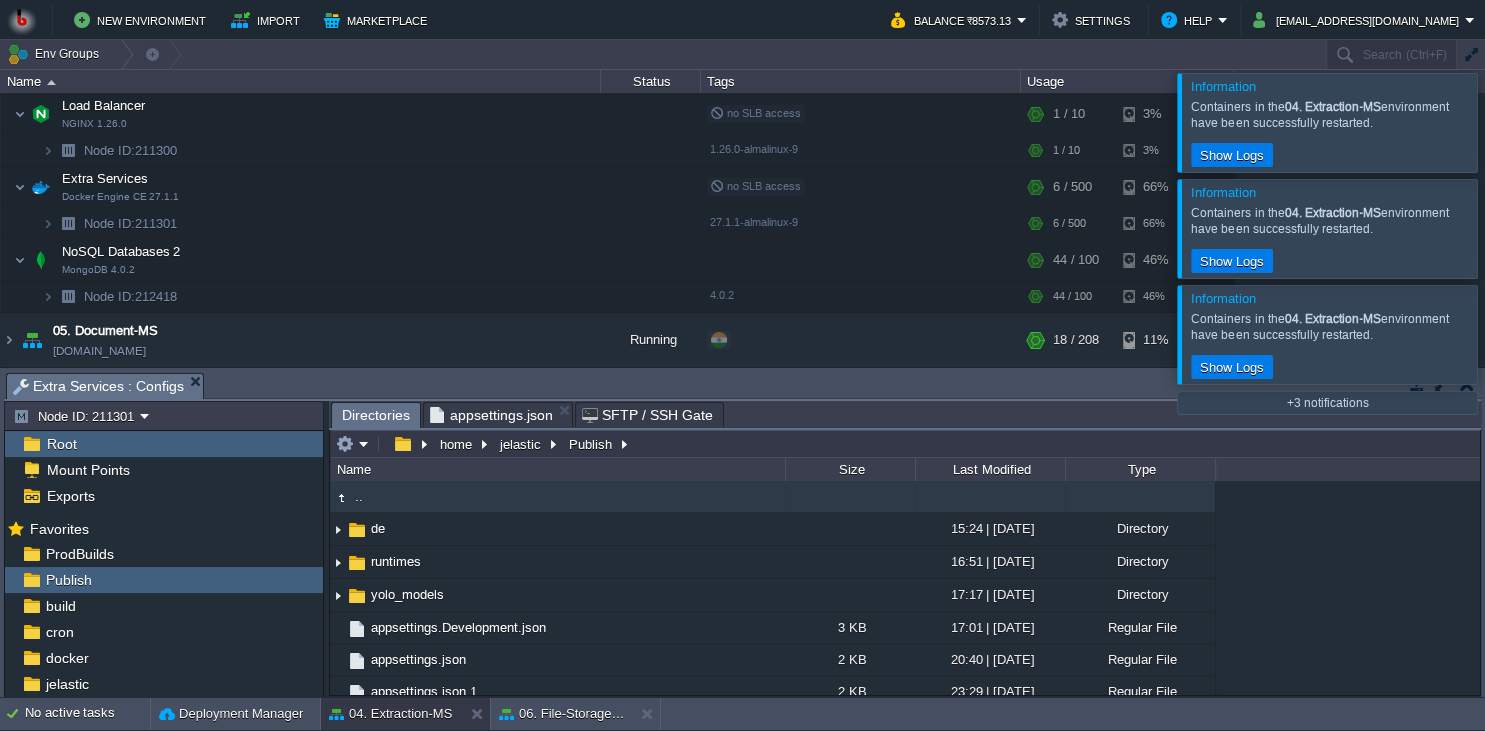 click at bounding box center [1509, 122] 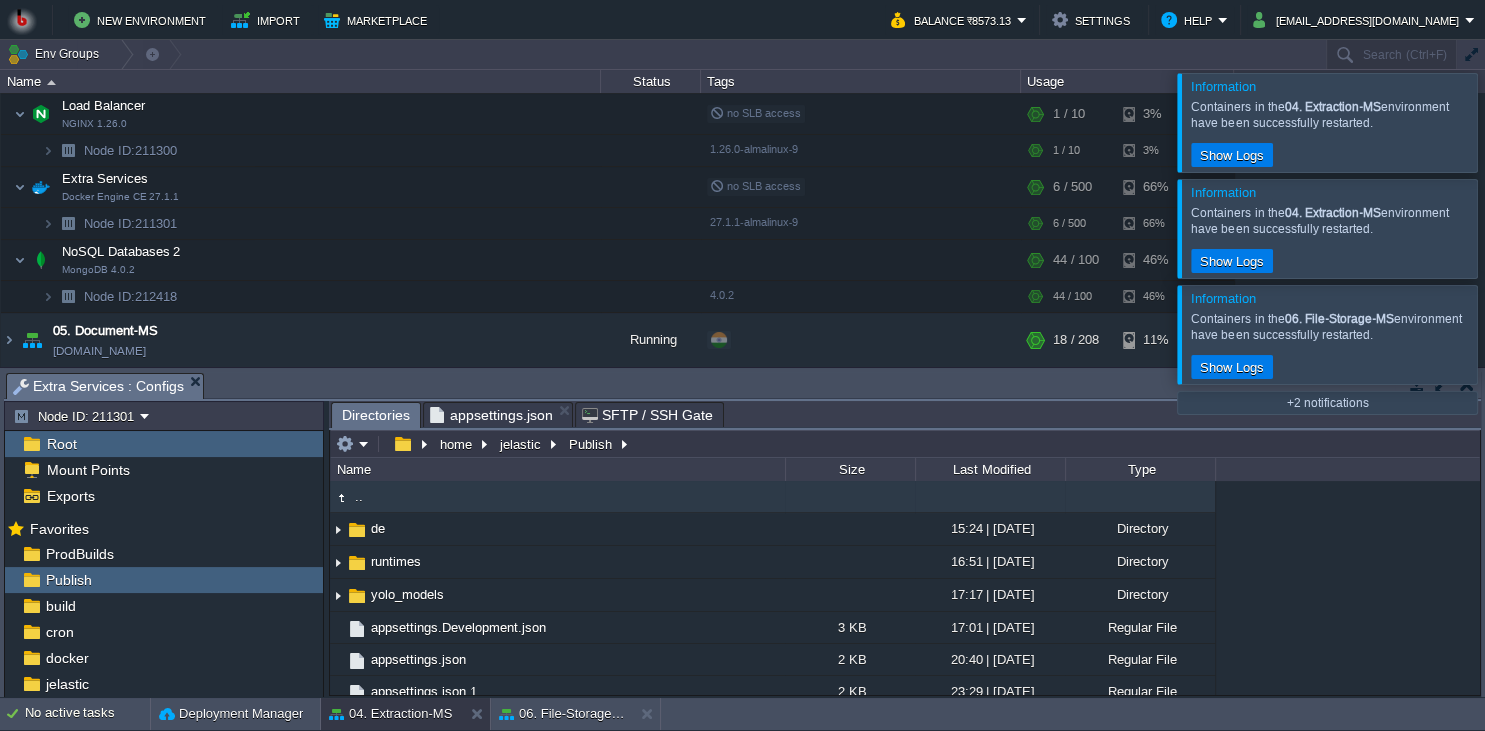 click at bounding box center (1509, 122) 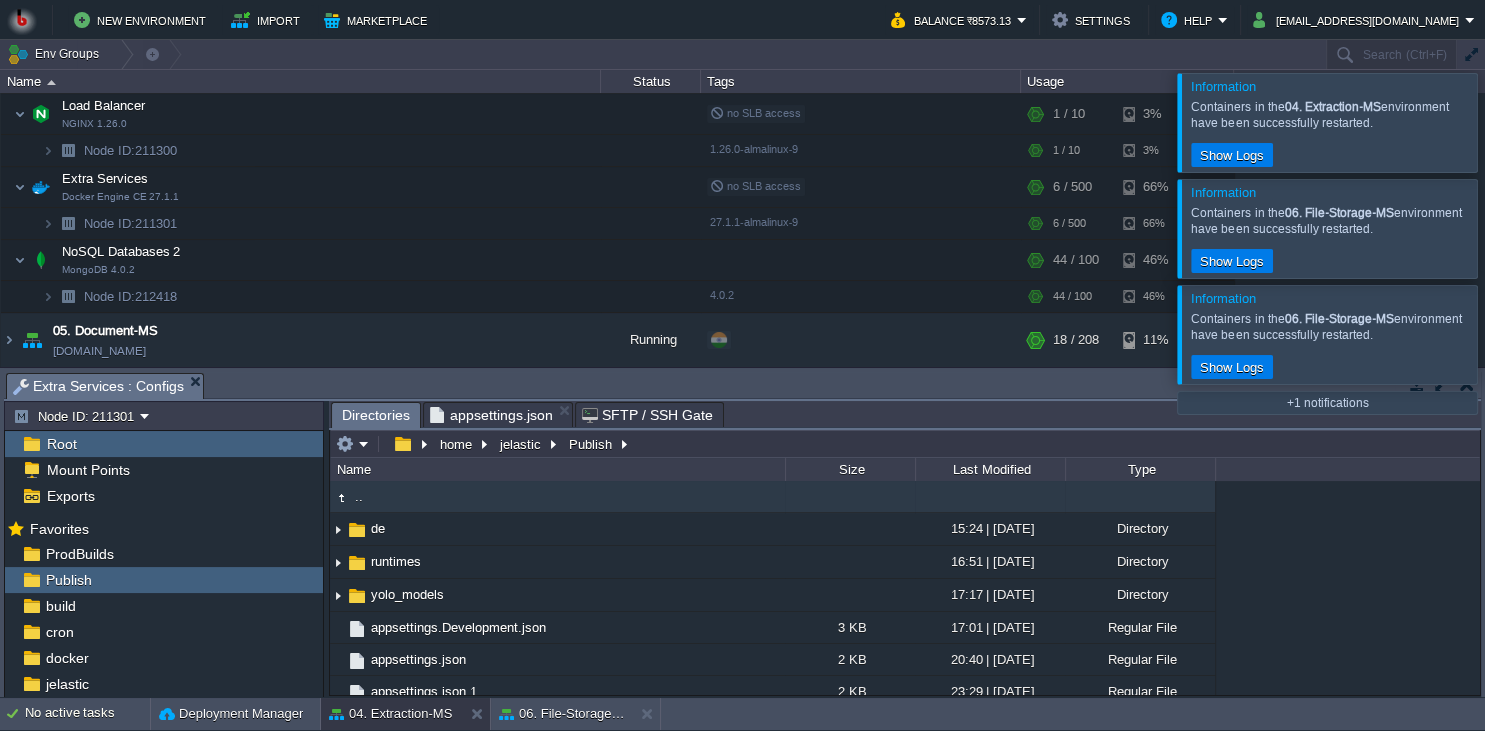 click at bounding box center [1509, 122] 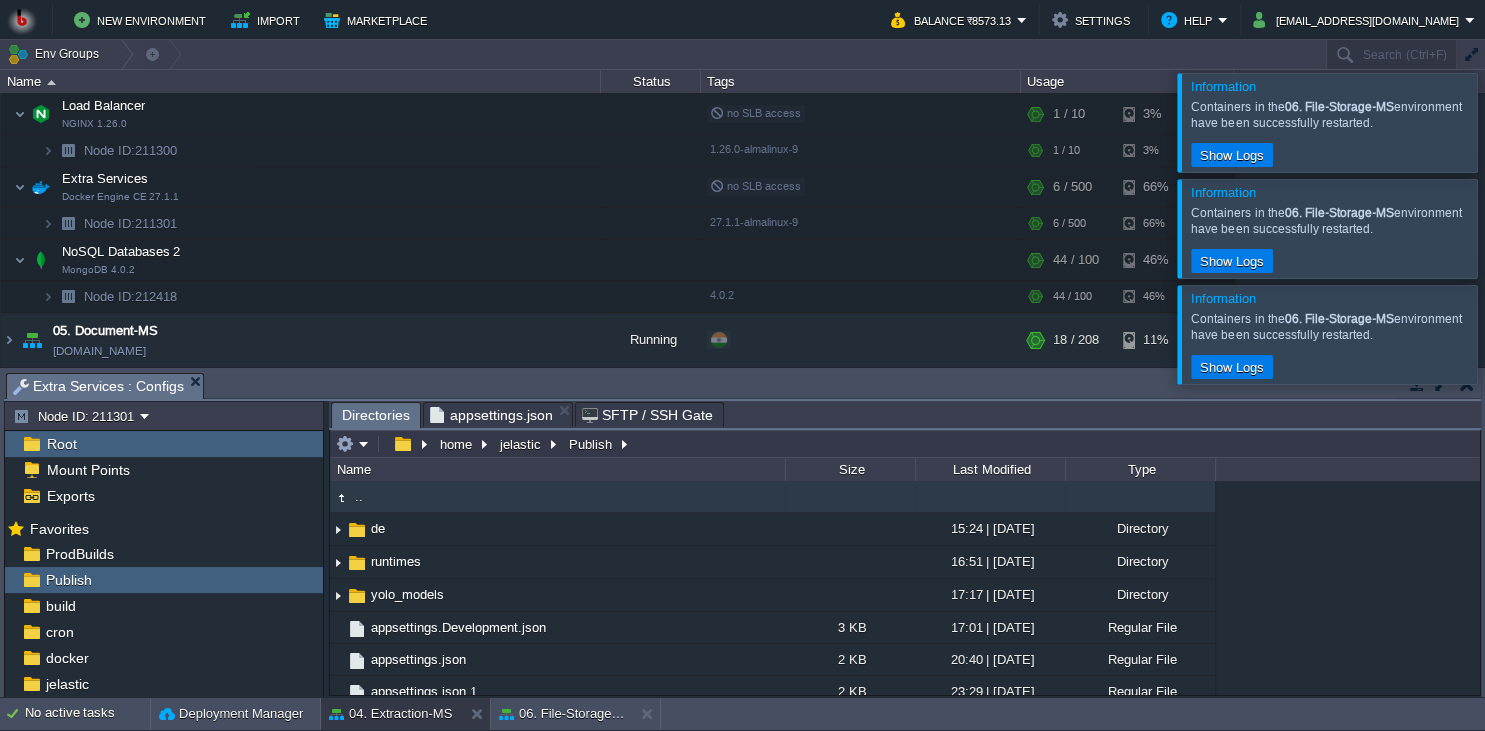 click at bounding box center (1509, 122) 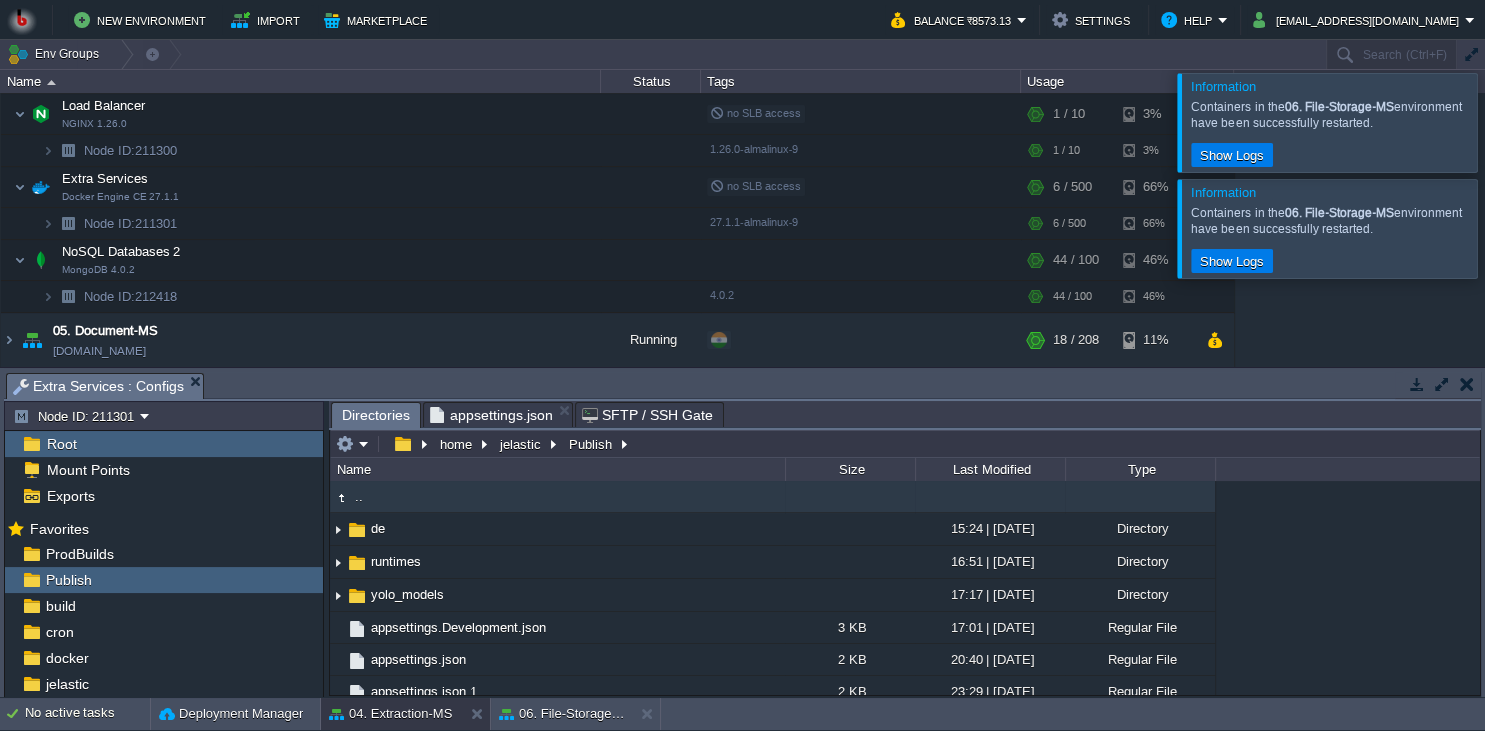 click at bounding box center (1477, 123) 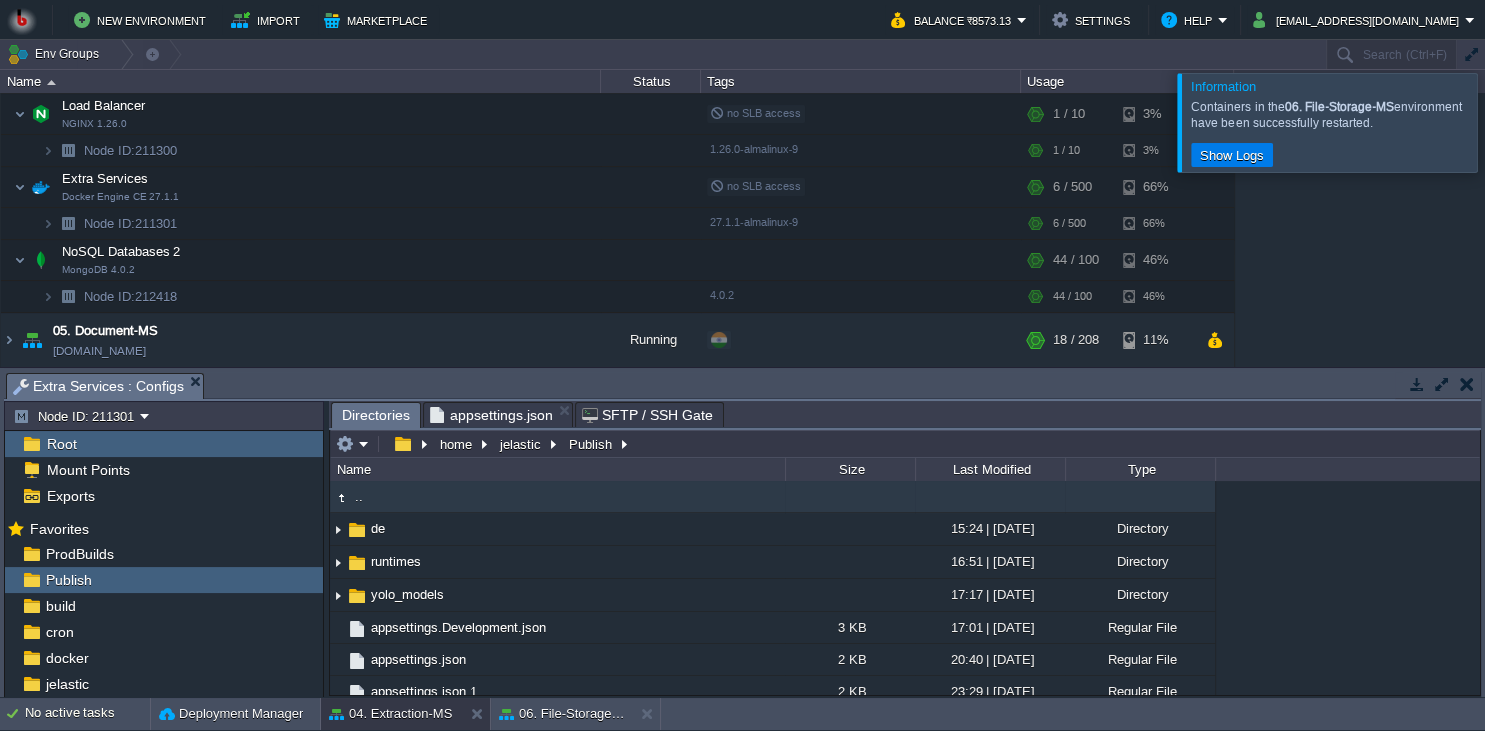 click at bounding box center [1509, 122] 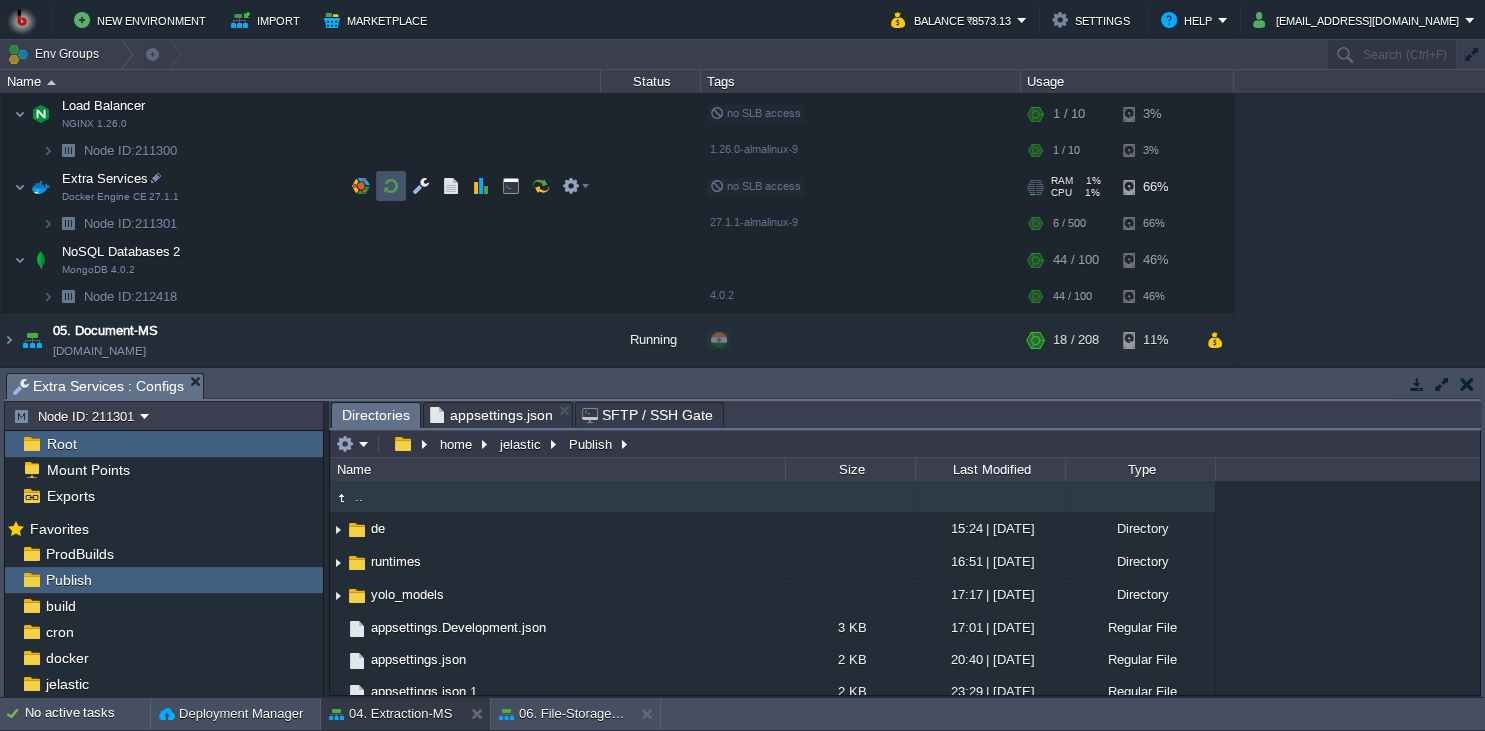 click at bounding box center (391, 186) 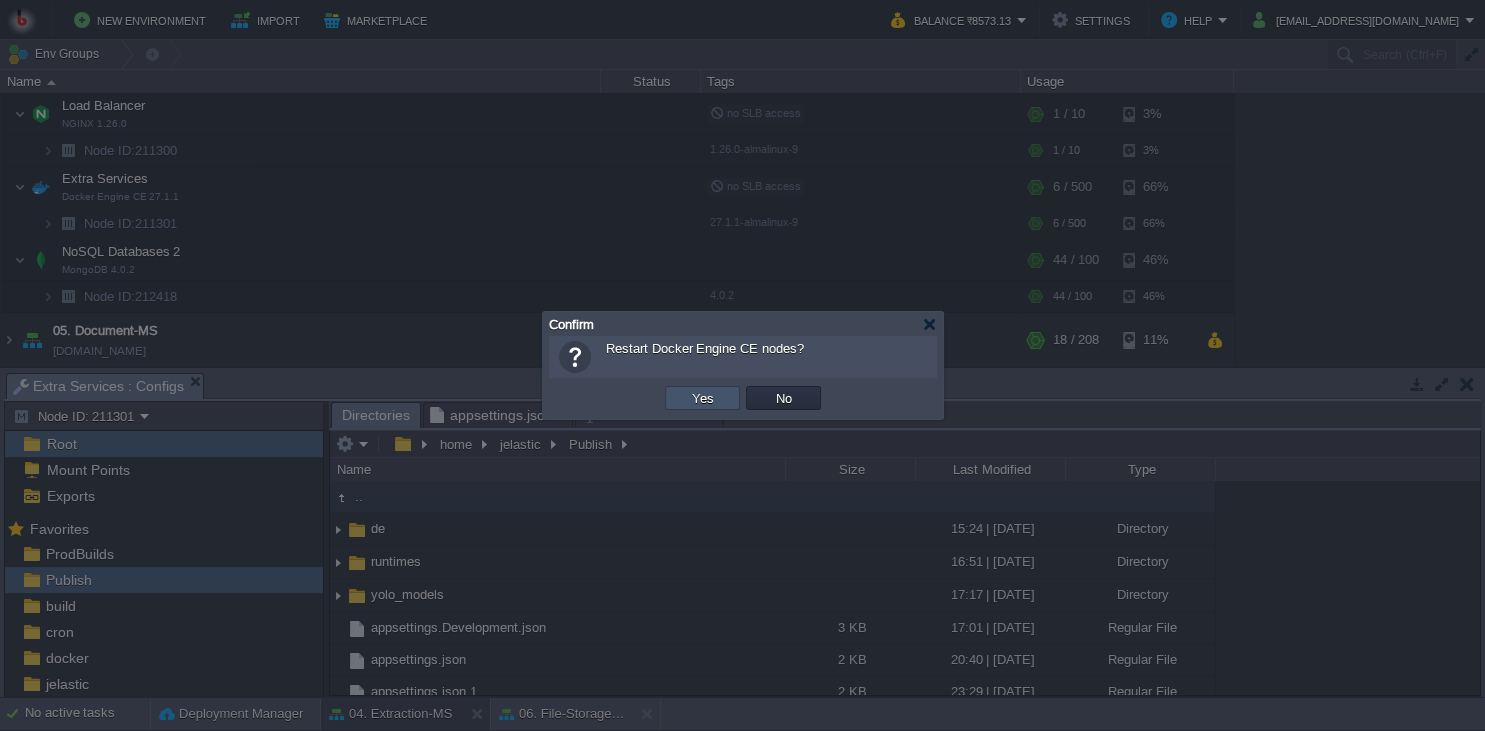 click on "Yes" at bounding box center [703, 398] 